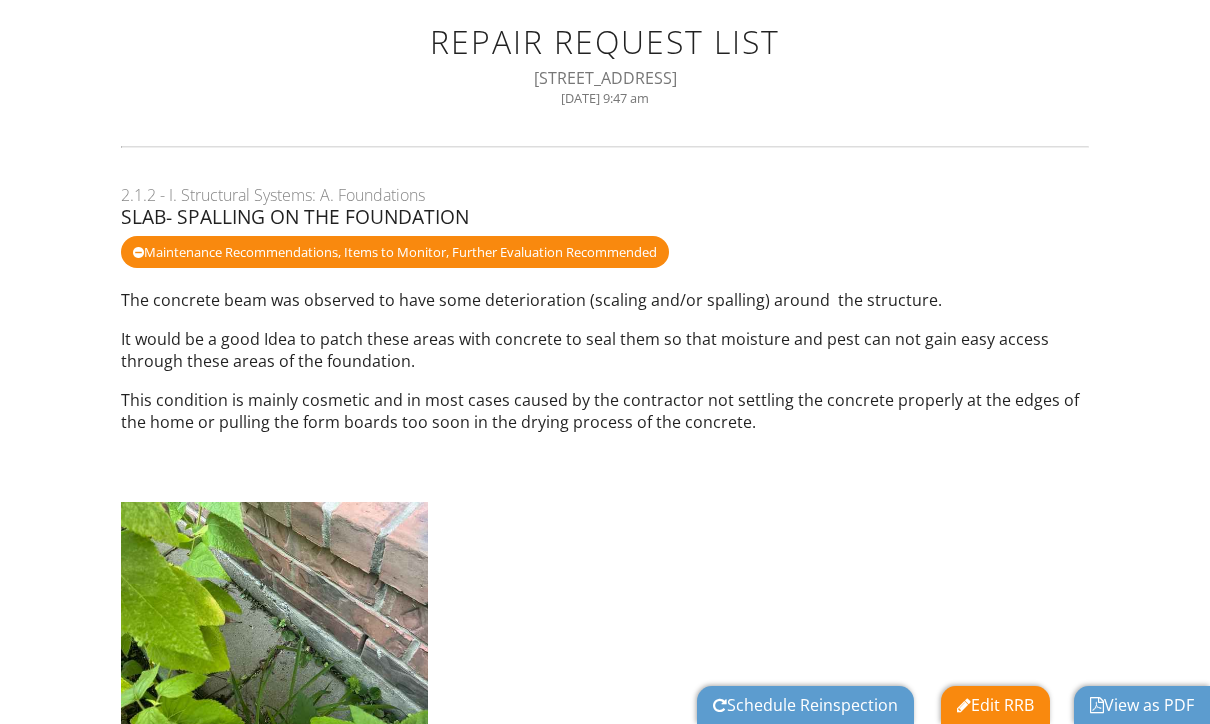 scroll, scrollTop: 0, scrollLeft: 0, axis: both 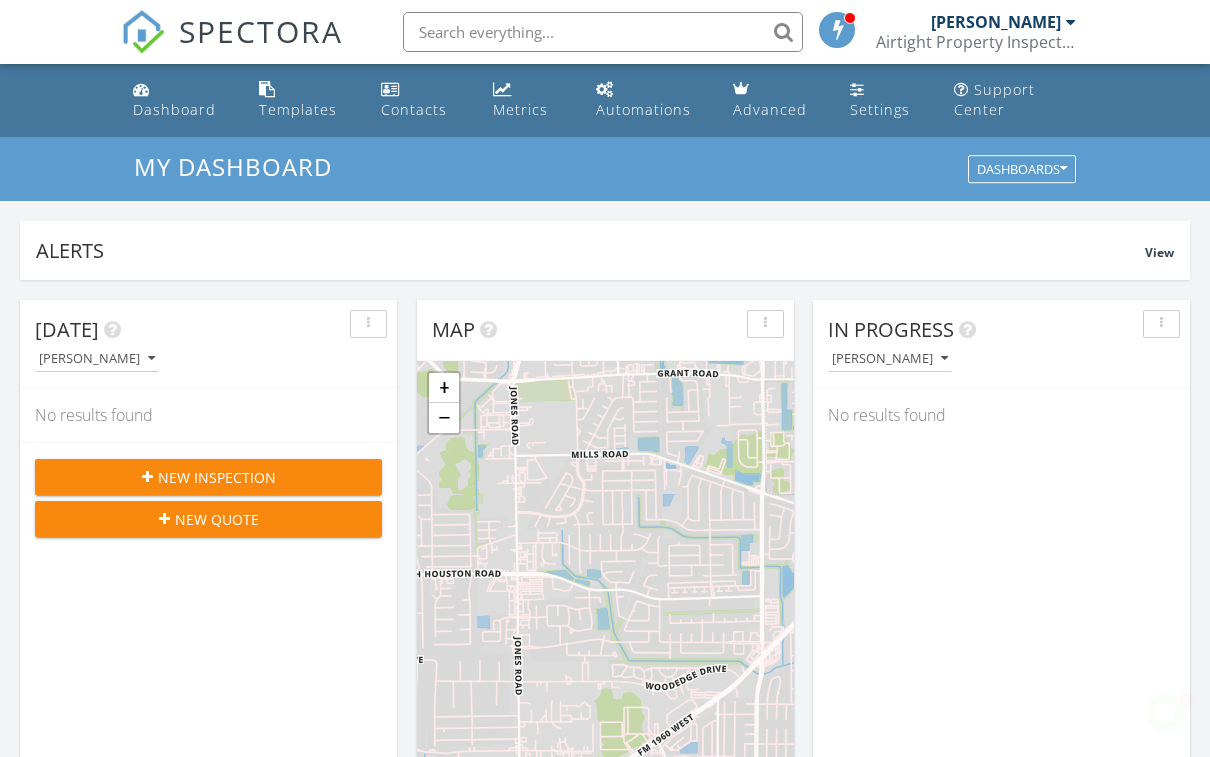click on "Today
Brantley Huffman
No results found       New Inspection     New Quote" at bounding box center (208, 590) 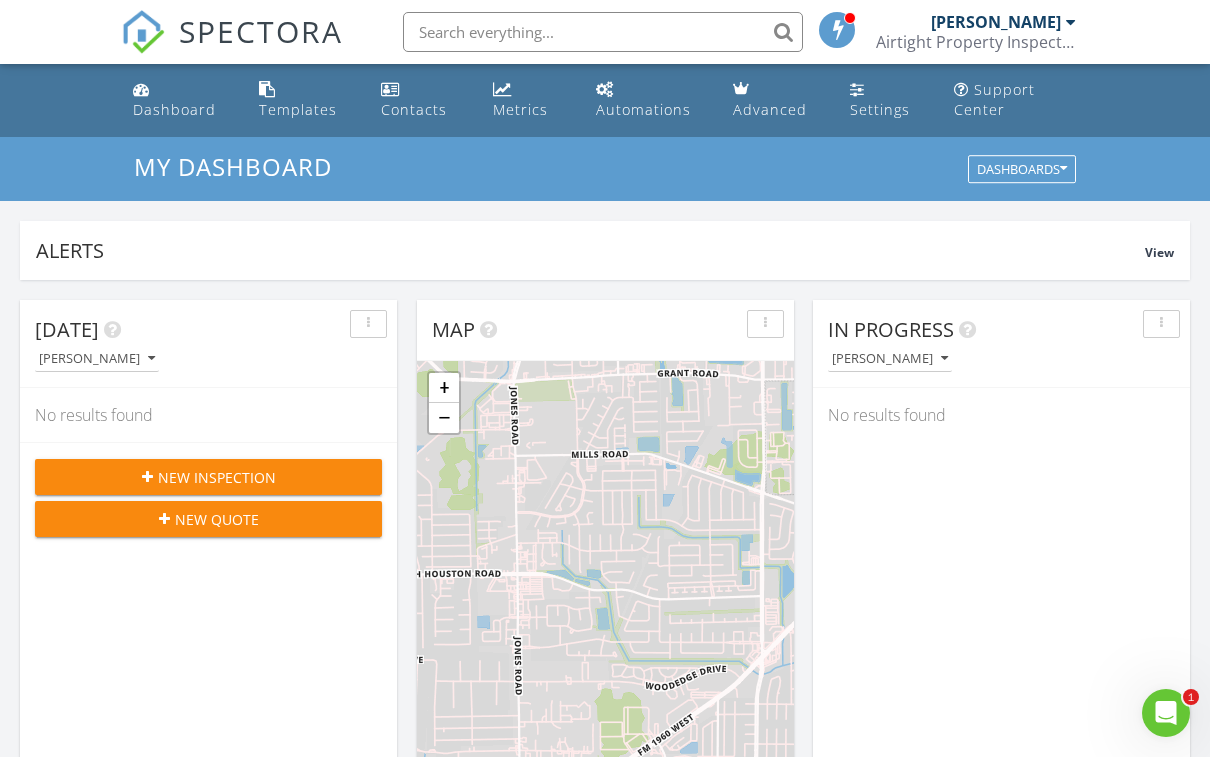 click at bounding box center [141, 89] 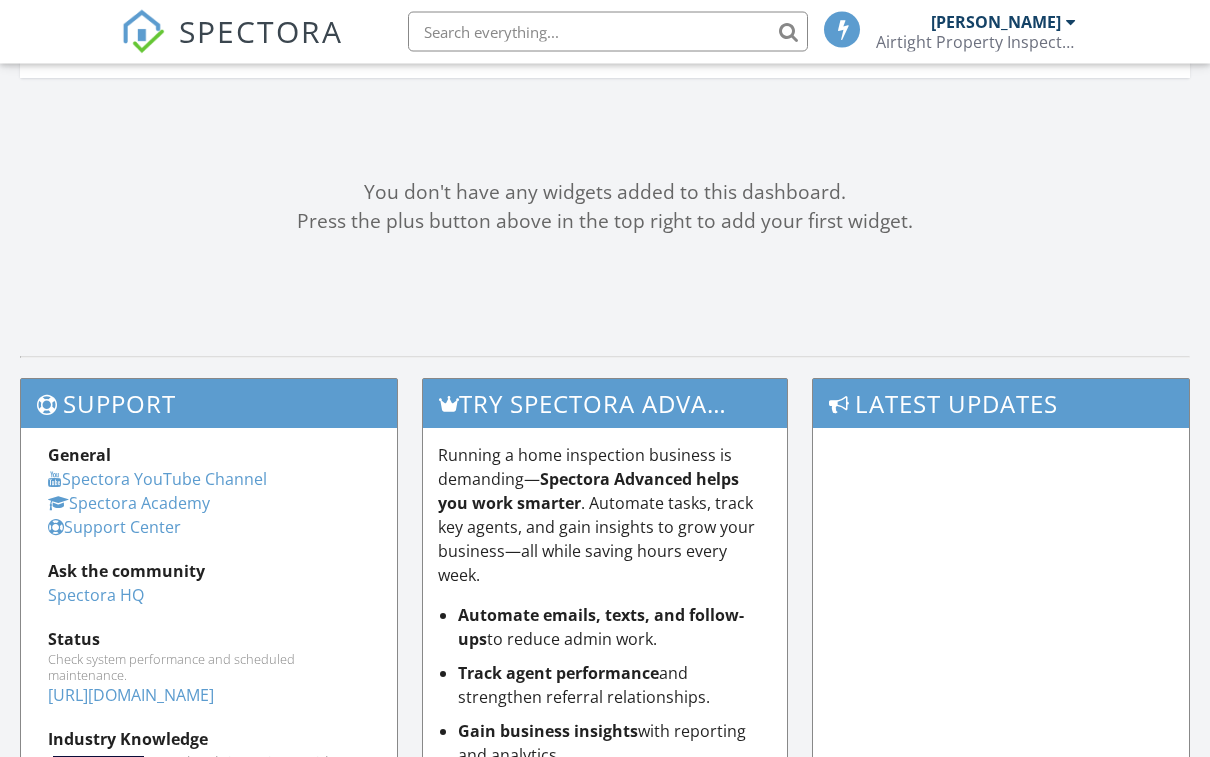 scroll, scrollTop: 280, scrollLeft: 0, axis: vertical 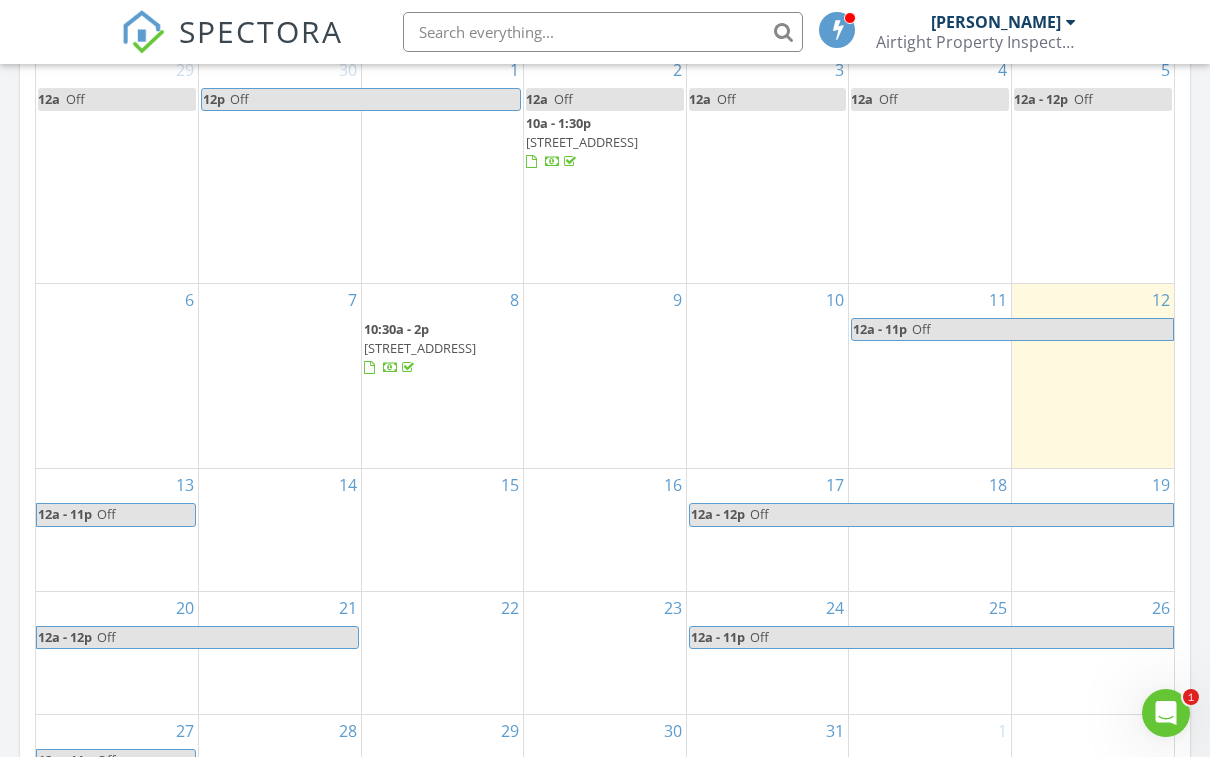 click at bounding box center (443, 641) 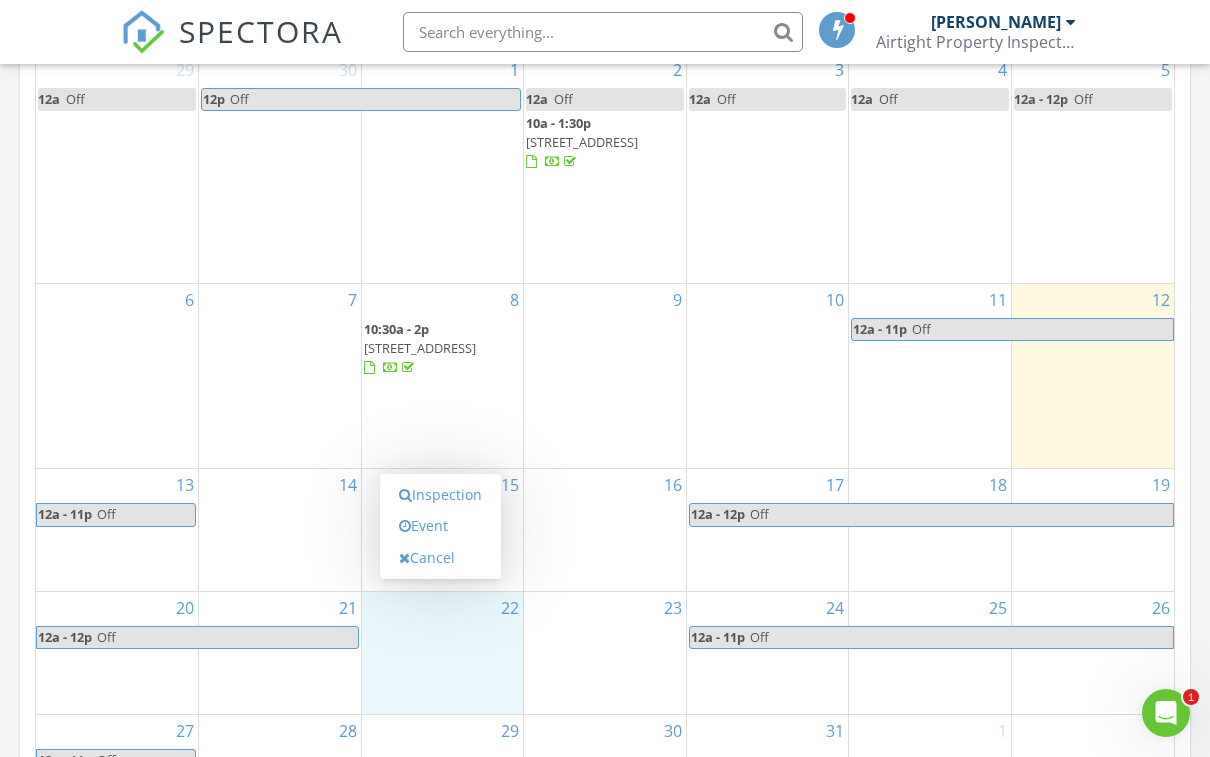 click on "Inspection" at bounding box center [440, 495] 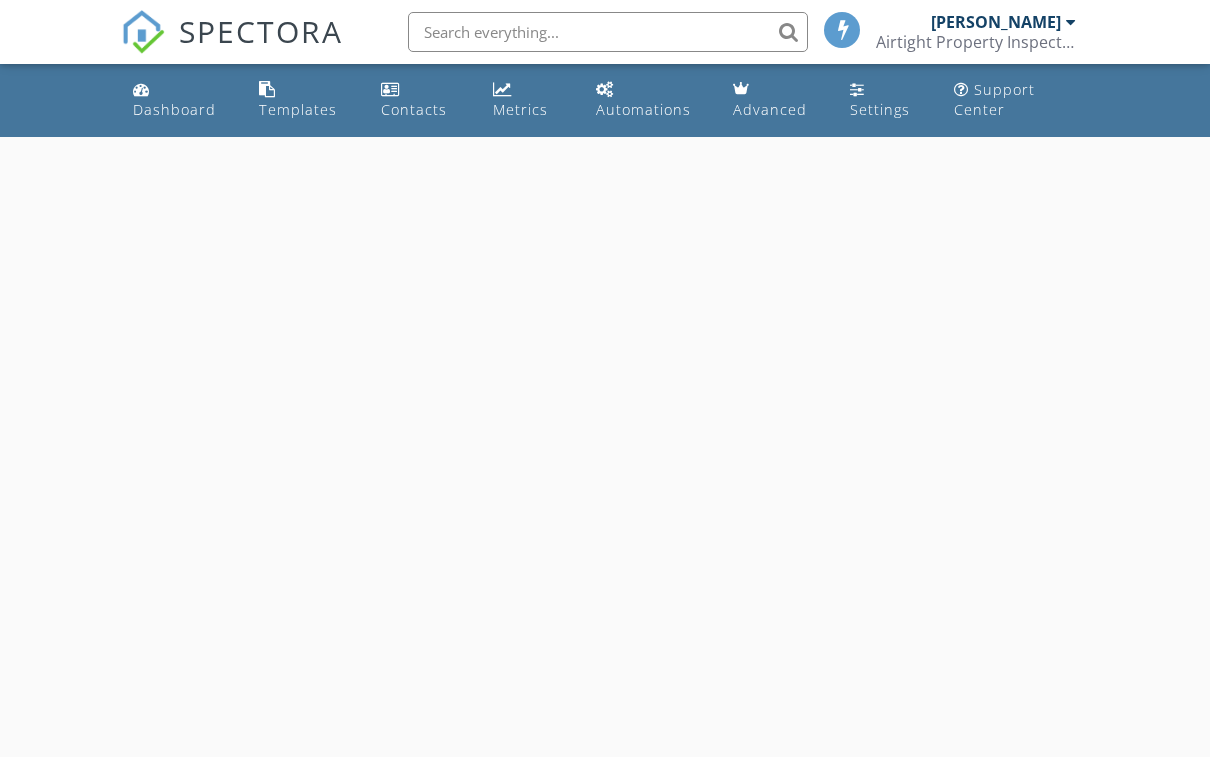 scroll, scrollTop: 0, scrollLeft: 0, axis: both 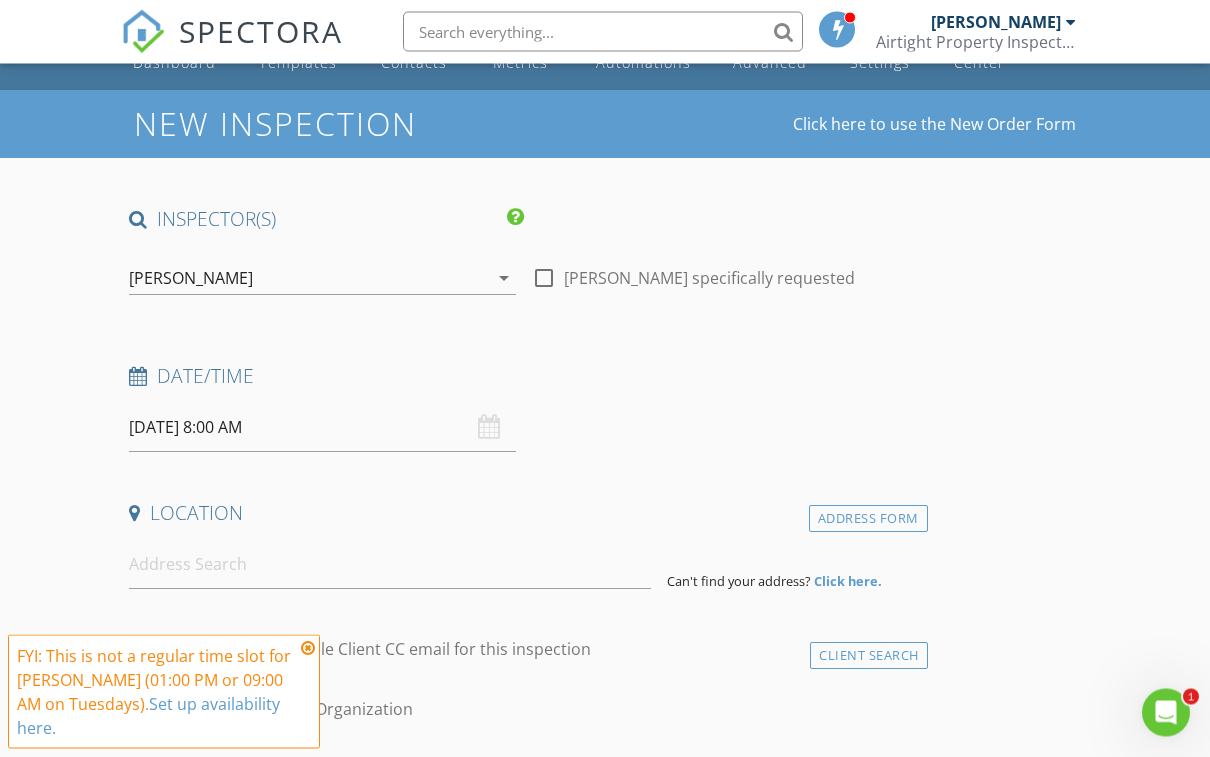 click on "[DATE] 8:00 AM" at bounding box center (322, 428) 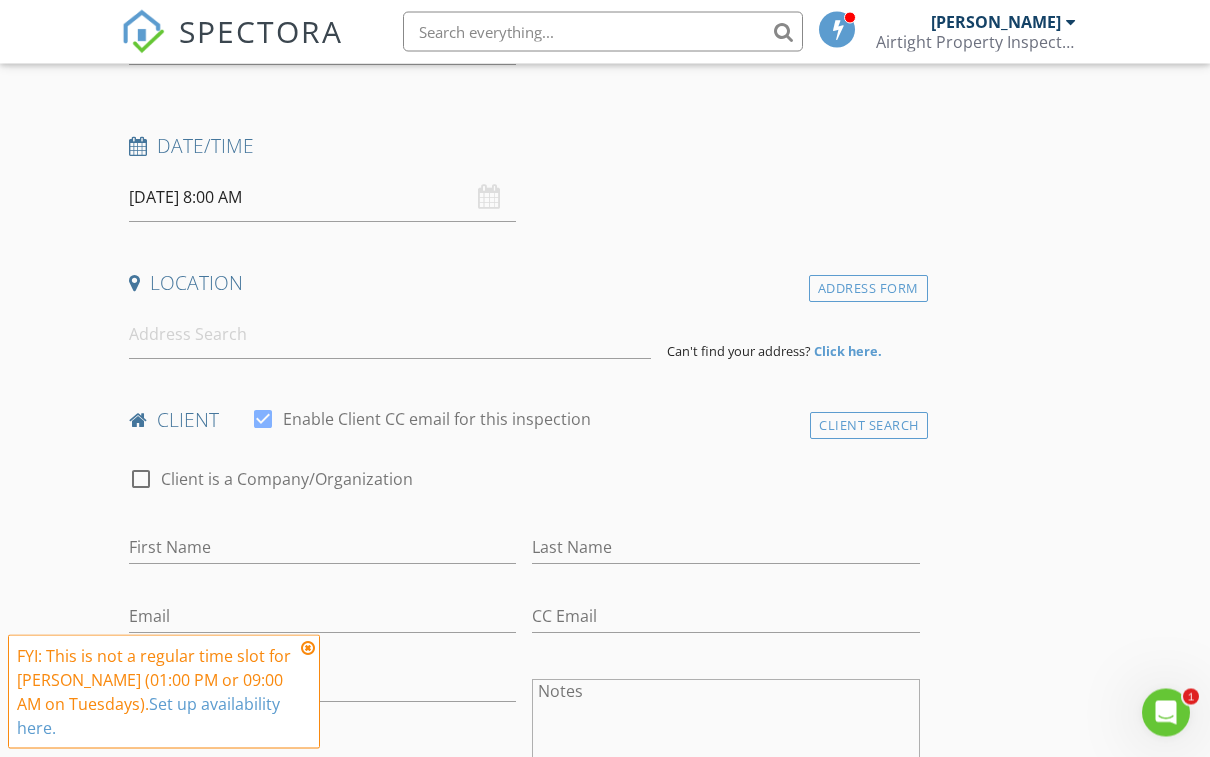 click on "07/22/2025 8:00 AM" at bounding box center (322, 198) 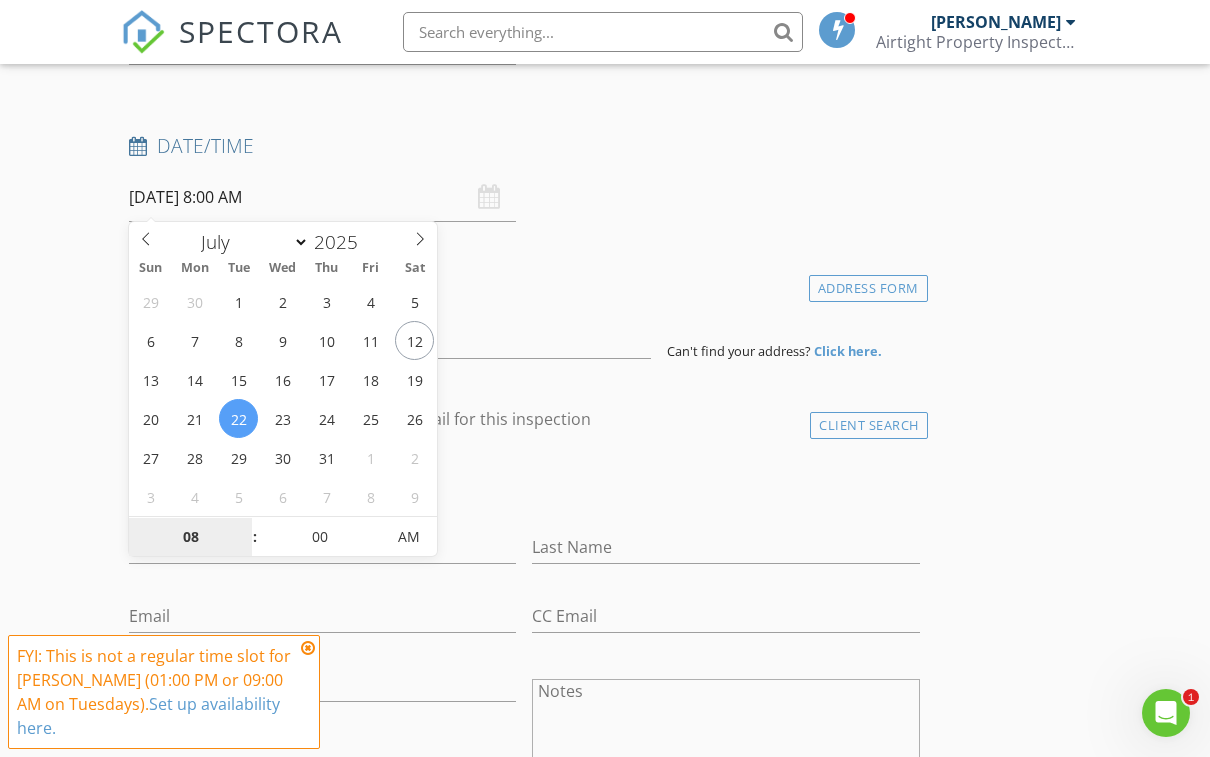 click on "08" at bounding box center (190, 538) 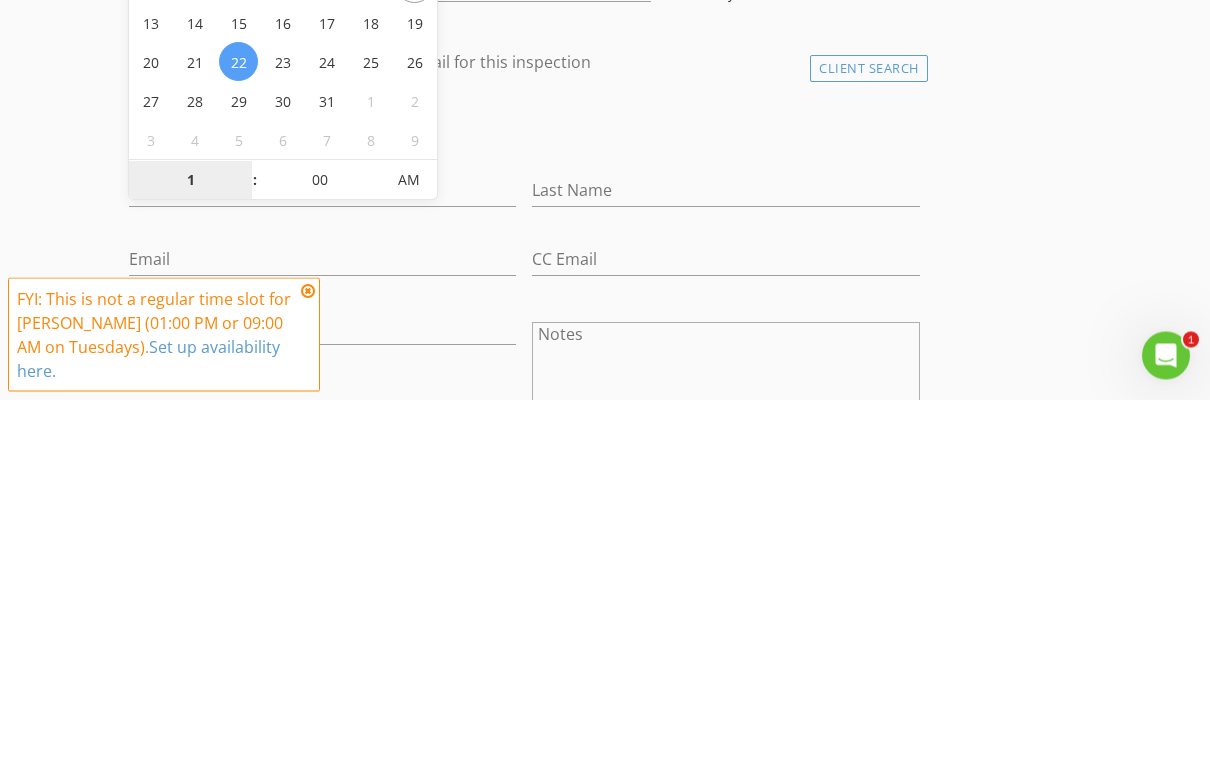 type on "10" 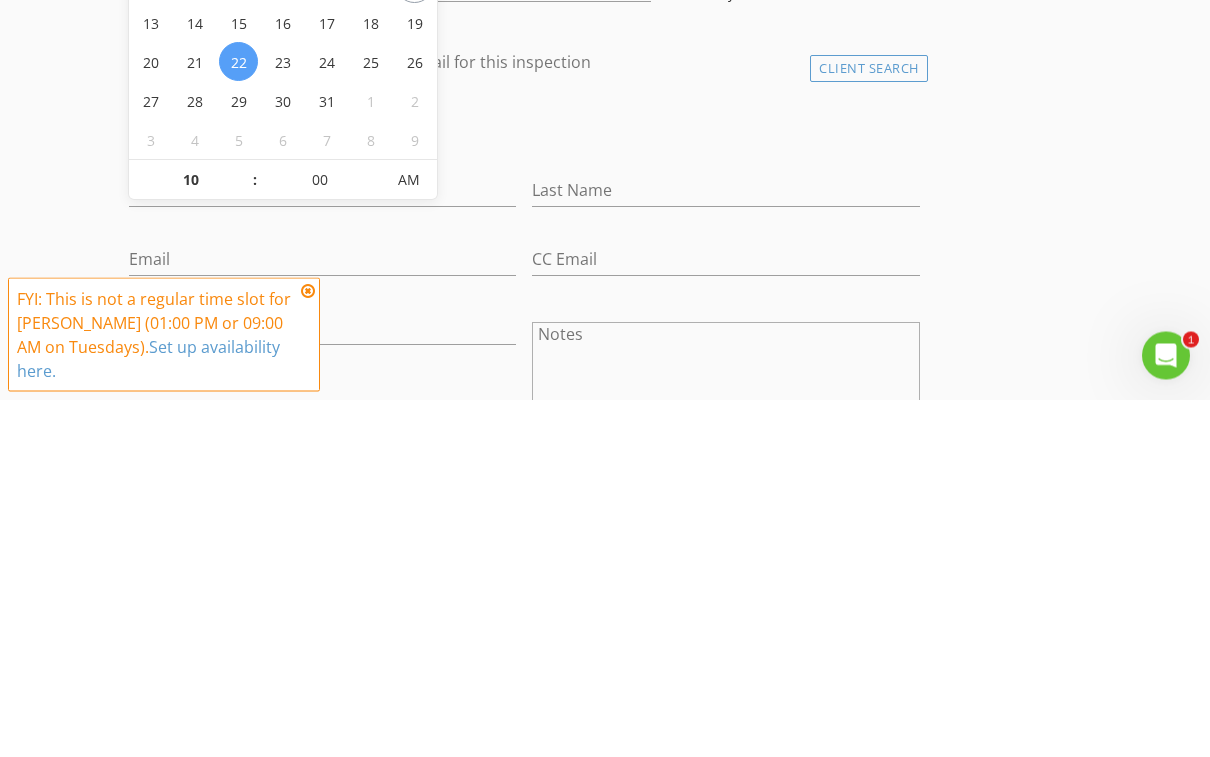 type on "[DATE] 10:00 AM" 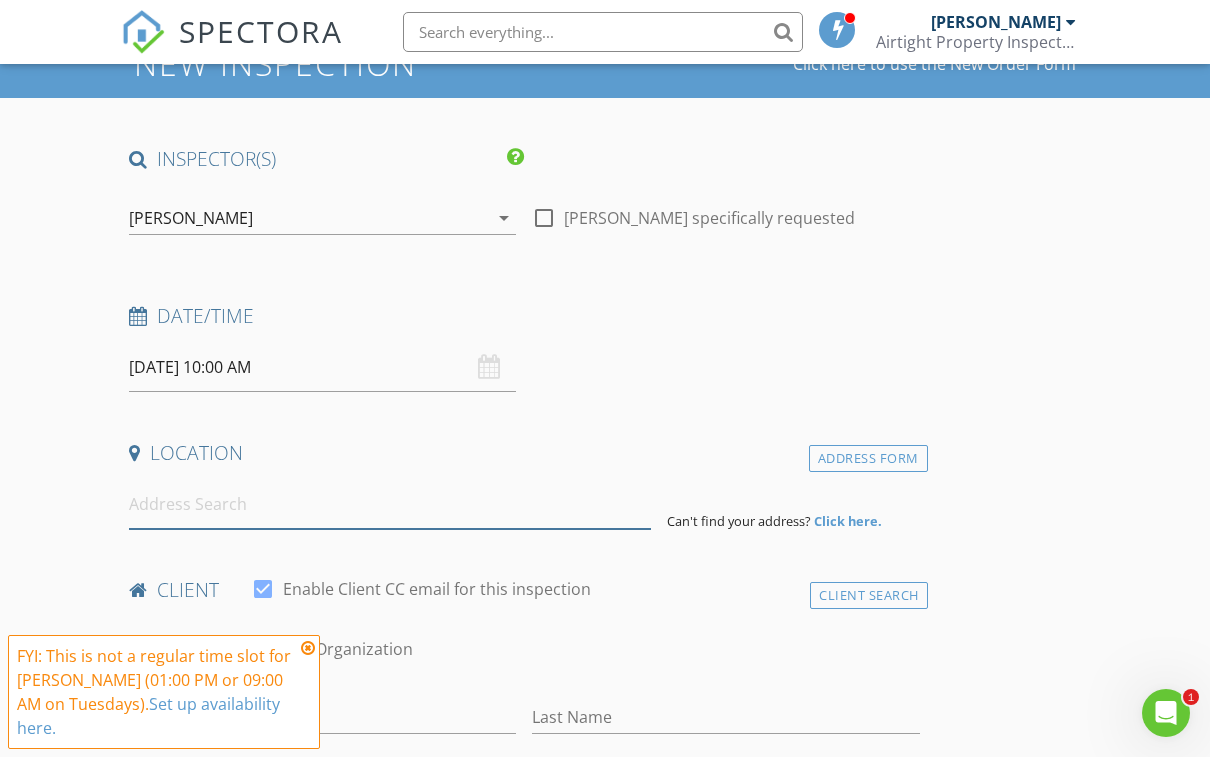 click at bounding box center (390, 504) 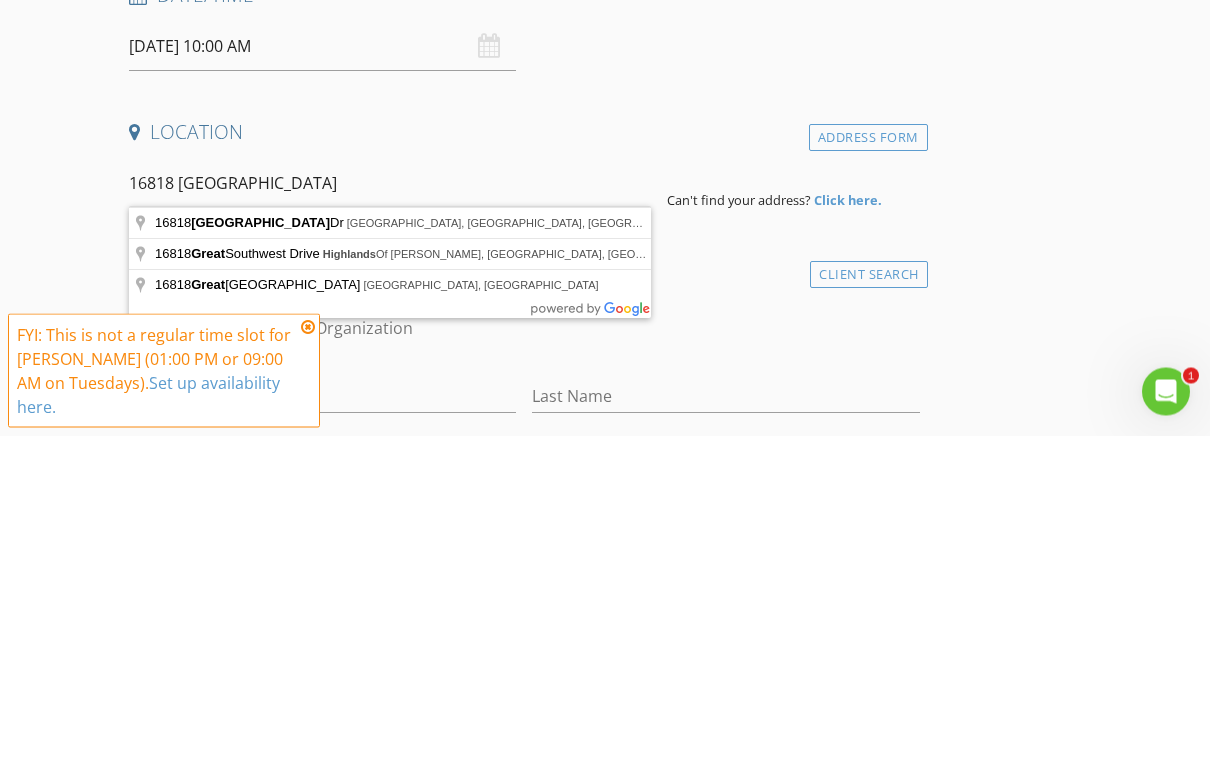 type on "16818 Great Highlands Dr, Hockley, TX, USA" 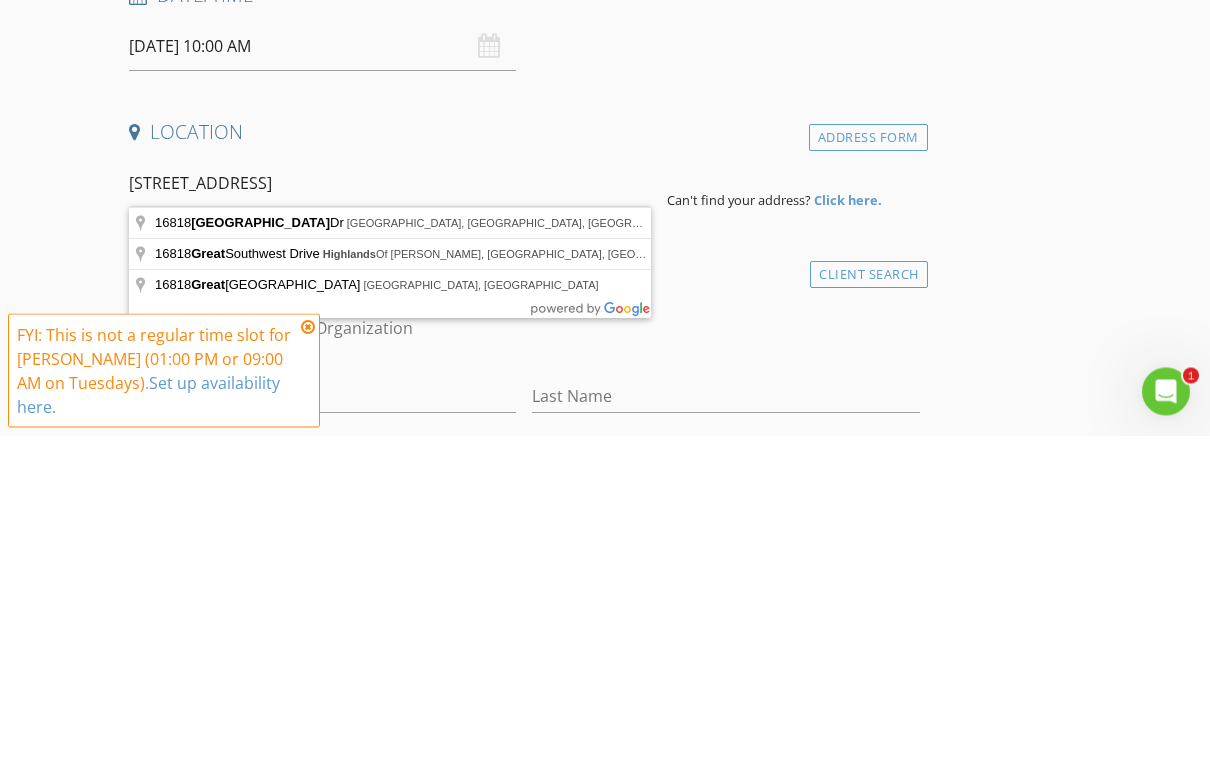 scroll, scrollTop: 428, scrollLeft: 0, axis: vertical 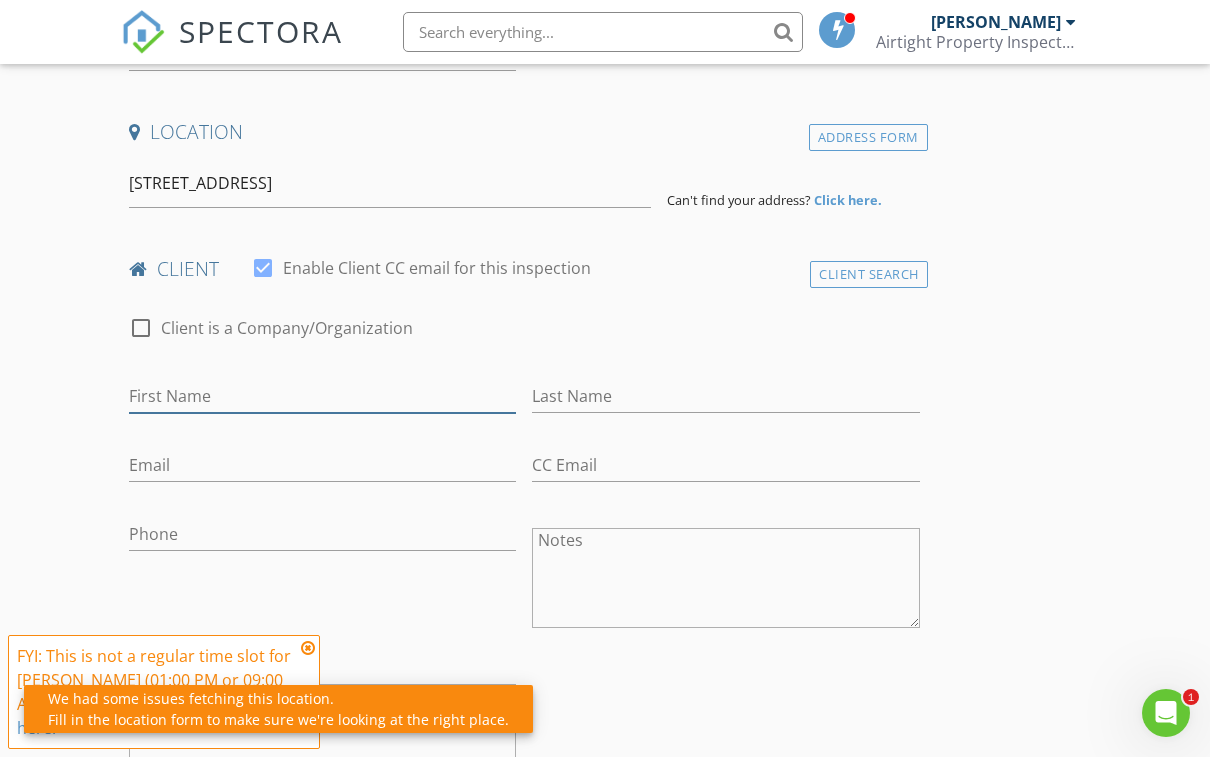 click on "First Name" at bounding box center (322, 396) 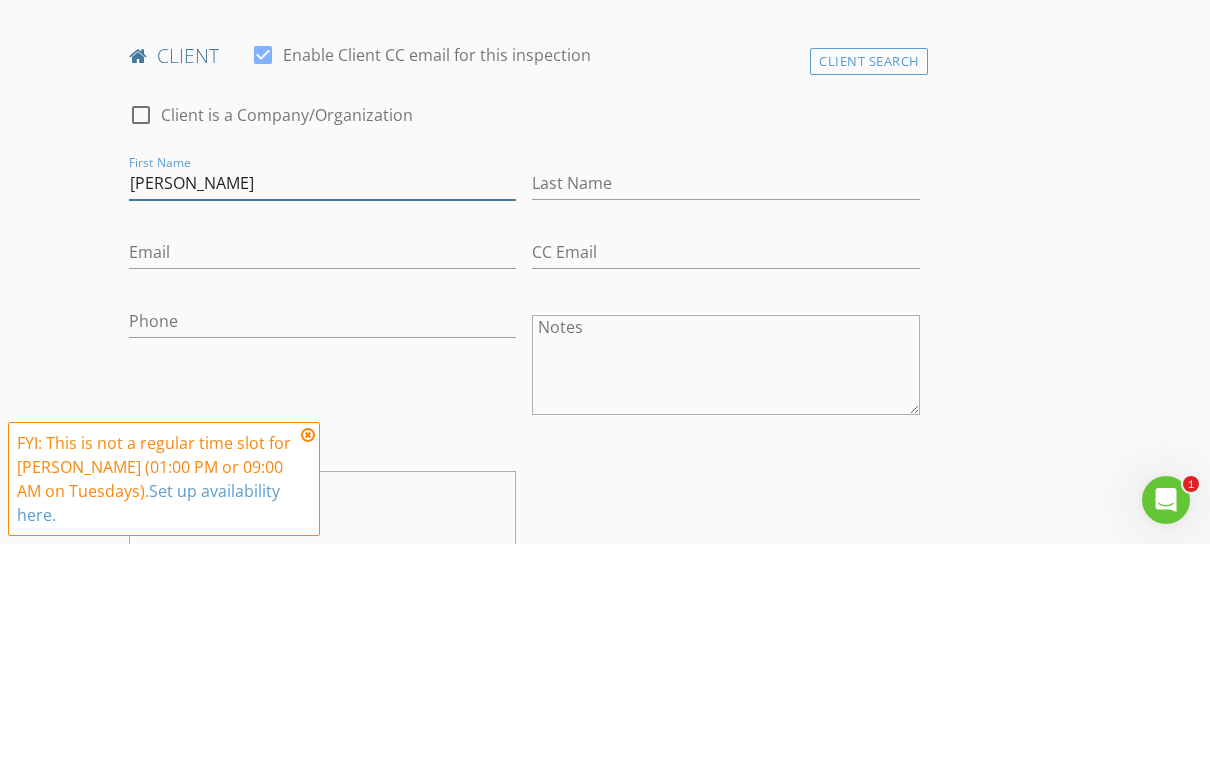 type on "Joseph" 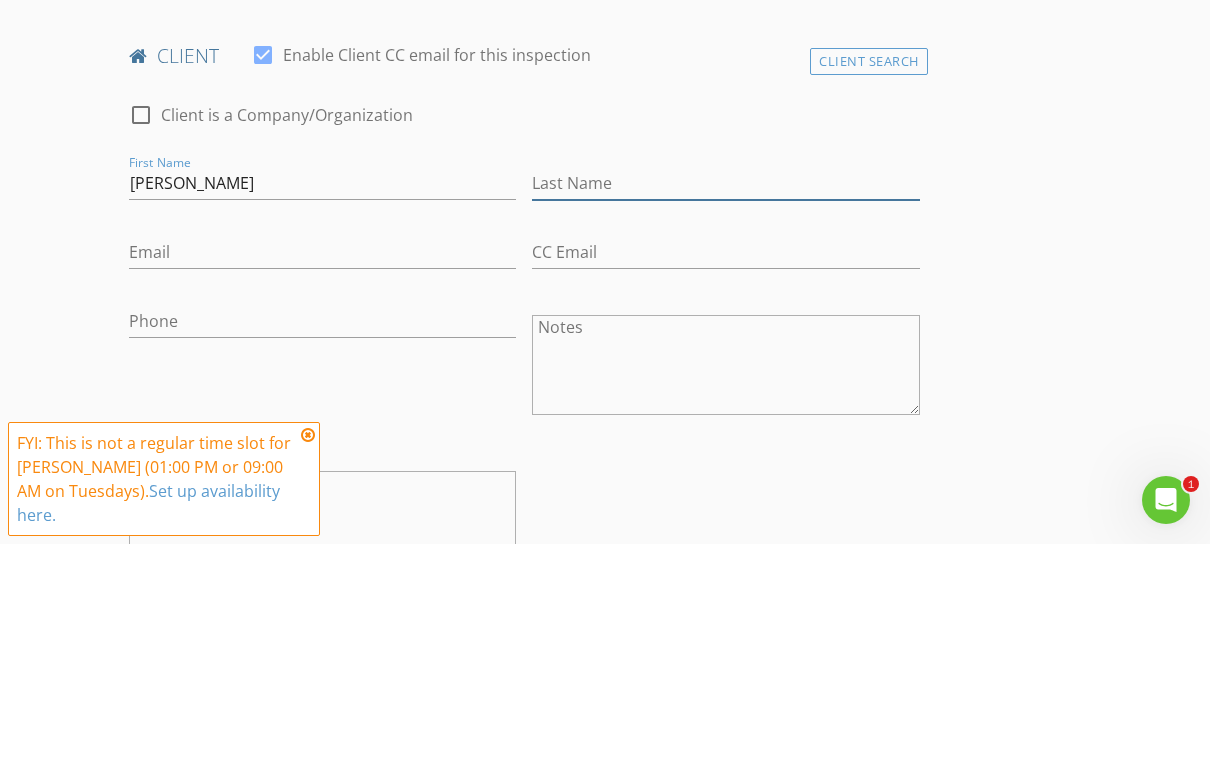 click on "Last Name" at bounding box center (725, 396) 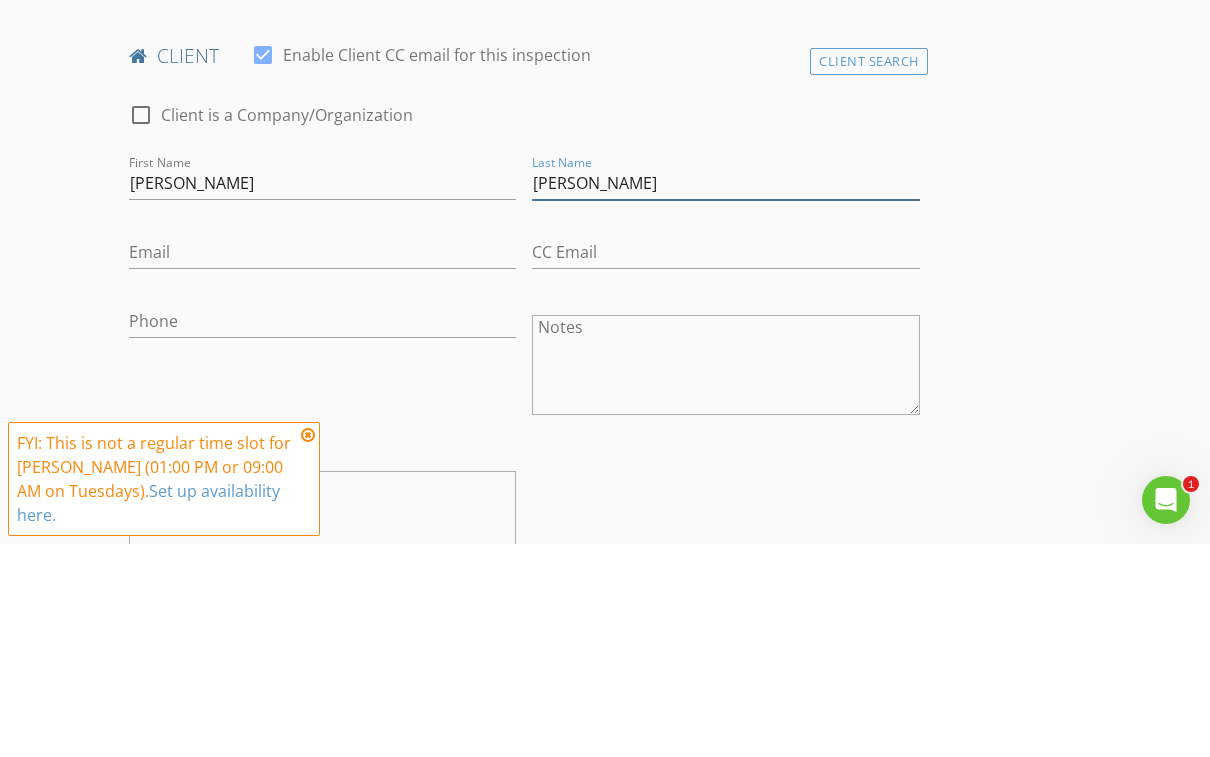 type on "Pratt" 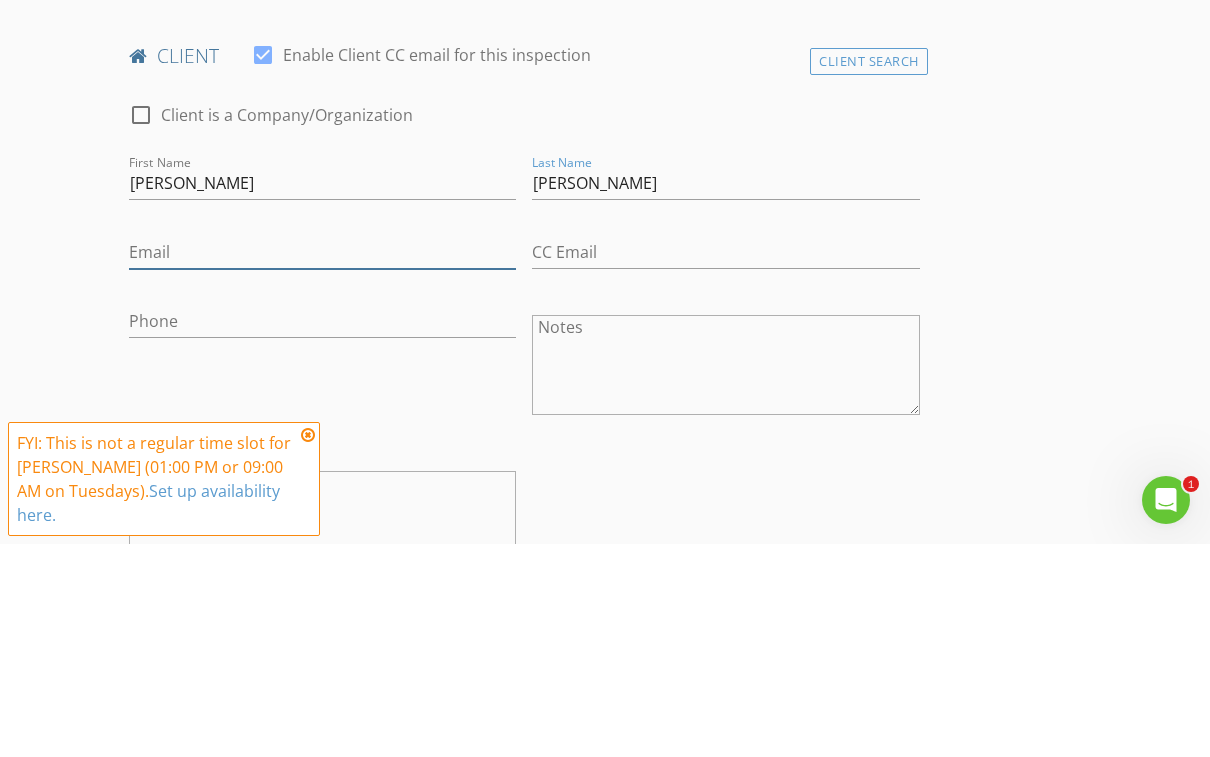 click on "Email" at bounding box center [322, 465] 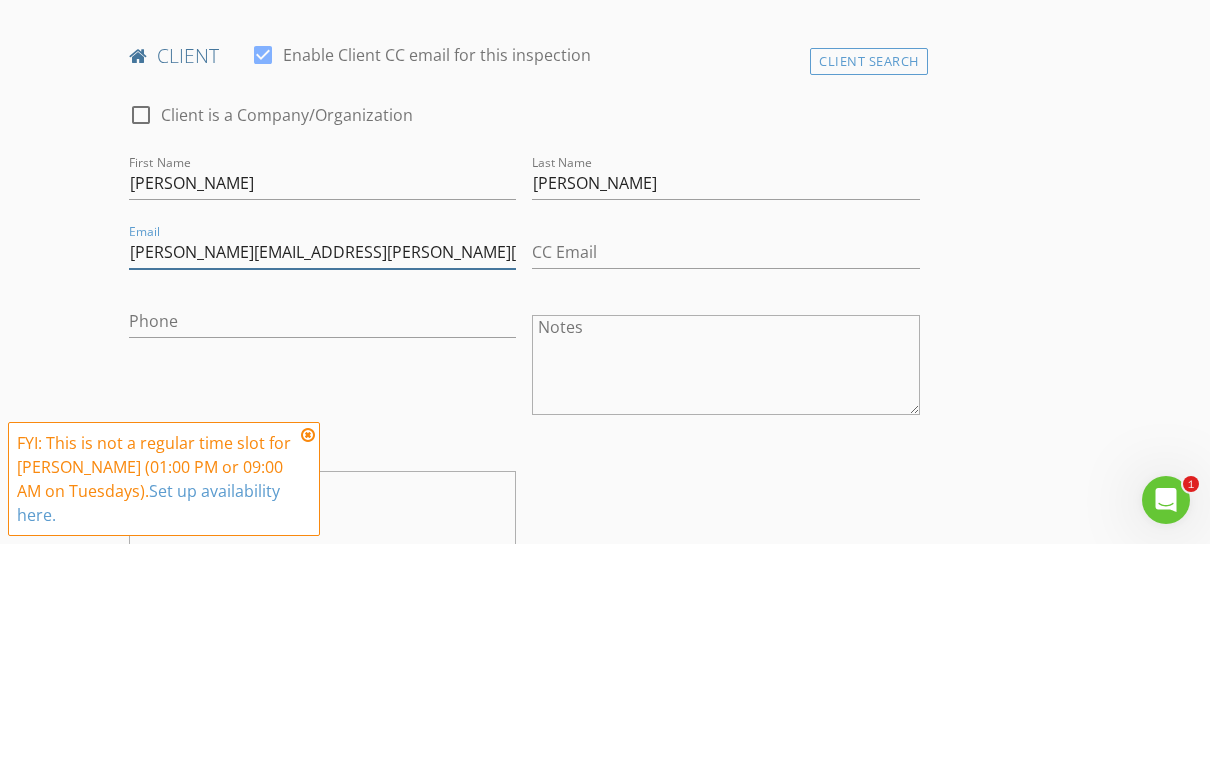 type on "Pratt.joseph@gmail.com" 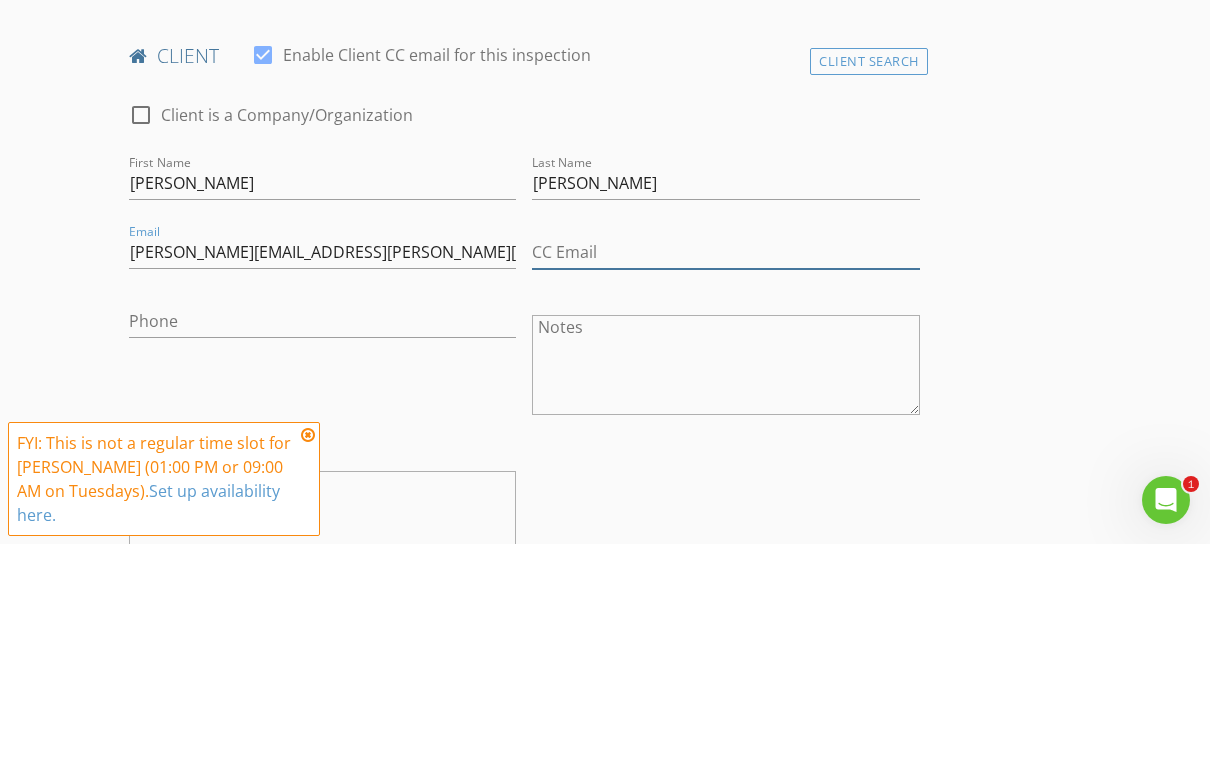 click on "CC Email" at bounding box center (725, 465) 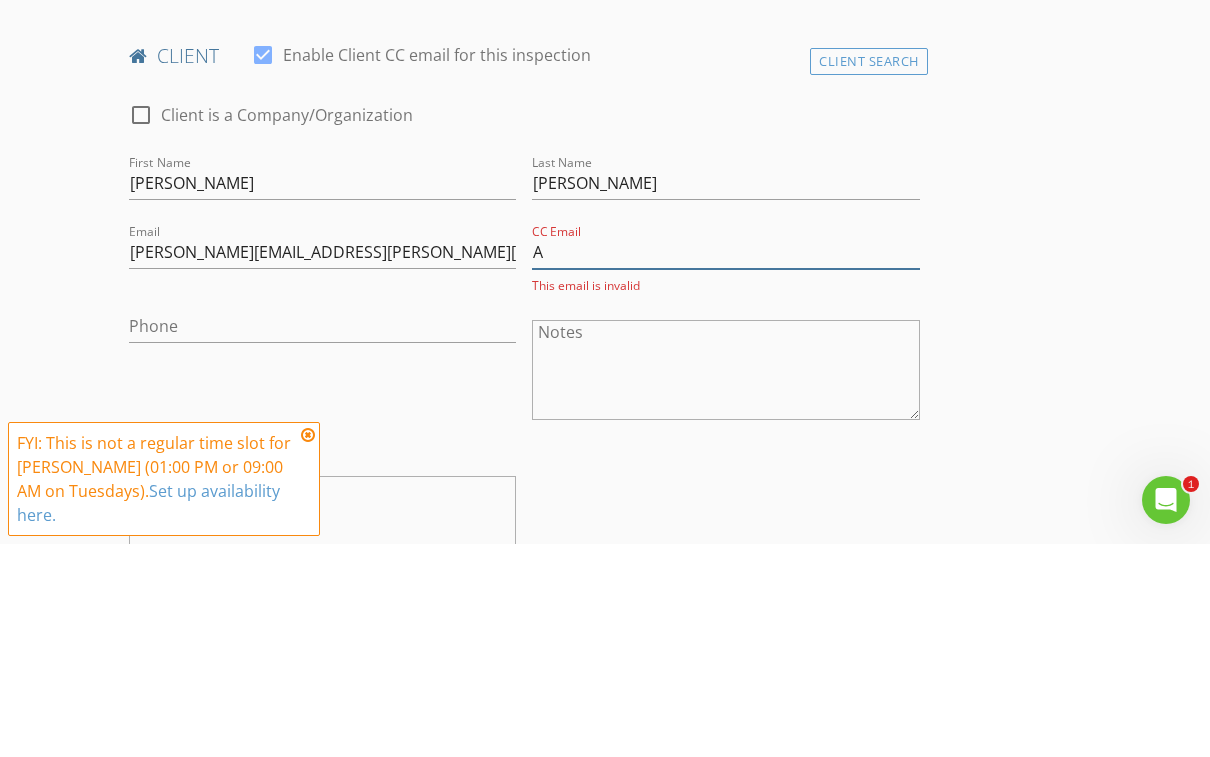 type on "At" 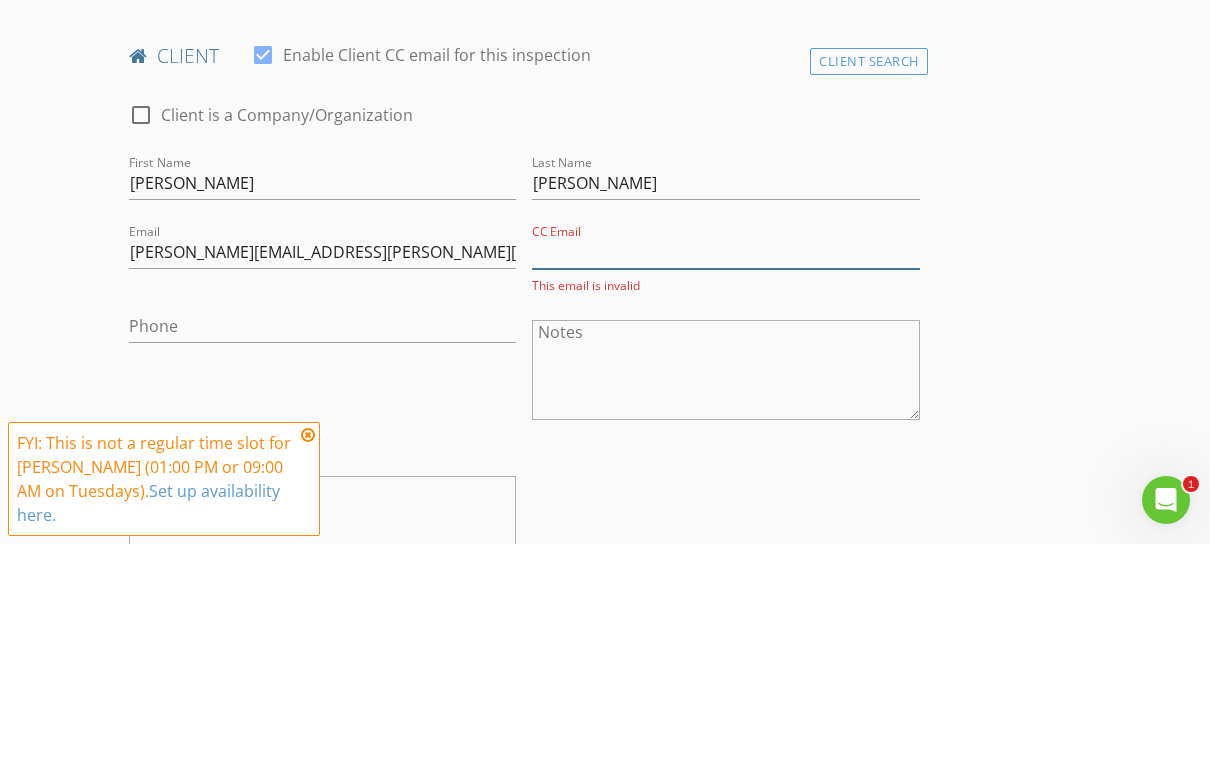 type on "atpinspect@gmail.com" 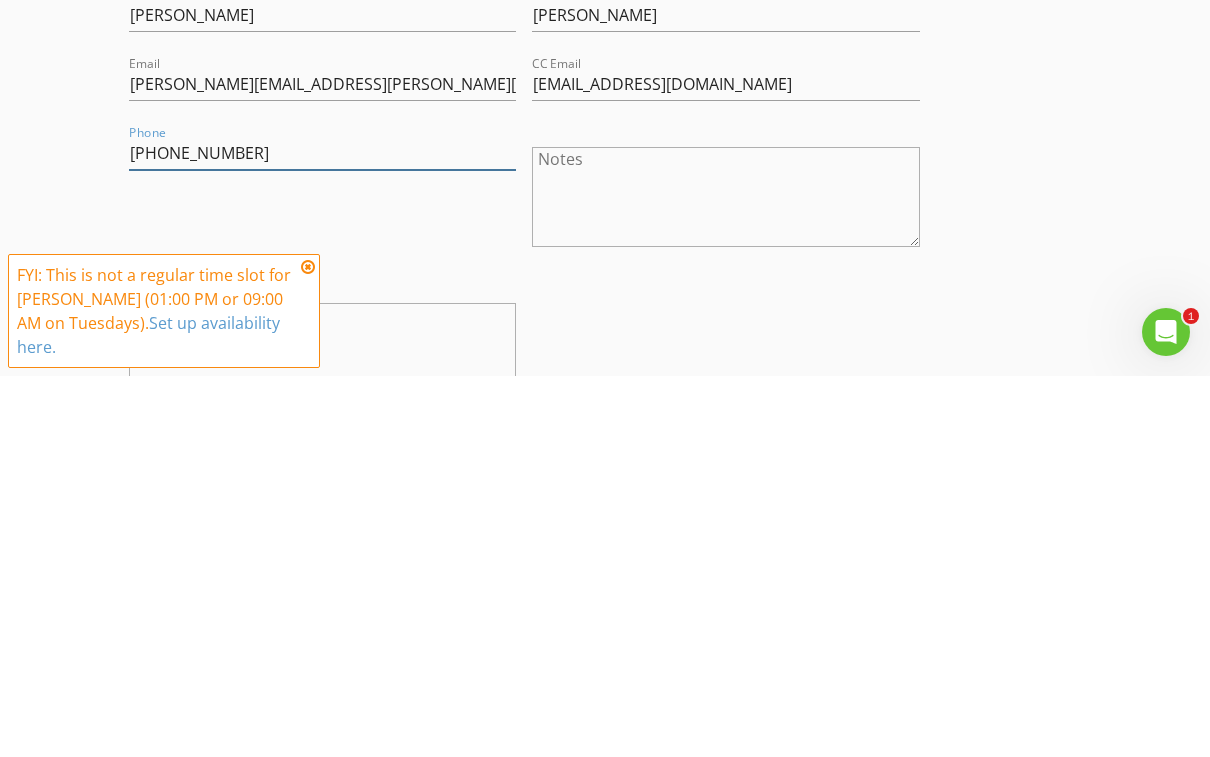 scroll, scrollTop: 428, scrollLeft: 0, axis: vertical 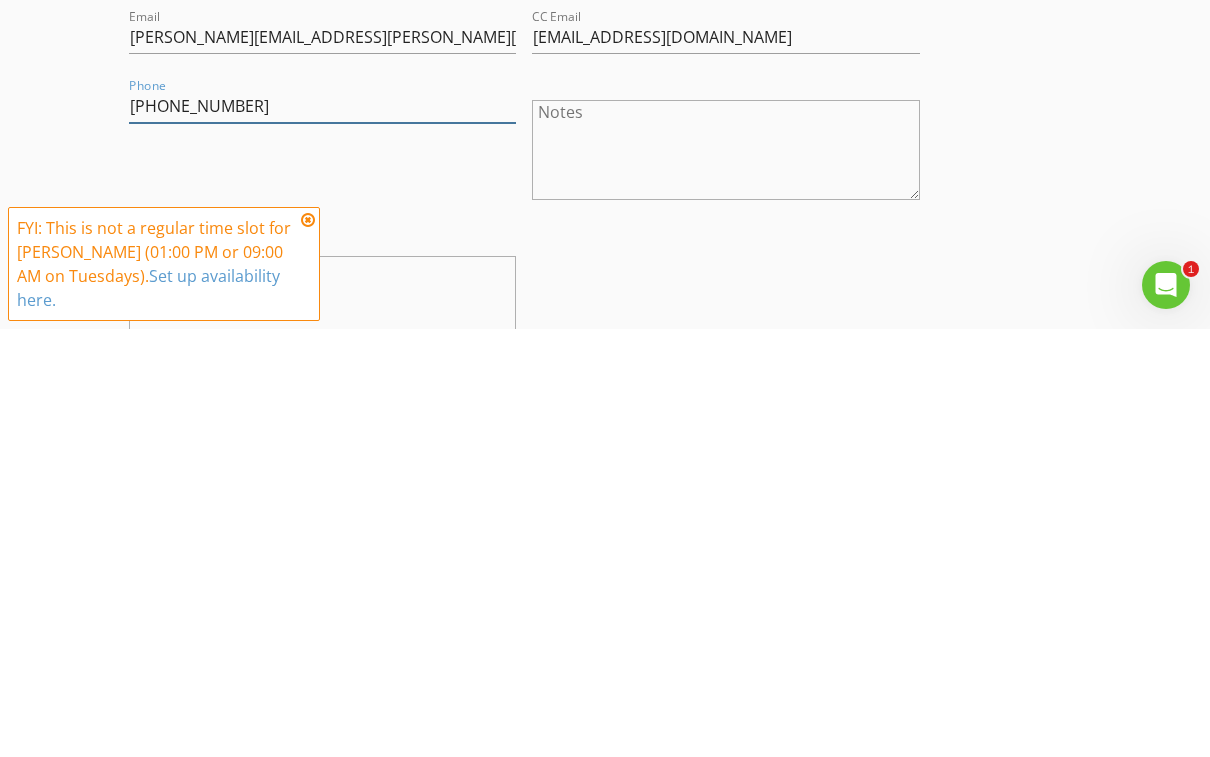 type on "951-907-0919" 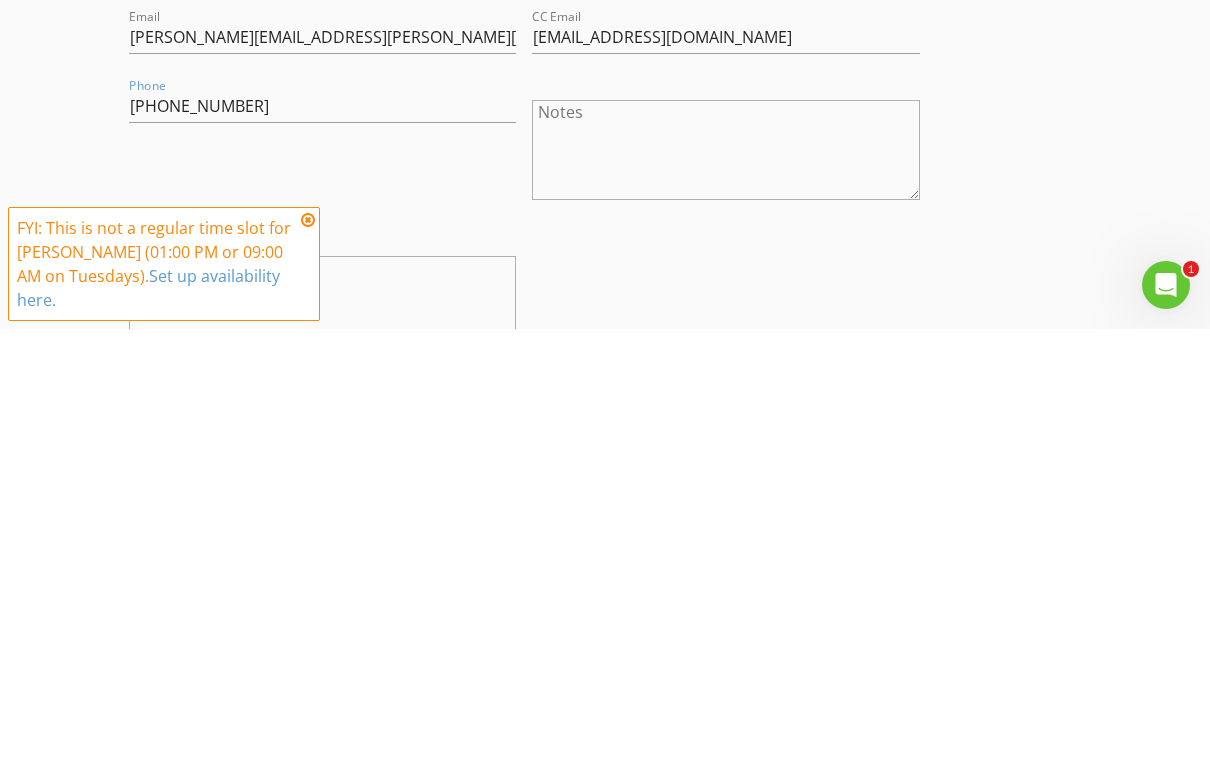 click at bounding box center (308, 648) 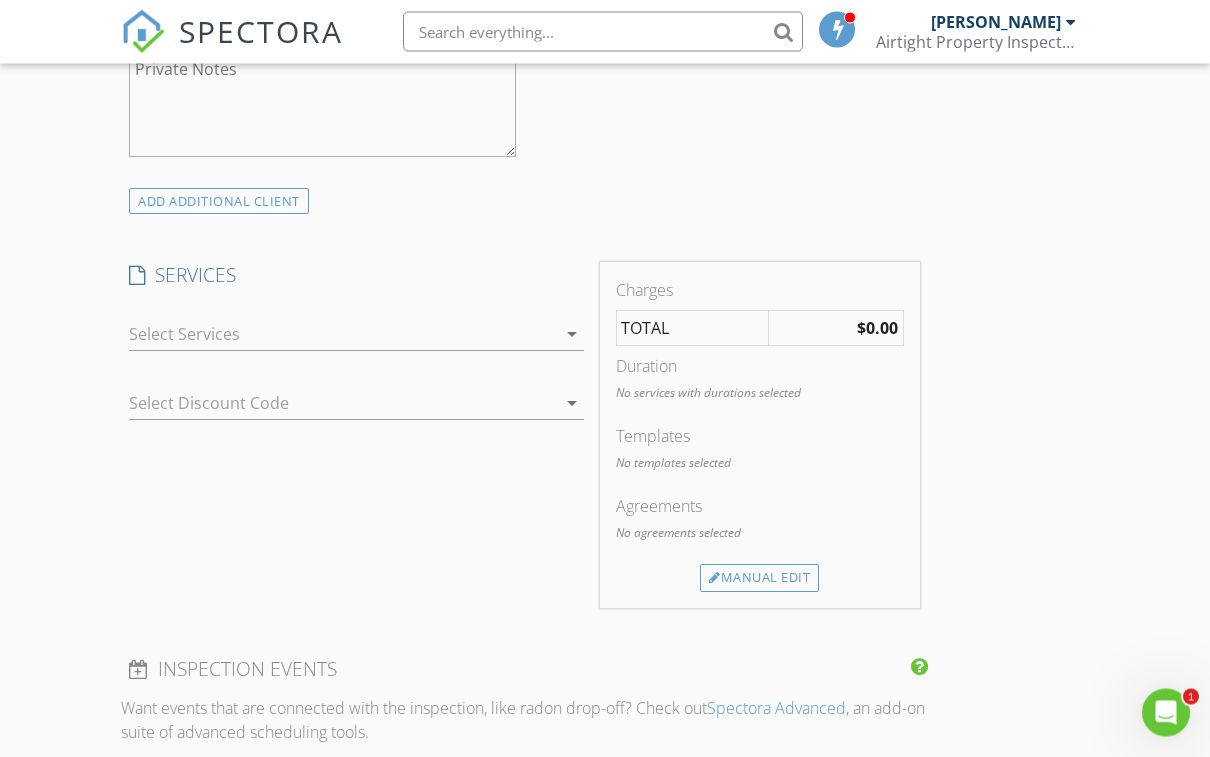 click on "arrow_drop_down" at bounding box center (572, 335) 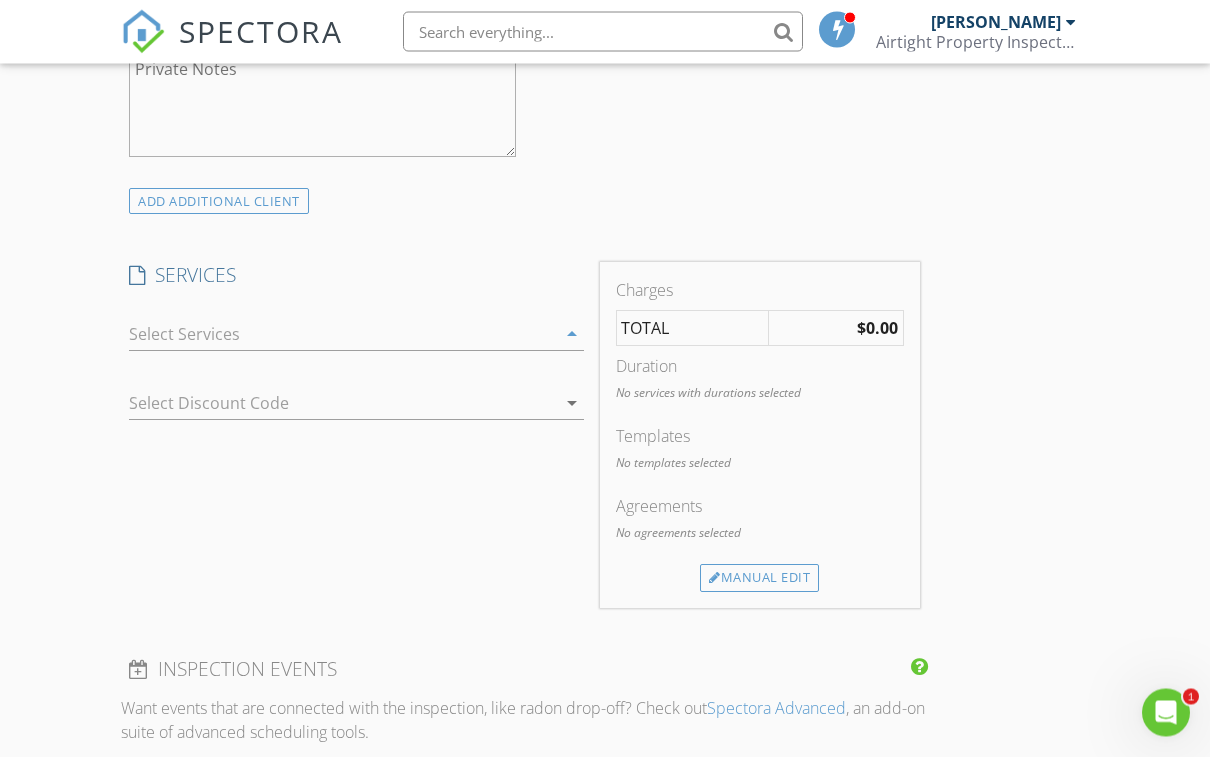scroll, scrollTop: 1055, scrollLeft: 0, axis: vertical 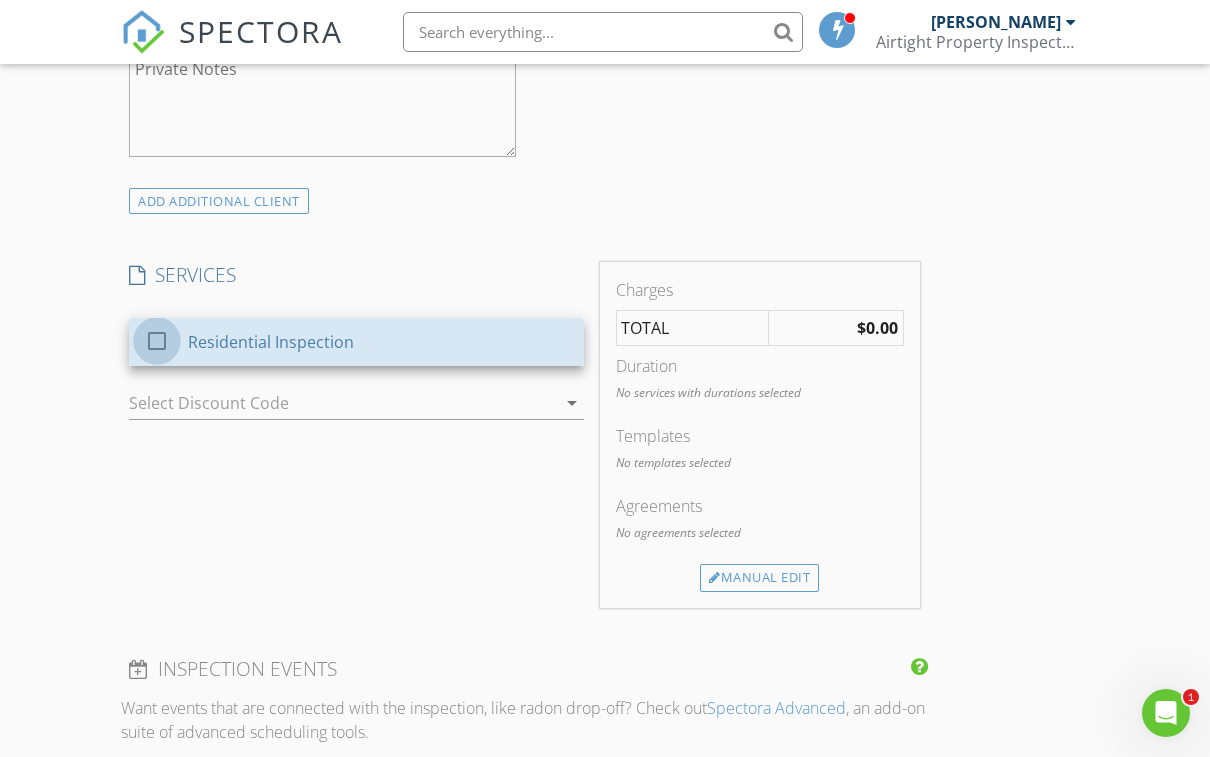 click at bounding box center [157, 341] 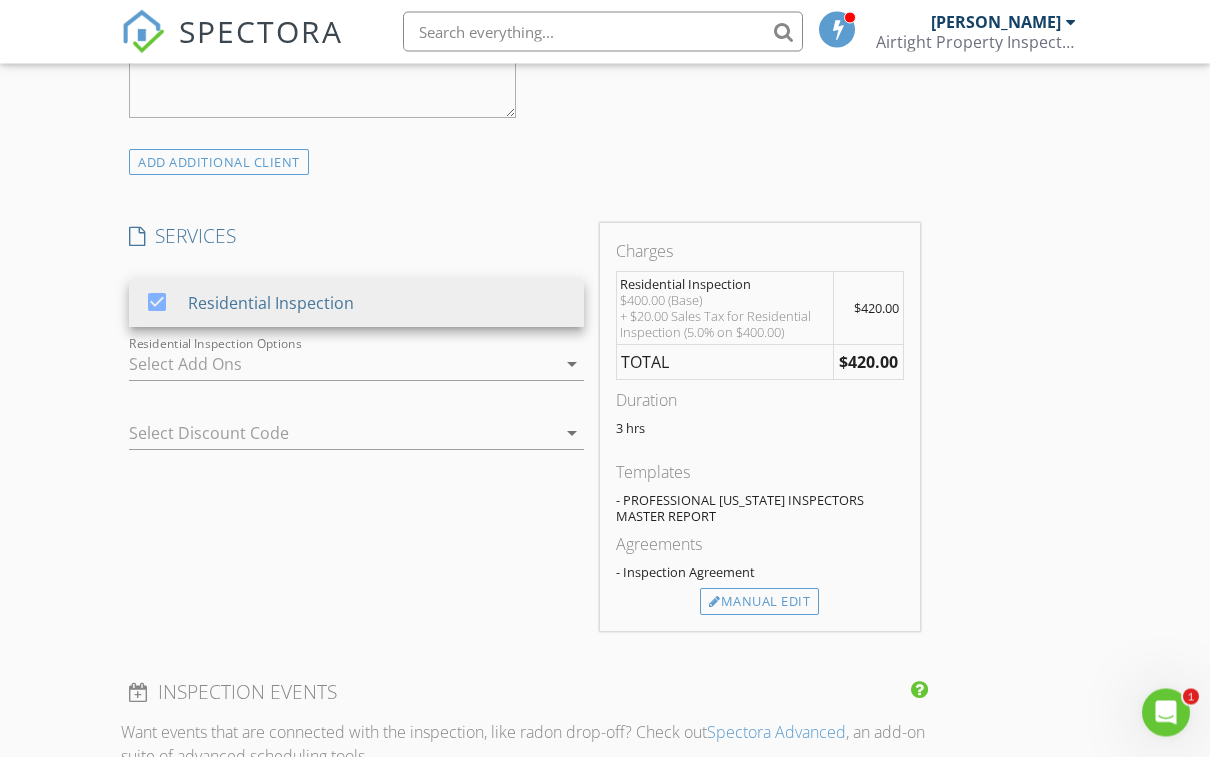 scroll, scrollTop: 1096, scrollLeft: 0, axis: vertical 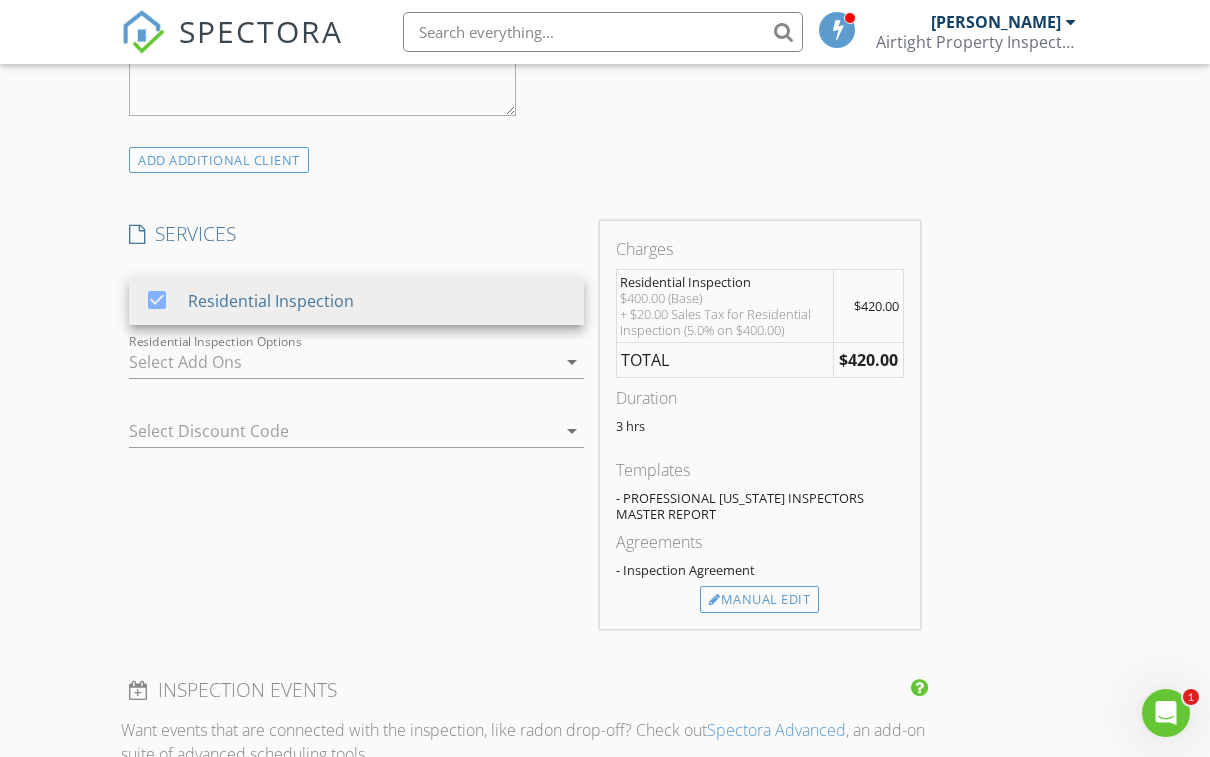 click at bounding box center [342, 362] 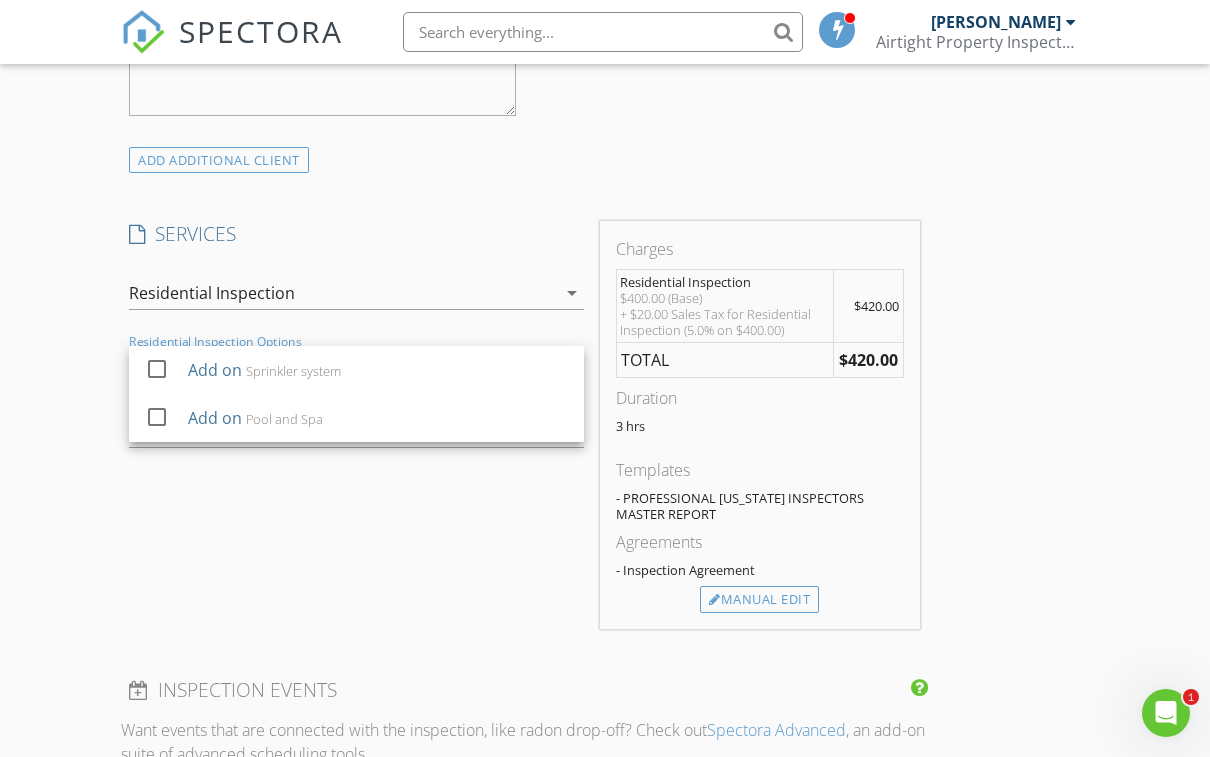 click on "SERVICES
check_box   Residential Inspection   Residential Inspection arrow_drop_down   check_box_outline_blank   Add on    Sprinkler system  check_box_outline_blank   Add on    Pool and Spa Residential Inspection Options arrow_drop_down   Select Discount Code arrow_drop_down" at bounding box center [356, 425] 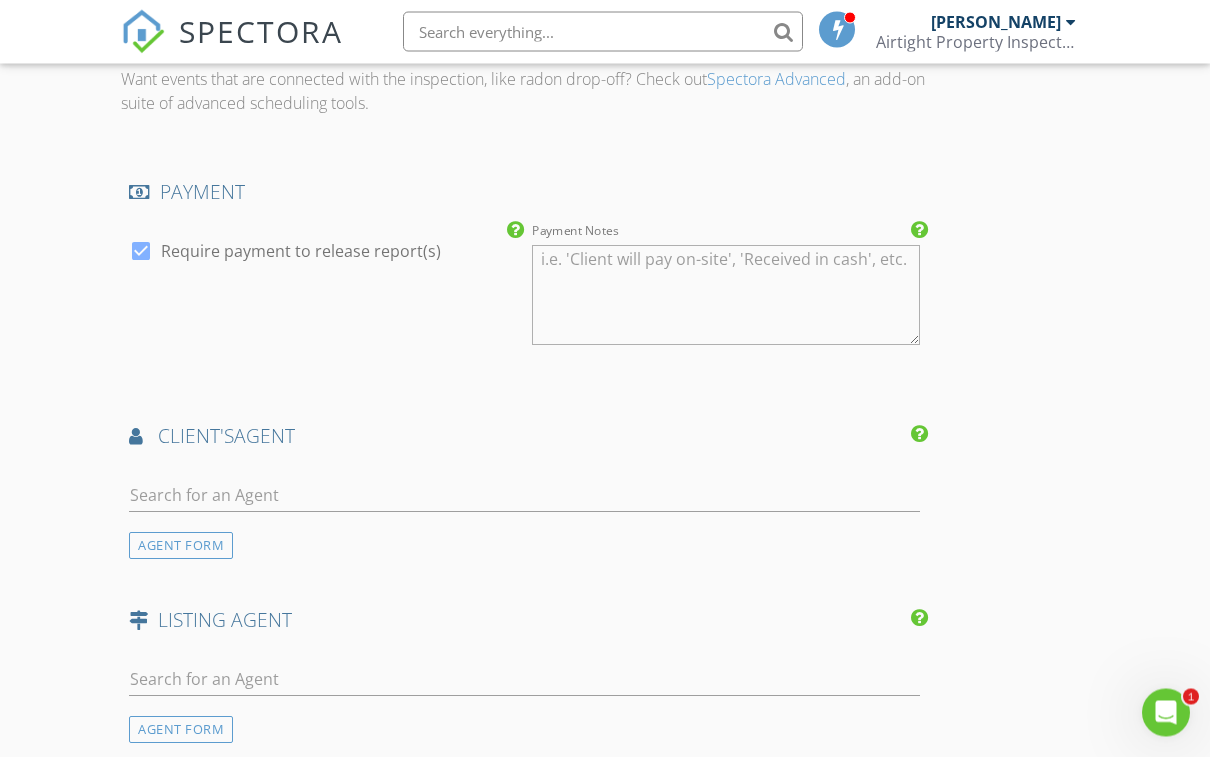 scroll, scrollTop: 1751, scrollLeft: 0, axis: vertical 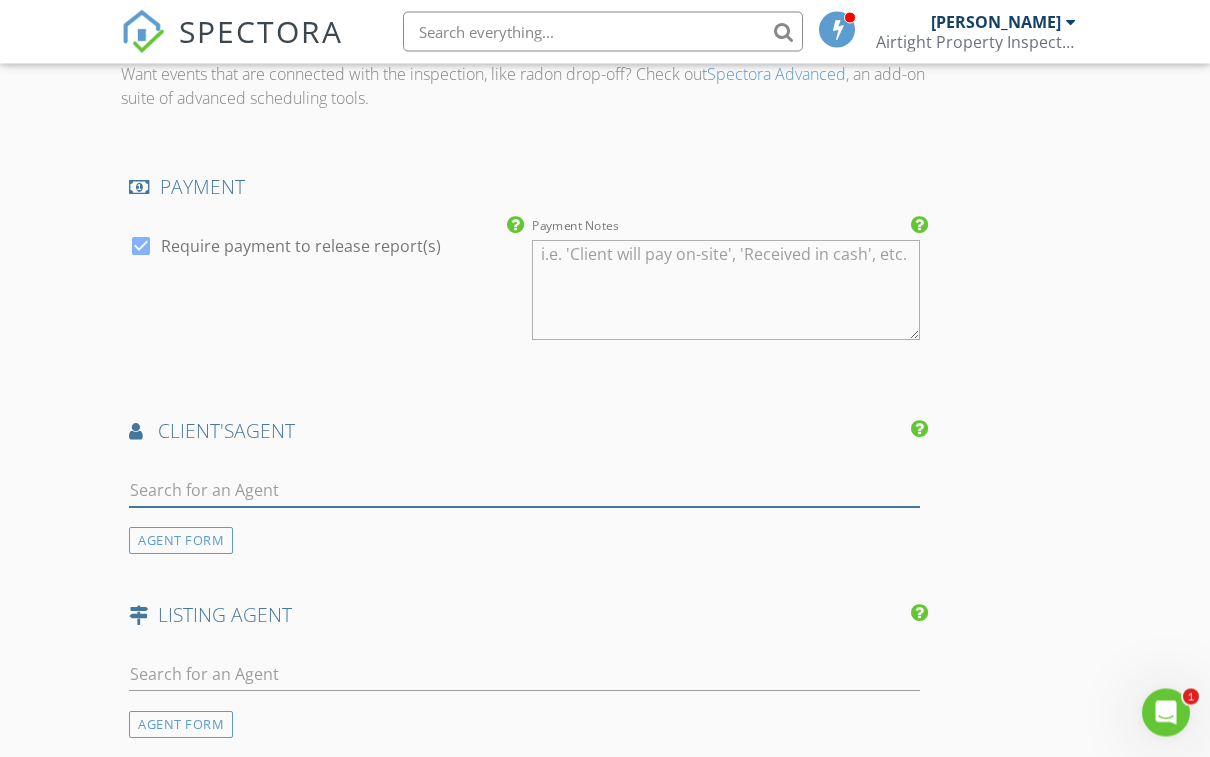 click at bounding box center (524, 491) 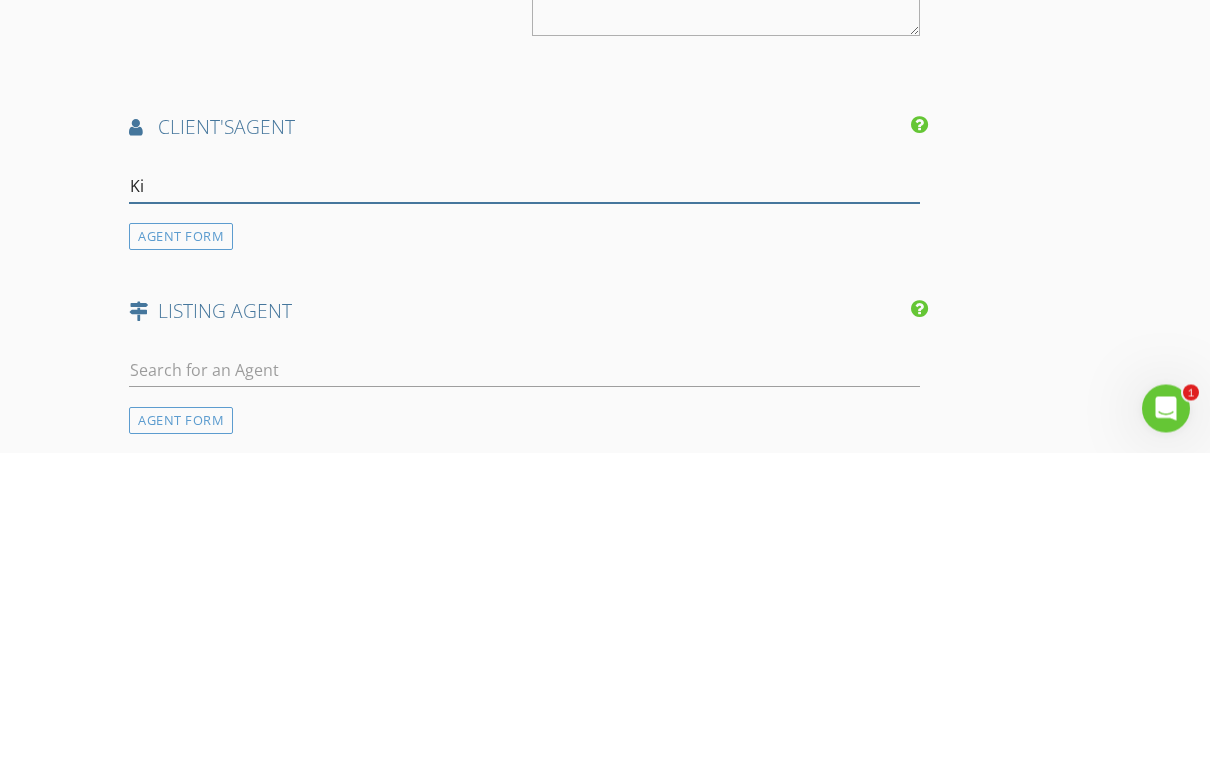 type on "[PERSON_NAME]" 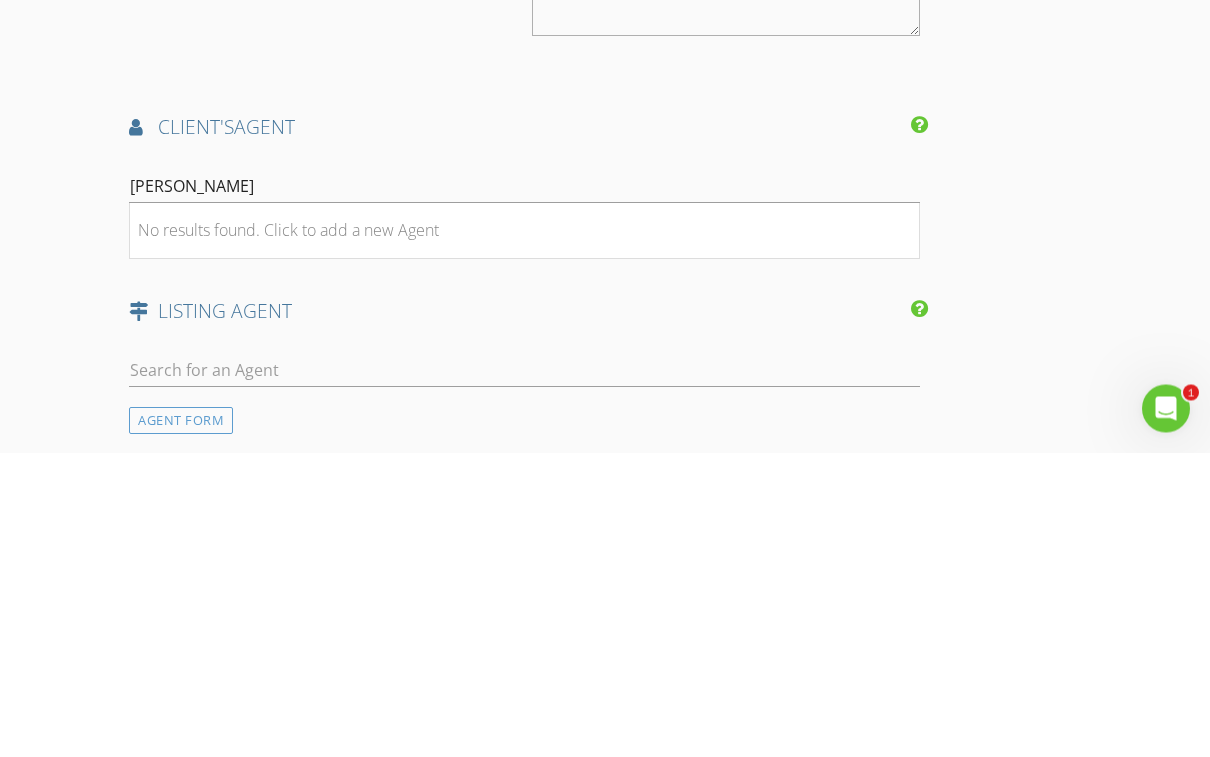 click on "No results found. Click to add a new Agent" at bounding box center [288, 535] 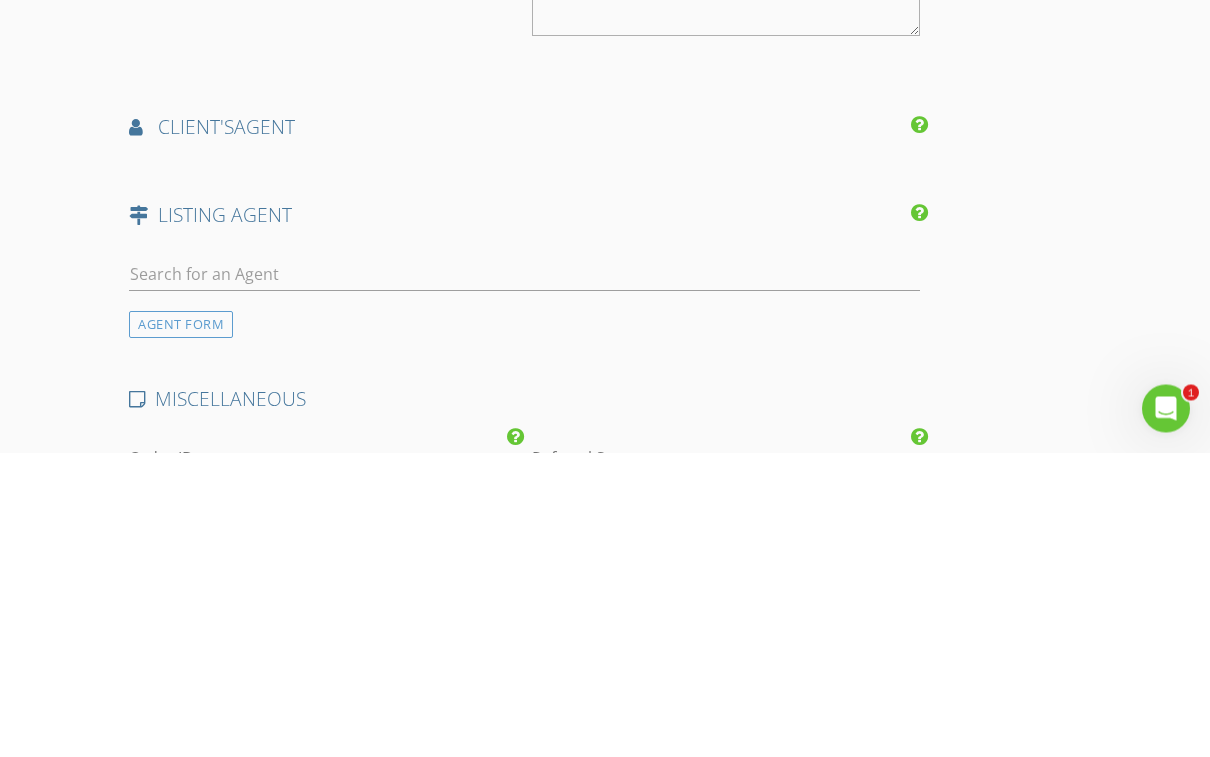 scroll, scrollTop: 2056, scrollLeft: 0, axis: vertical 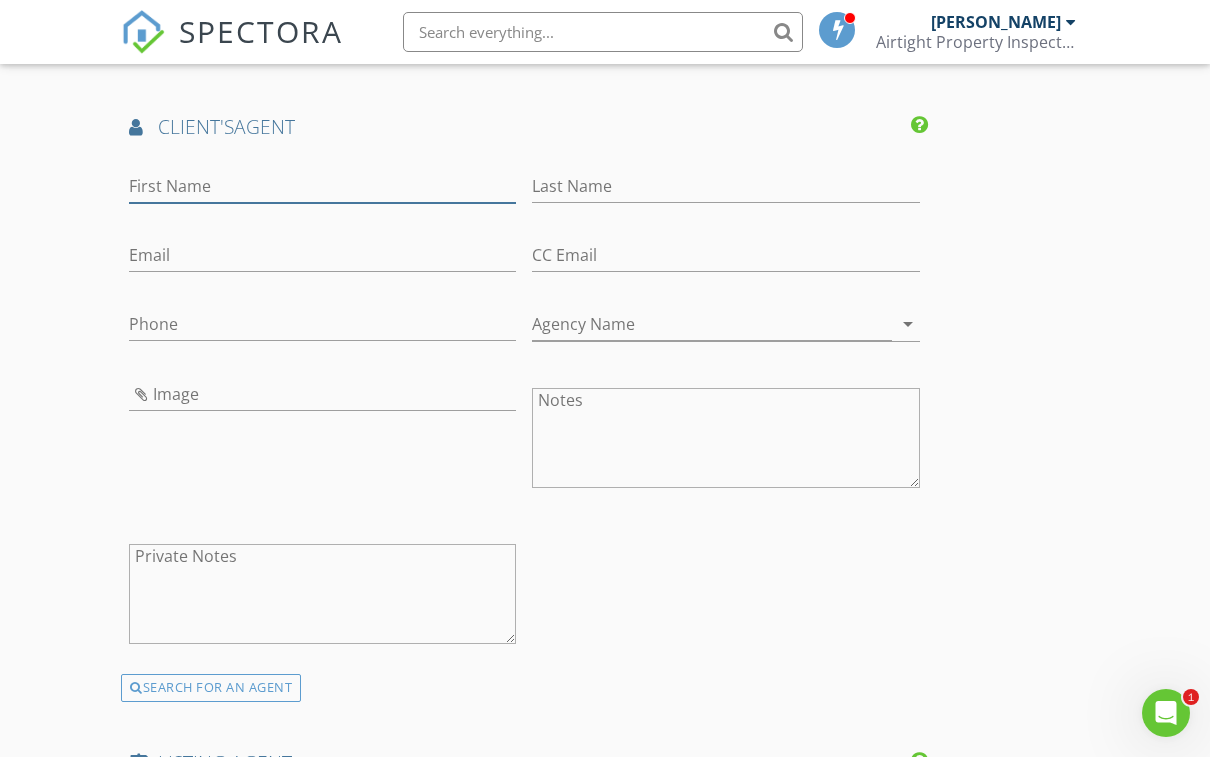click on "First Name" at bounding box center (322, 186) 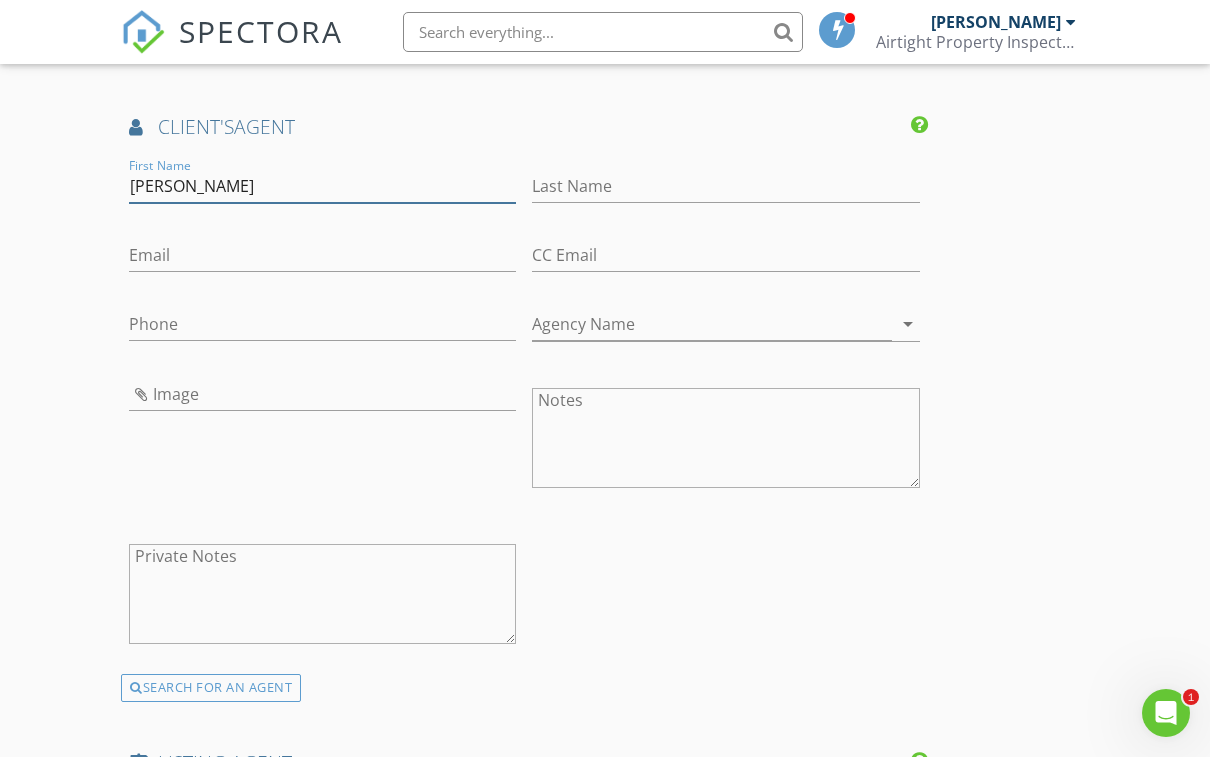 type on "[PERSON_NAME]" 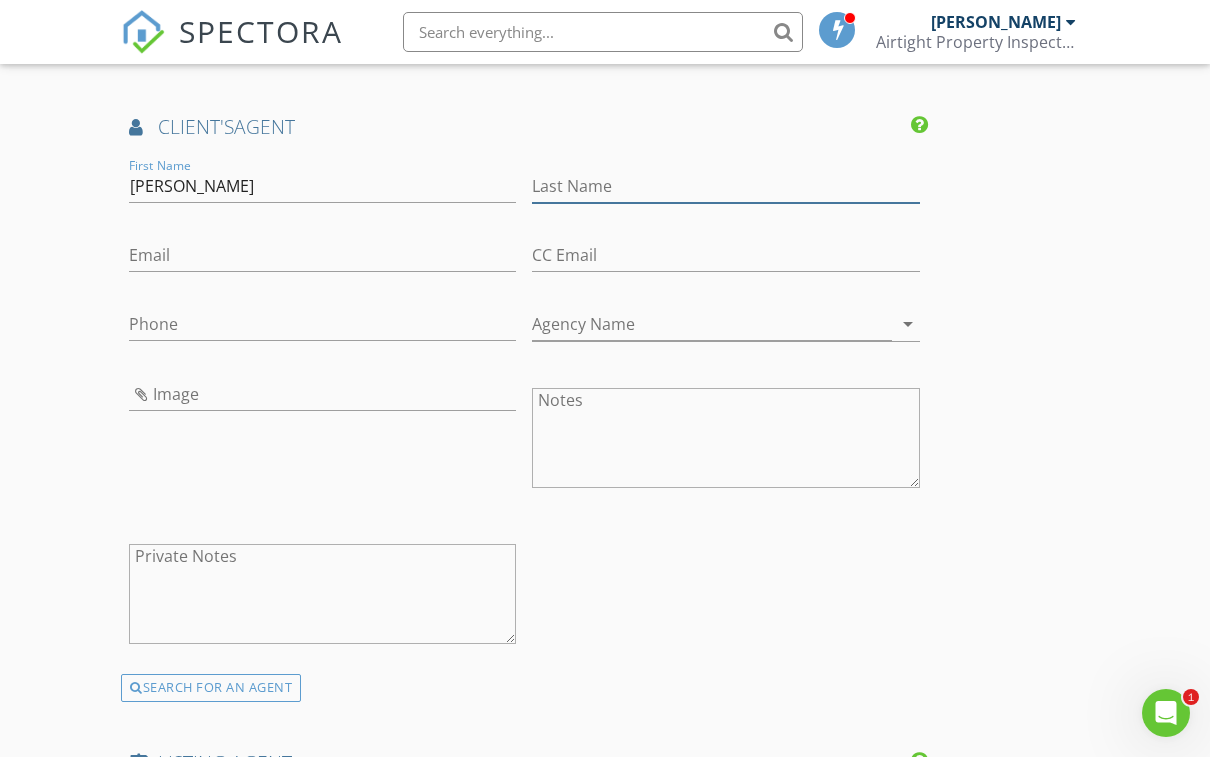 click on "Last Name" at bounding box center [725, 186] 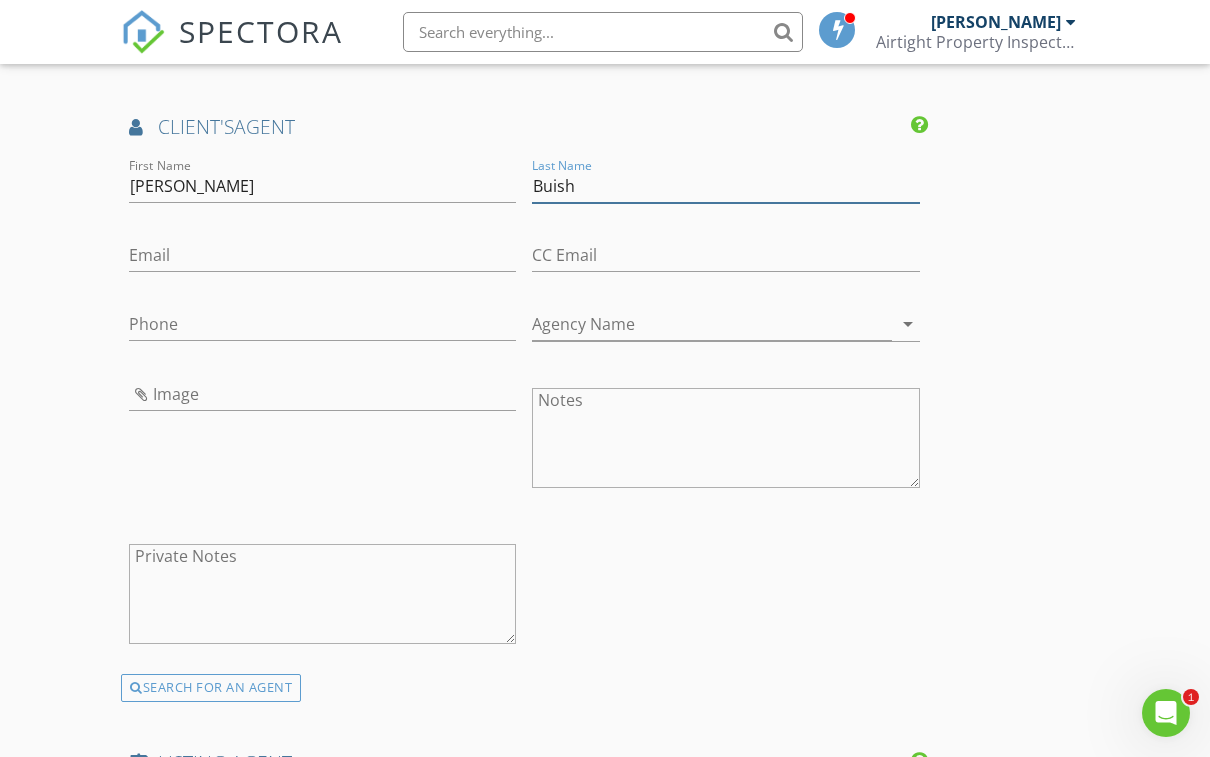 type on "Buish" 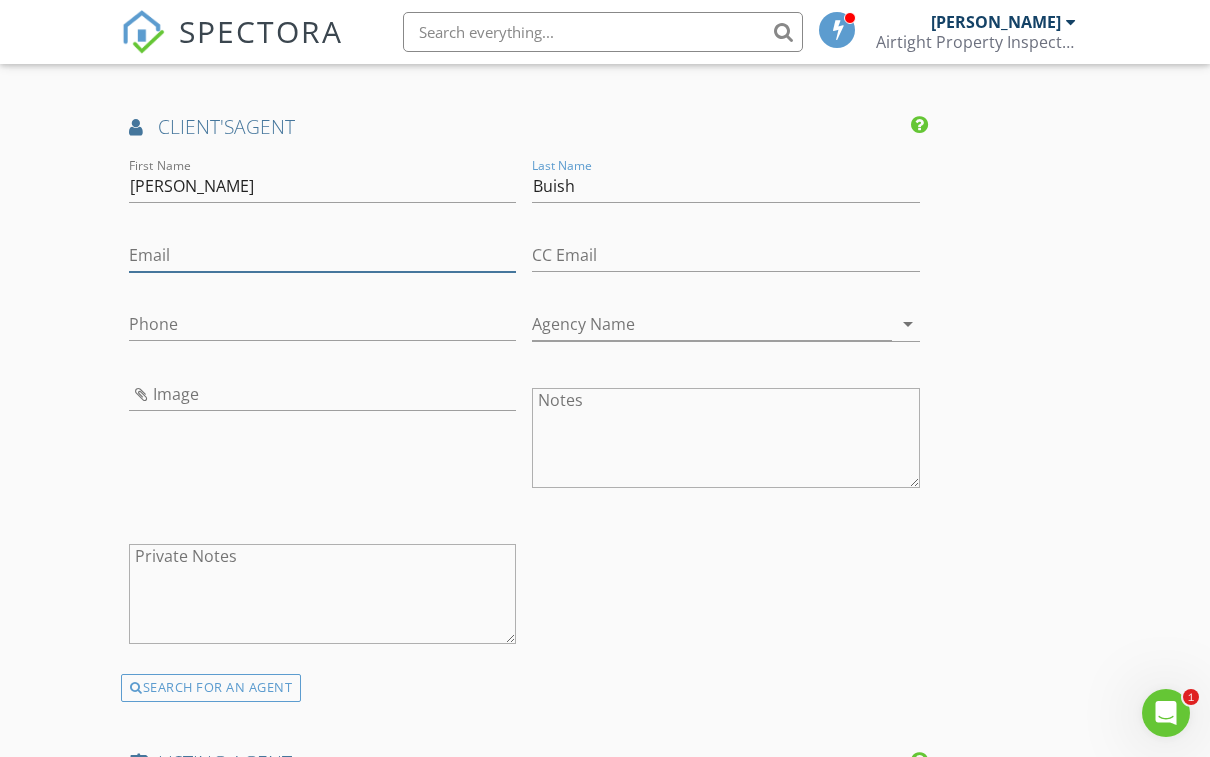 click on "Email" at bounding box center (322, 255) 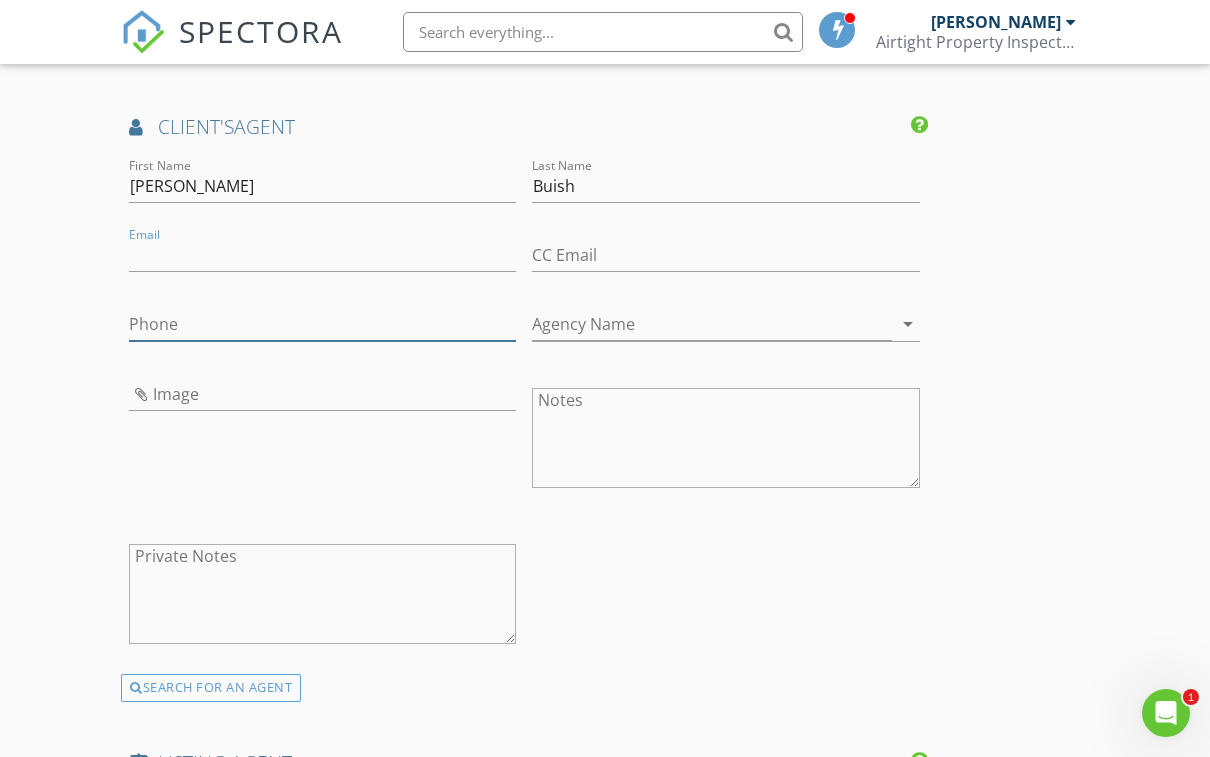 click on "Phone" at bounding box center [322, 328] 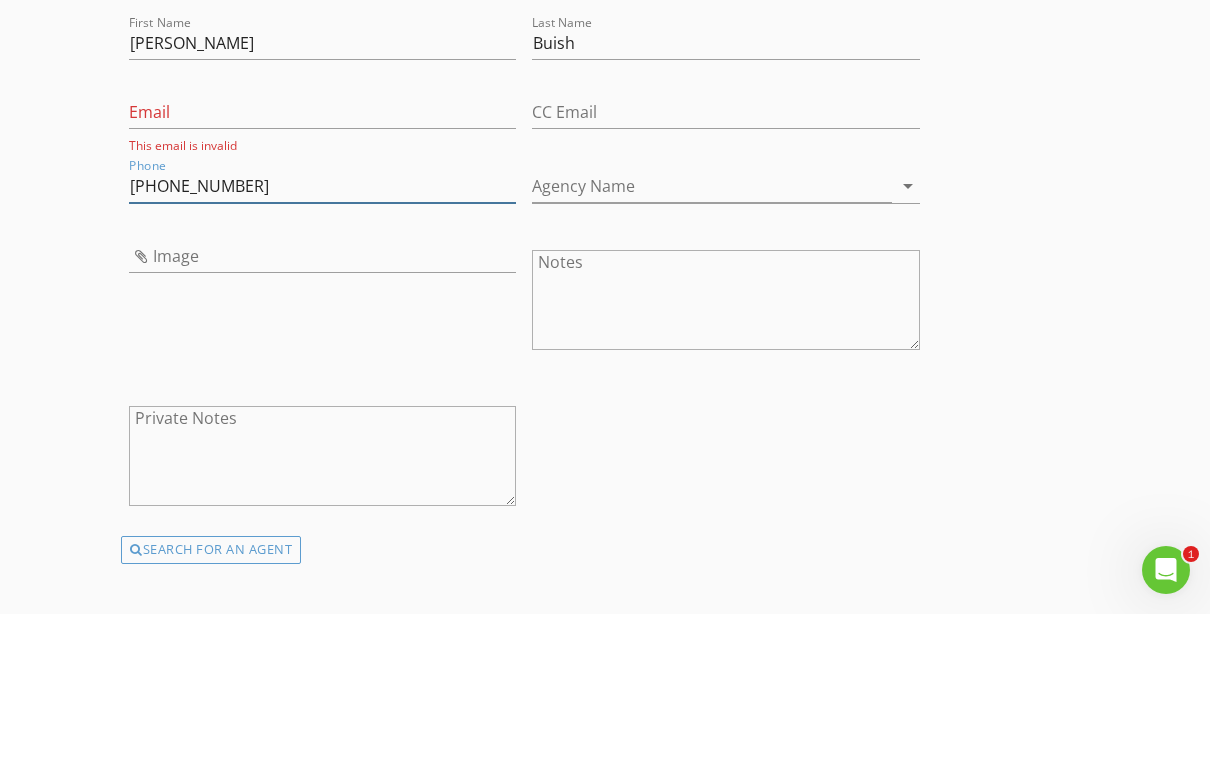 type on "[PHONE_NUMBER]" 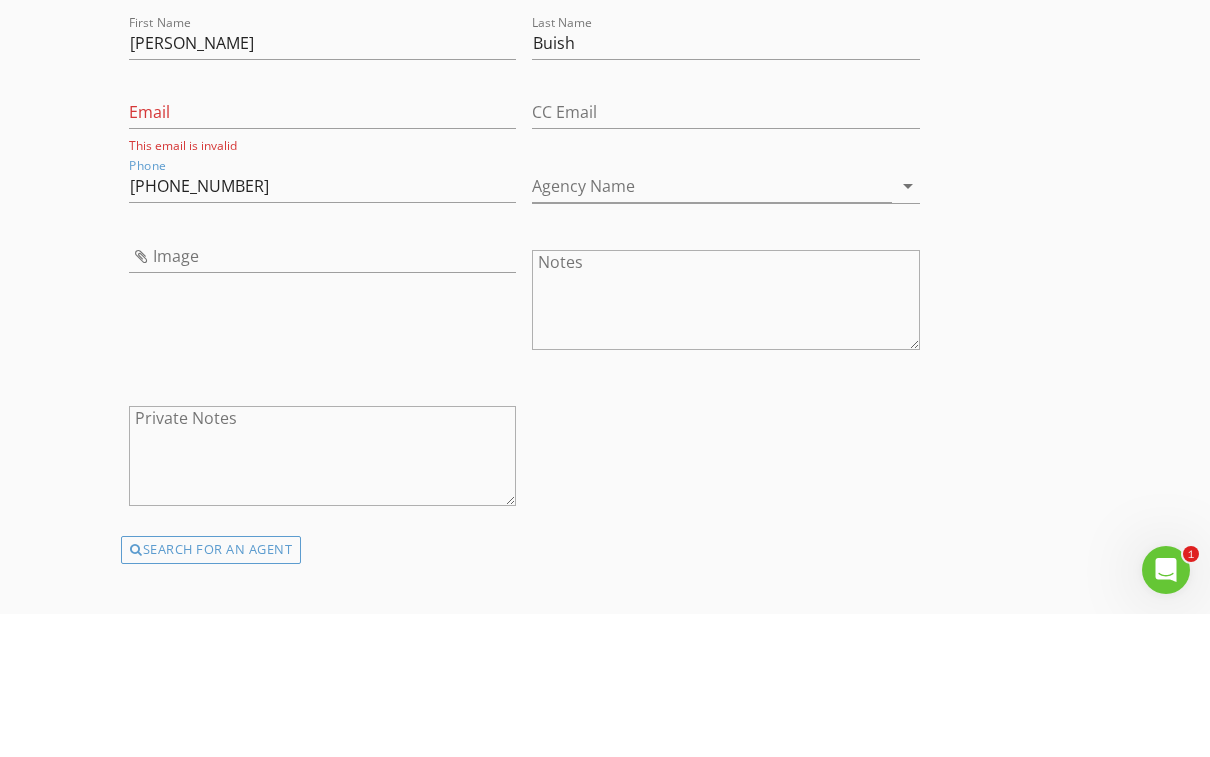 click on "INSPECTOR(S)
check_box   Brantley Huffman   PRIMARY   Brantley Huffman arrow_drop_down   check_box_outline_blank Brantley Huffman specifically requested
Date/Time
07/22/2025 10:00 AM
Location
Address Form   16818 Great Highlands Dr, Hockley, TX, USA     Can't find your address?   Click here.
client
check_box Enable Client CC email for this inspection   Client Search     check_box_outline_blank Client is a Company/Organization     First Name Joseph   Last Name Pratt   Email Pratt.joseph@gmail.com   CC Email atpinspect@gmail.com   Phone 951-907-0919           Notes   Private Notes
ADD ADDITIONAL client
SERVICES
check_box   Residential Inspection   Residential Inspection arrow_drop_down   check_box_outline_blank   Add on    Sprinkler system  check_box_outline_blank   Add on" at bounding box center [605, -109] 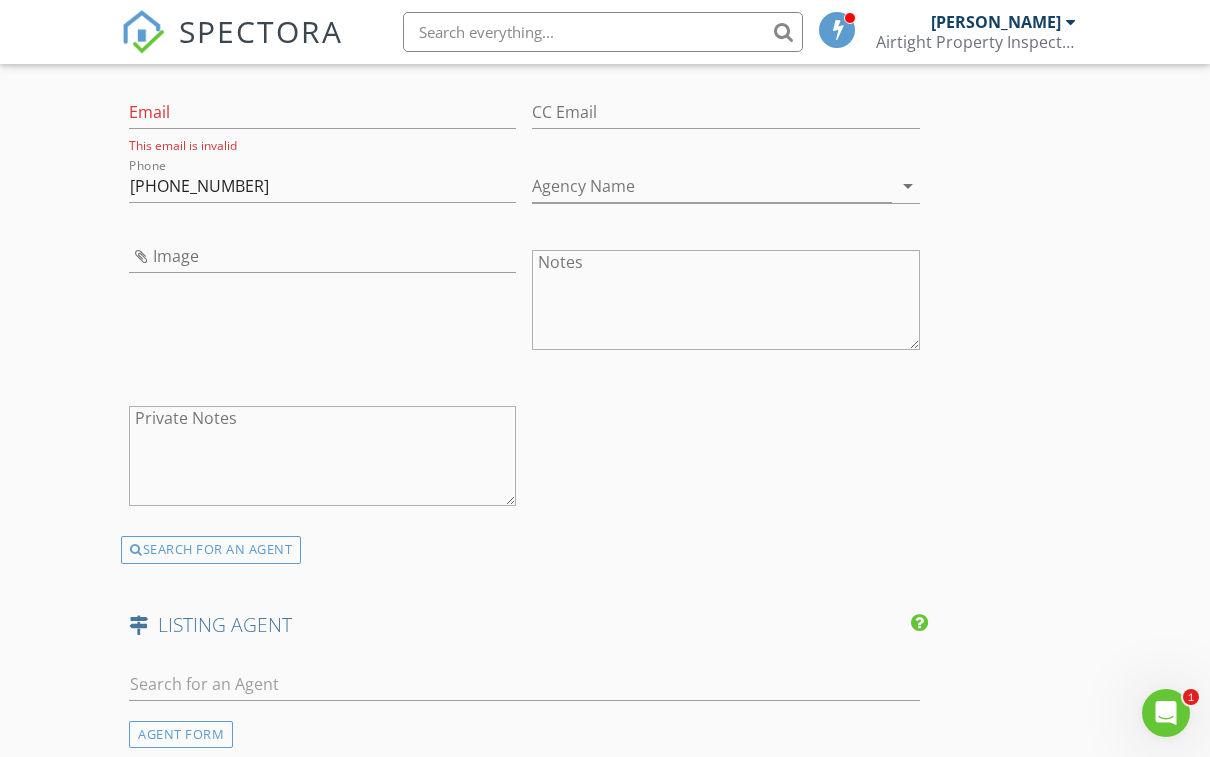 click 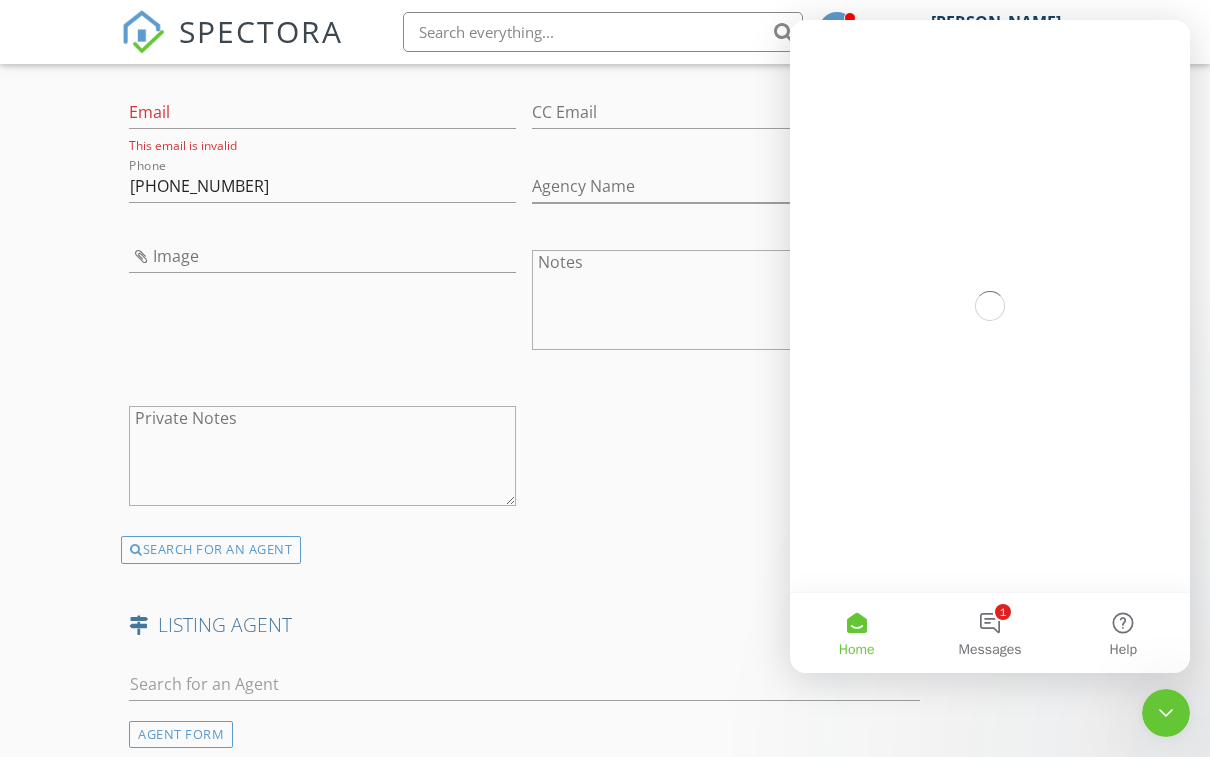 scroll, scrollTop: 0, scrollLeft: 0, axis: both 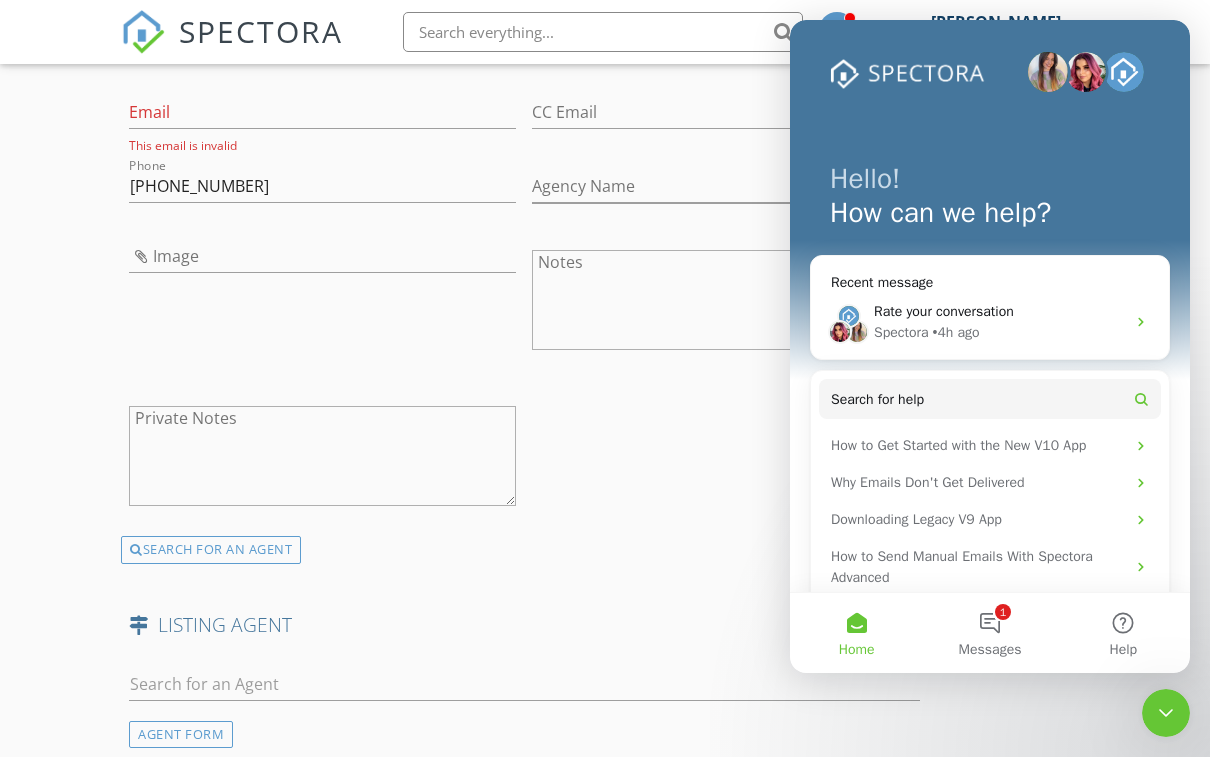 click on "1 Messages" at bounding box center [989, 633] 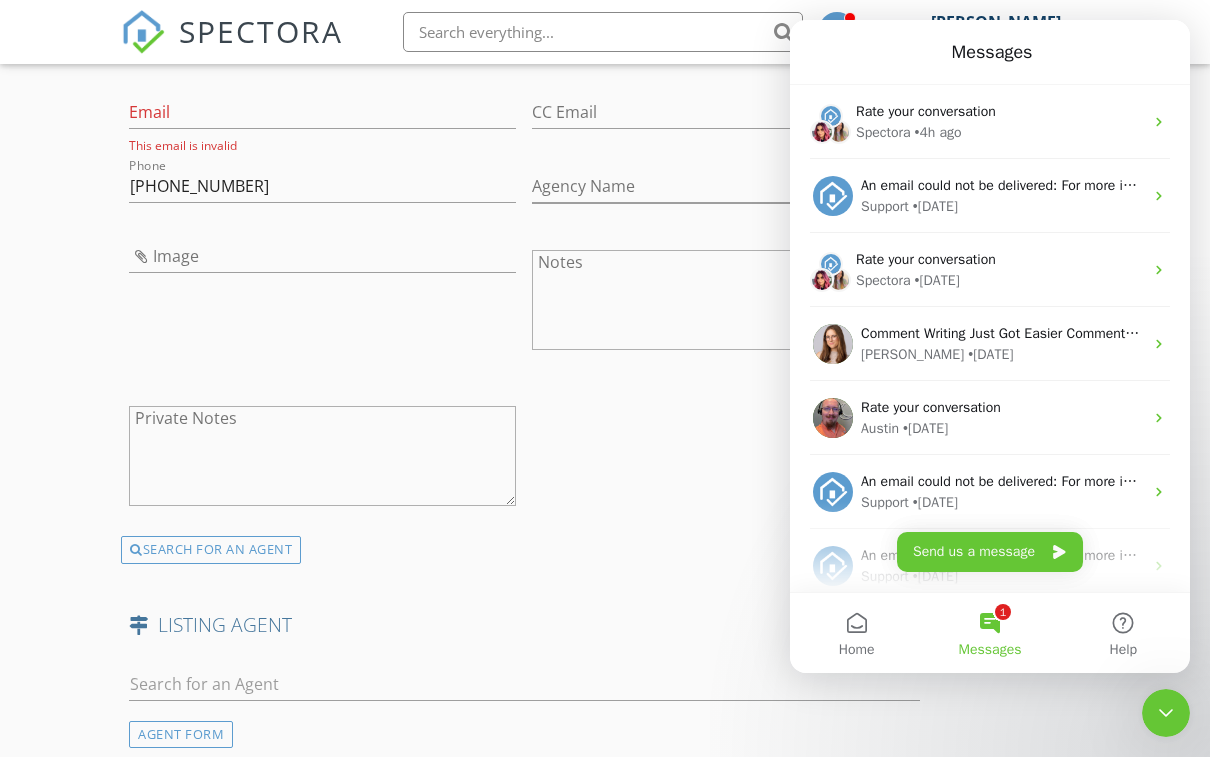 click on "Send us a message" at bounding box center [990, 552] 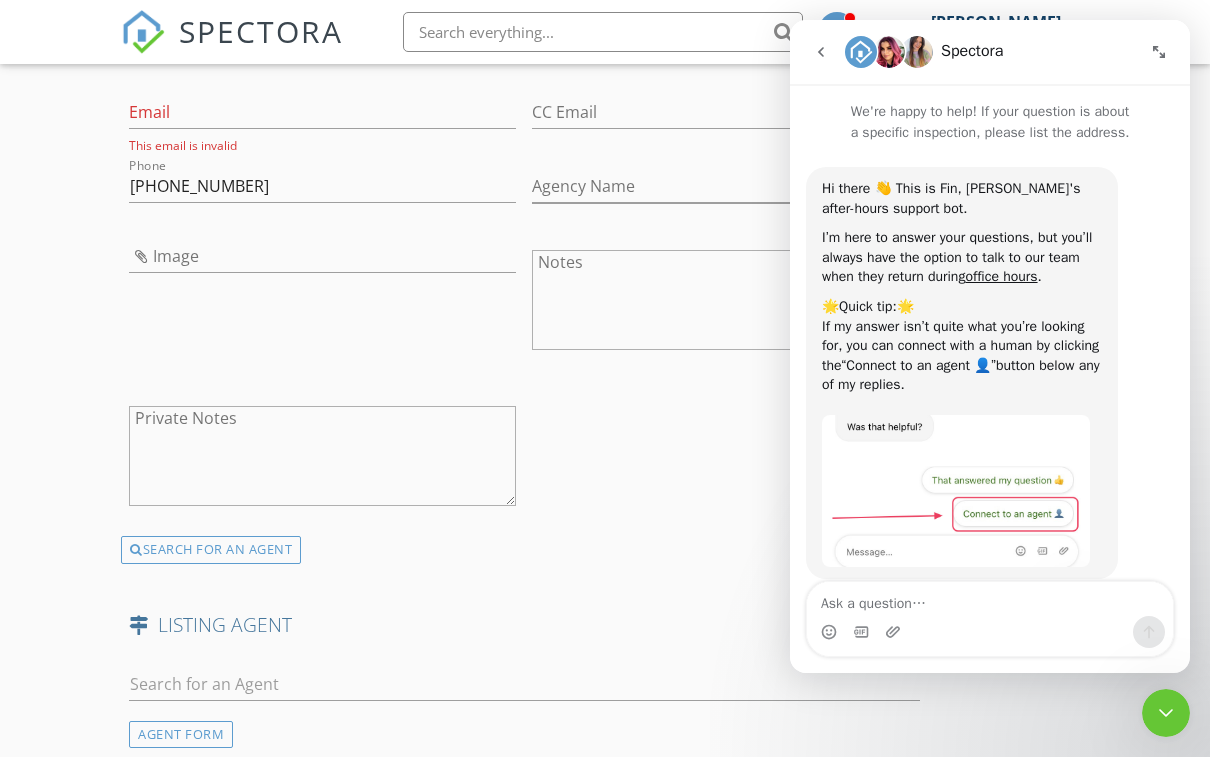 click at bounding box center (990, 599) 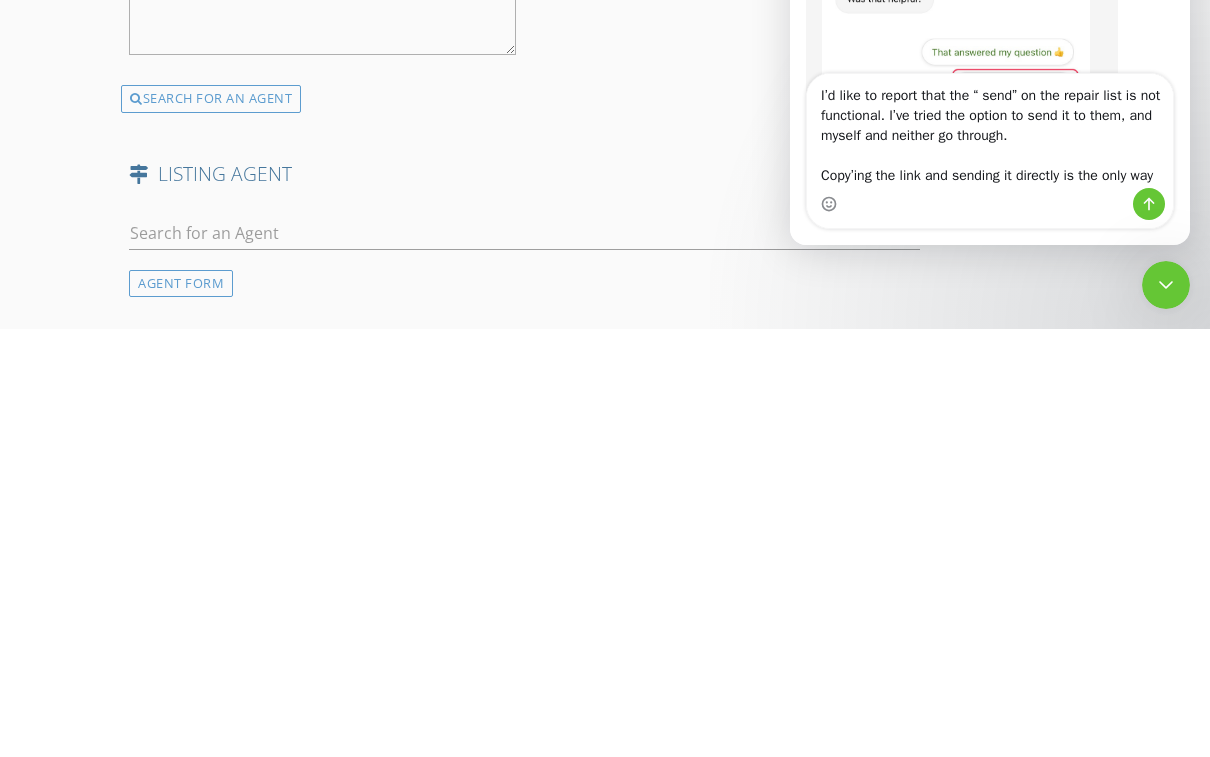 type on "I’d like to report that the “ send” on the repair list is not functional. I’ve tried the option to send it to them, and myself and neither go through.
Copy’ing the link and sending it directly is the only way" 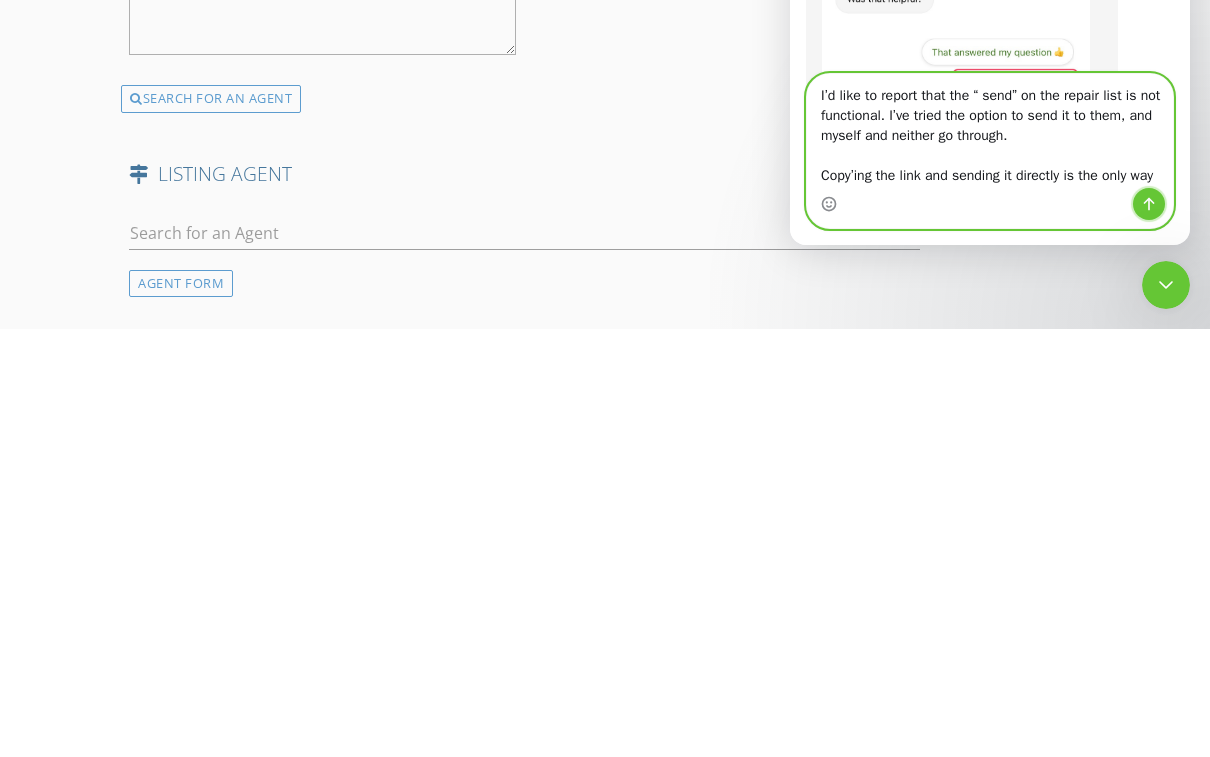 click 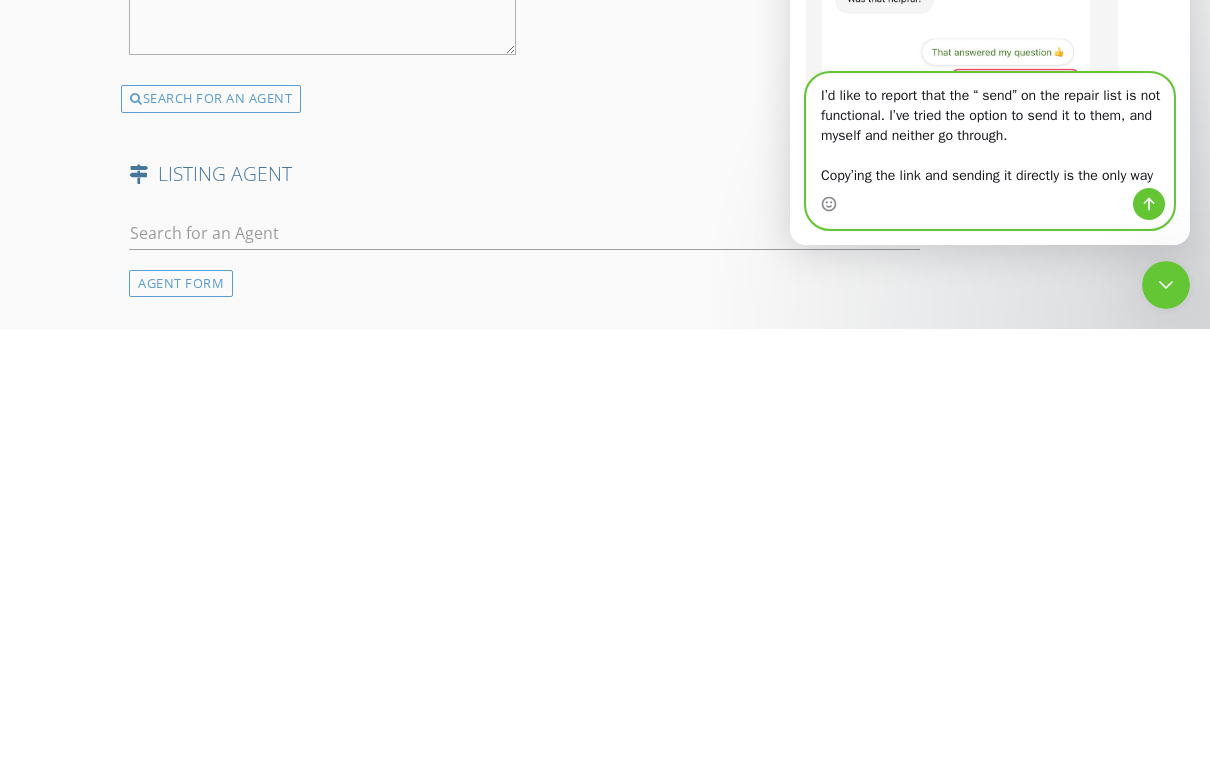 type 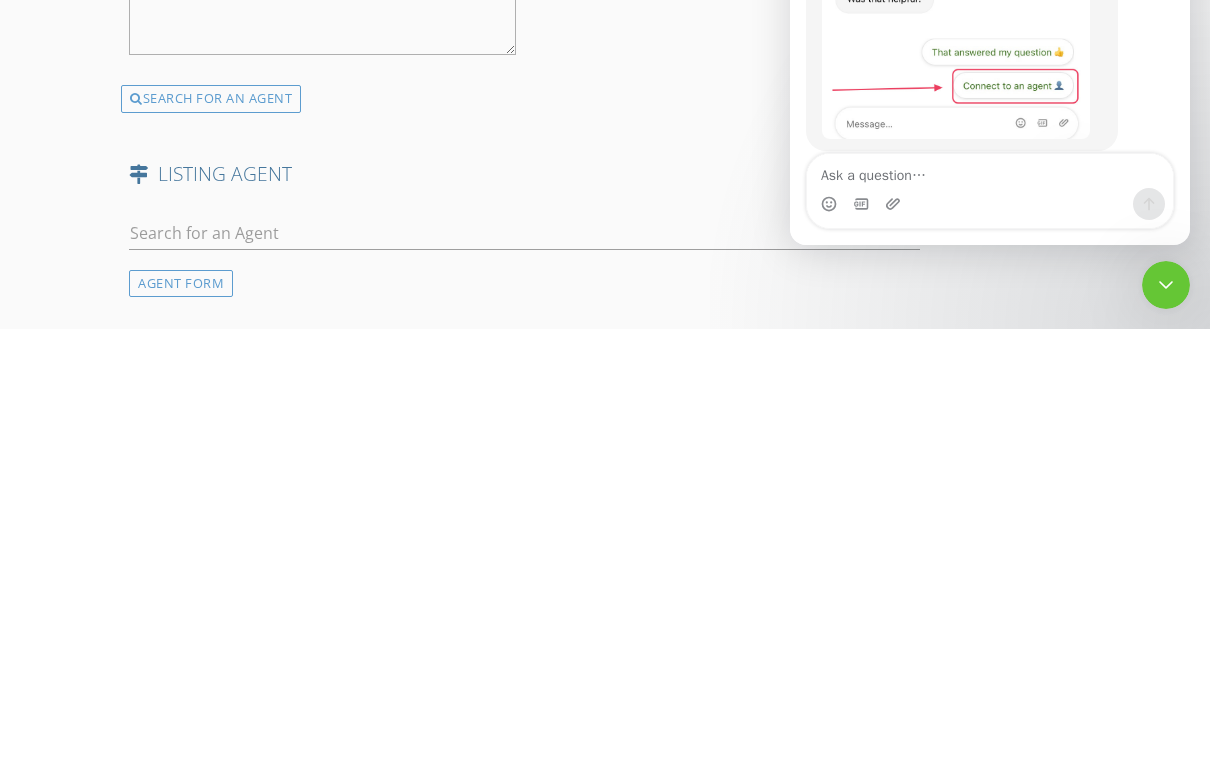 scroll, scrollTop: 2246, scrollLeft: 0, axis: vertical 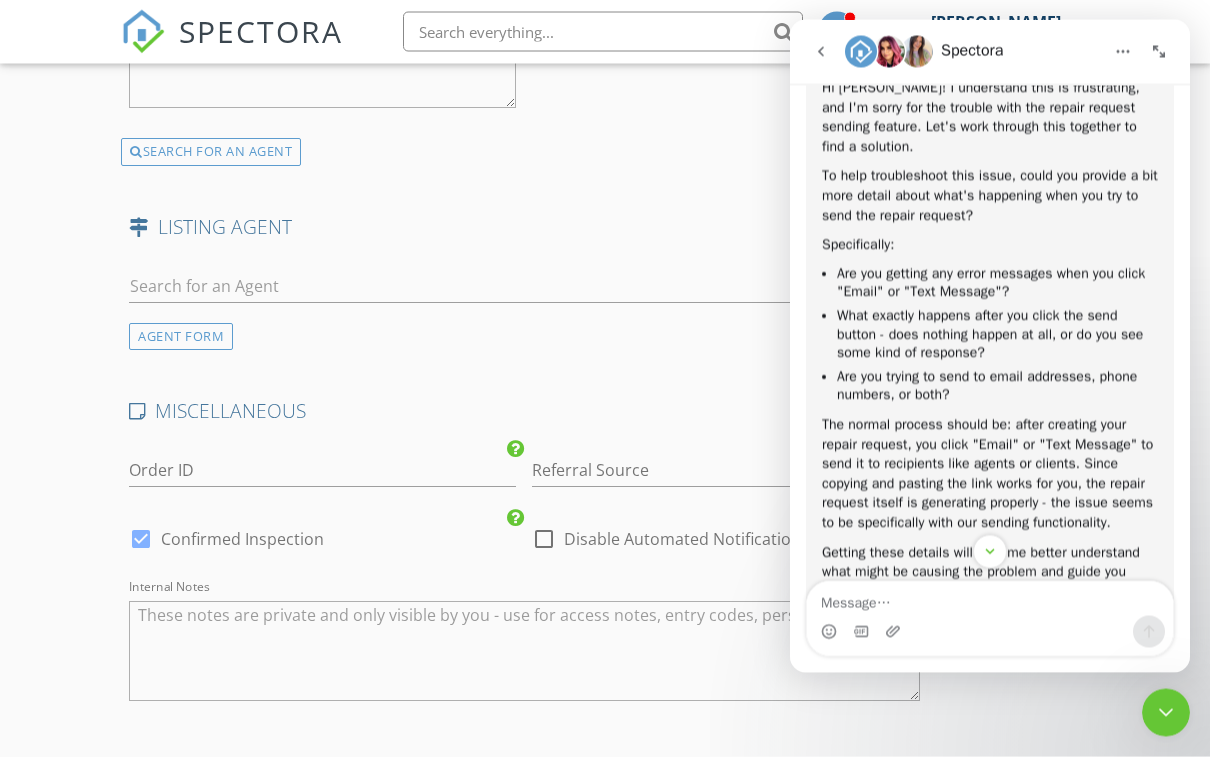 click 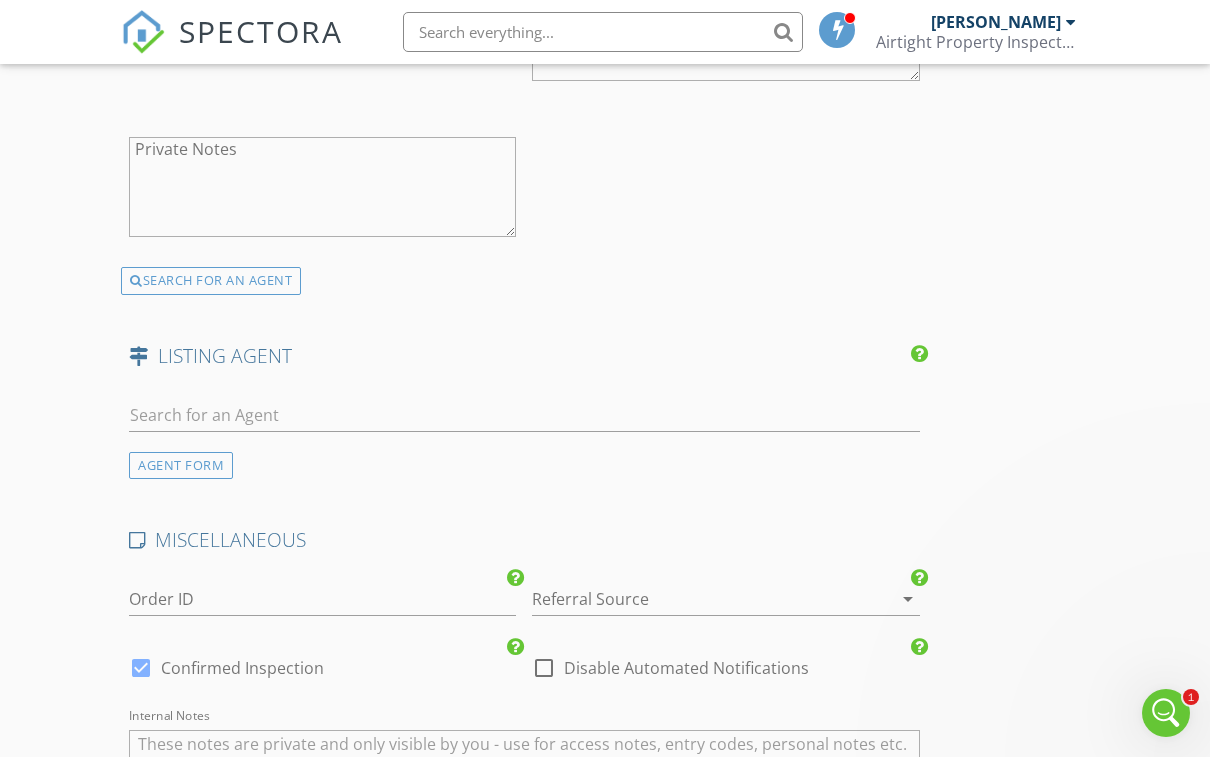 scroll, scrollTop: 0, scrollLeft: 0, axis: both 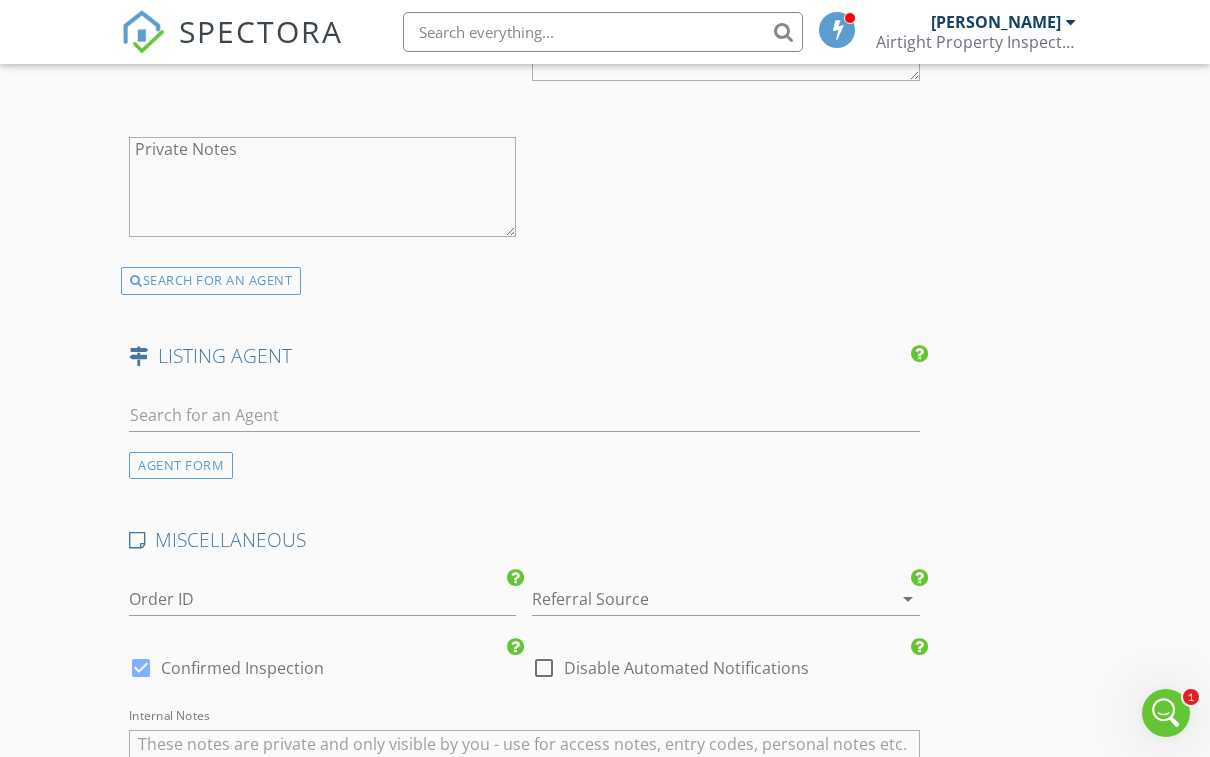 click at bounding box center [697, 599] 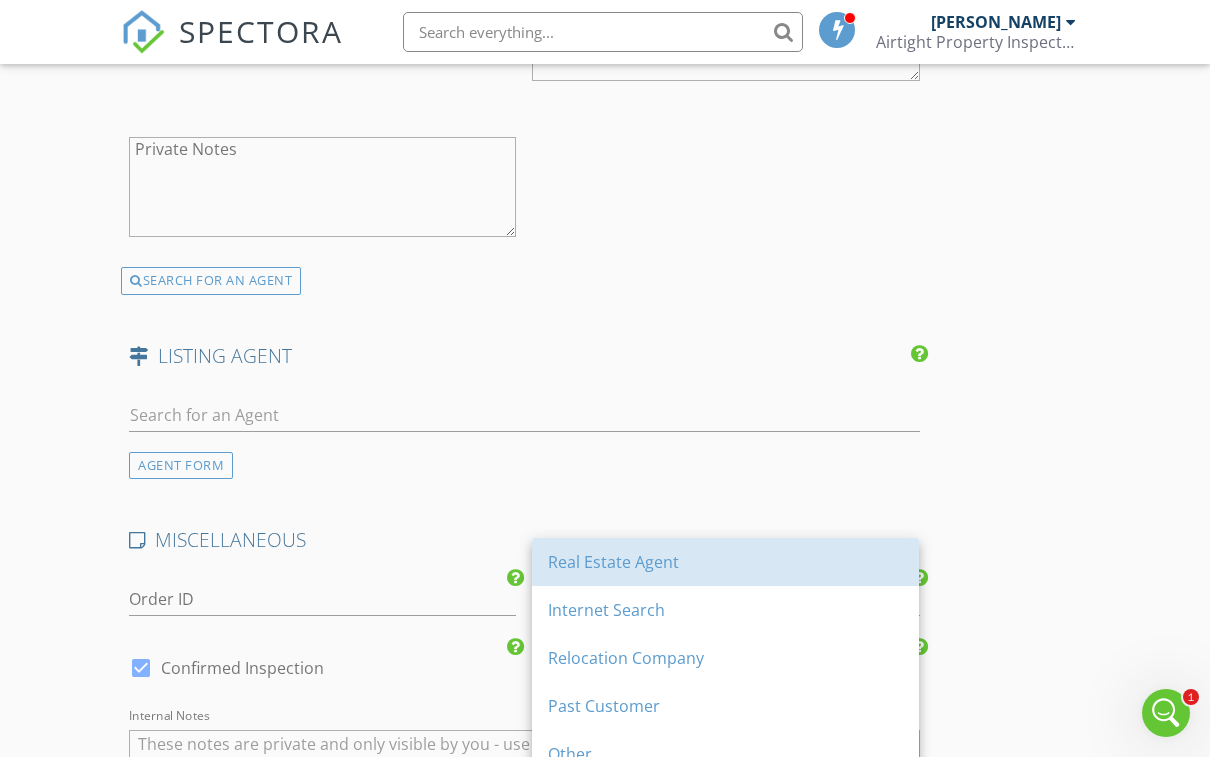click on "Real Estate Agent" at bounding box center [725, 562] 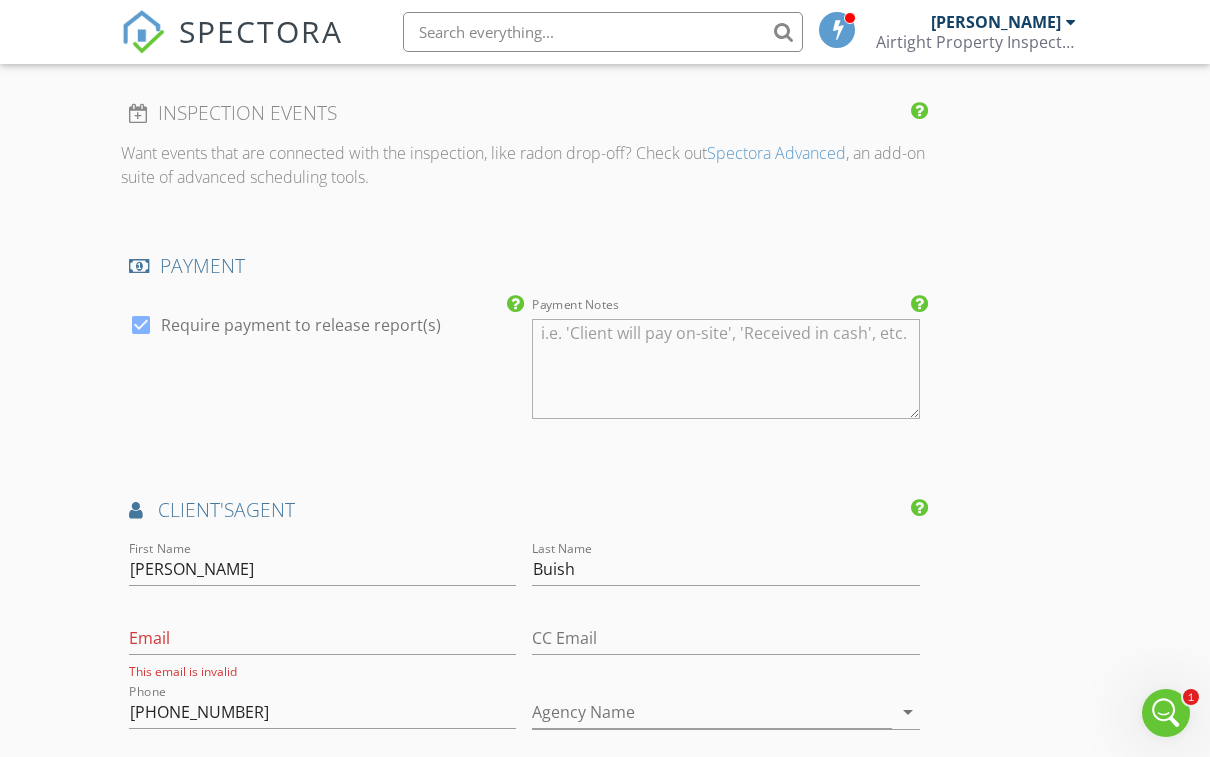scroll, scrollTop: 1712, scrollLeft: 0, axis: vertical 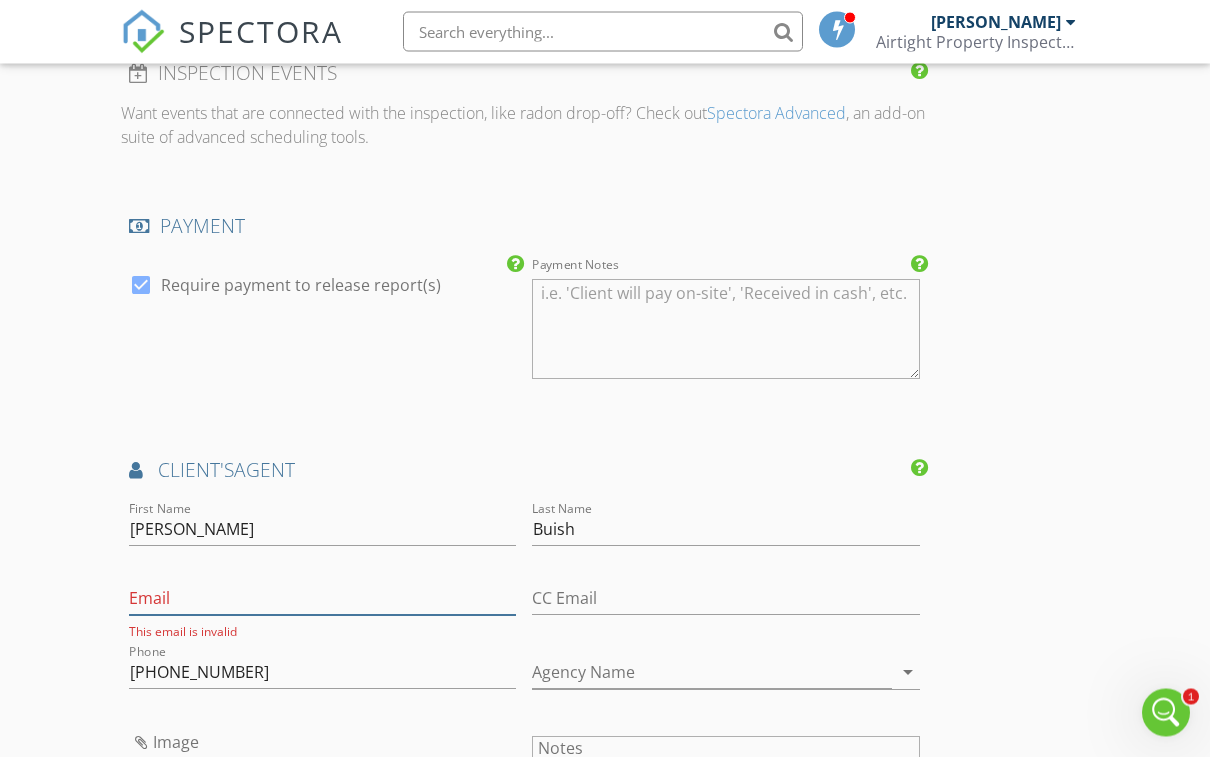 click on "Email" at bounding box center [322, 599] 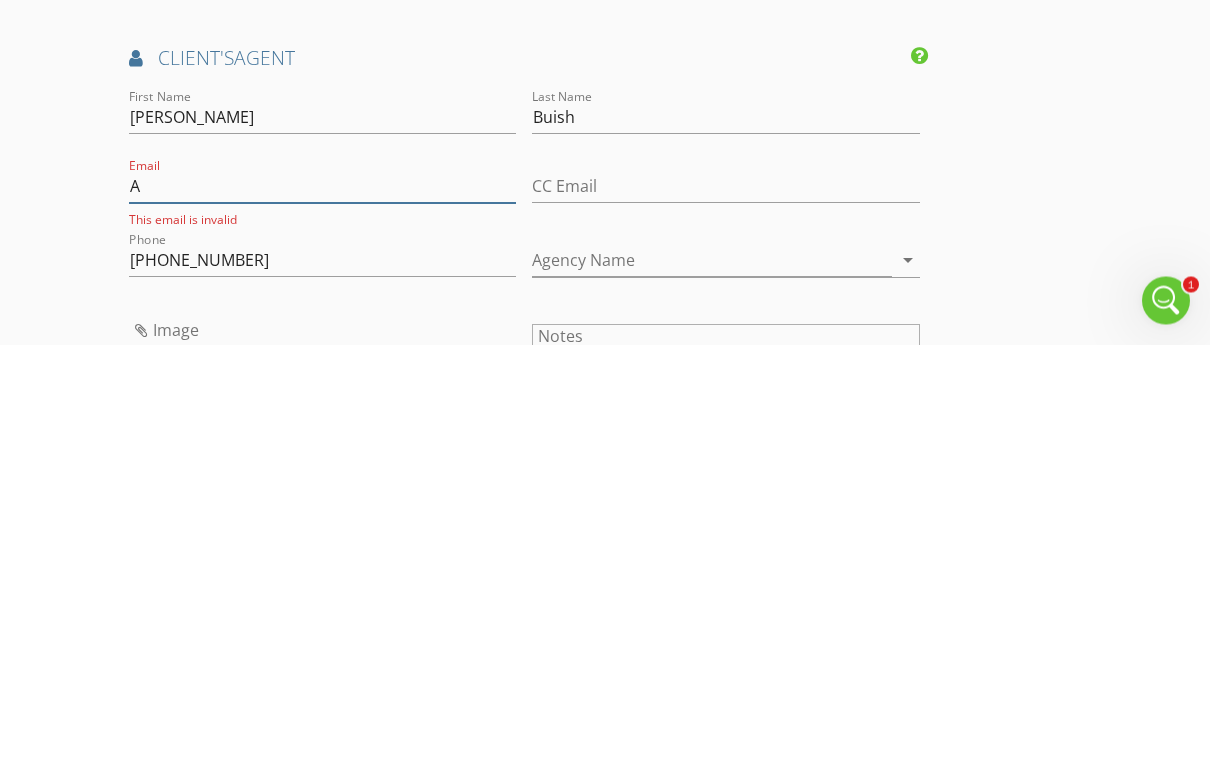 type on "At" 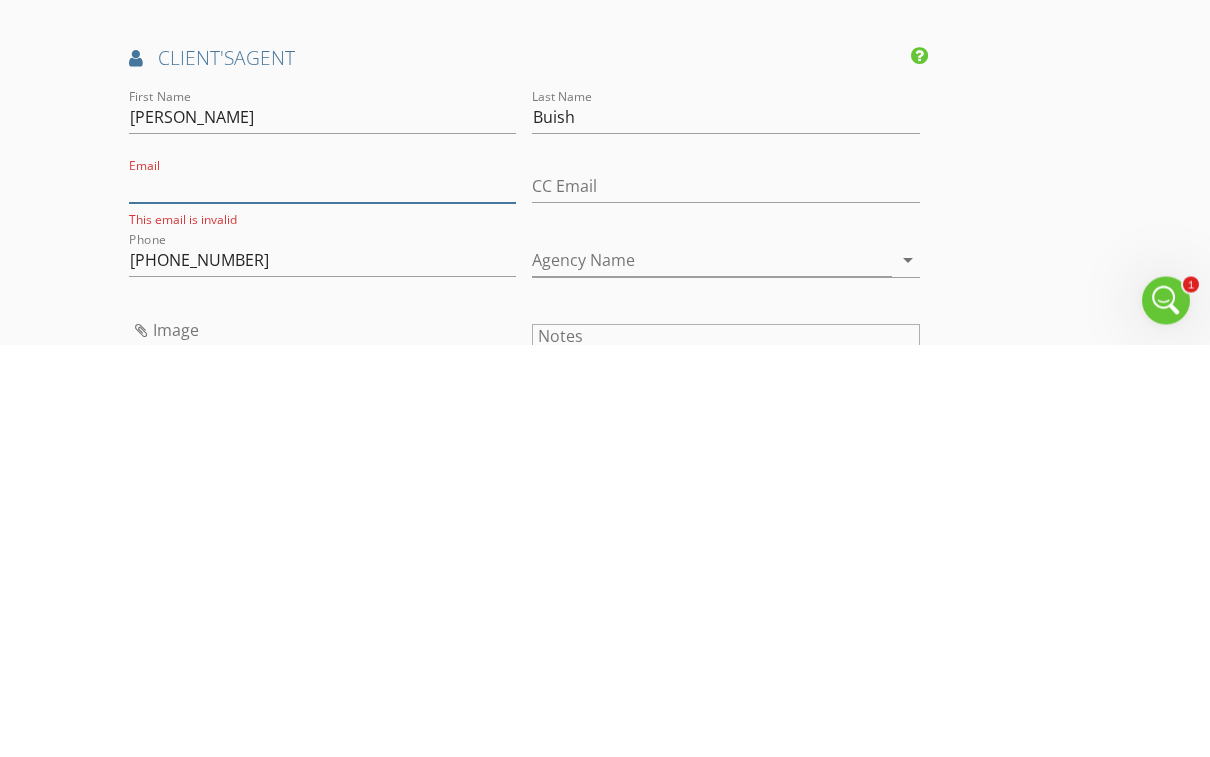 type on "[EMAIL_ADDRESS][DOMAIN_NAME]" 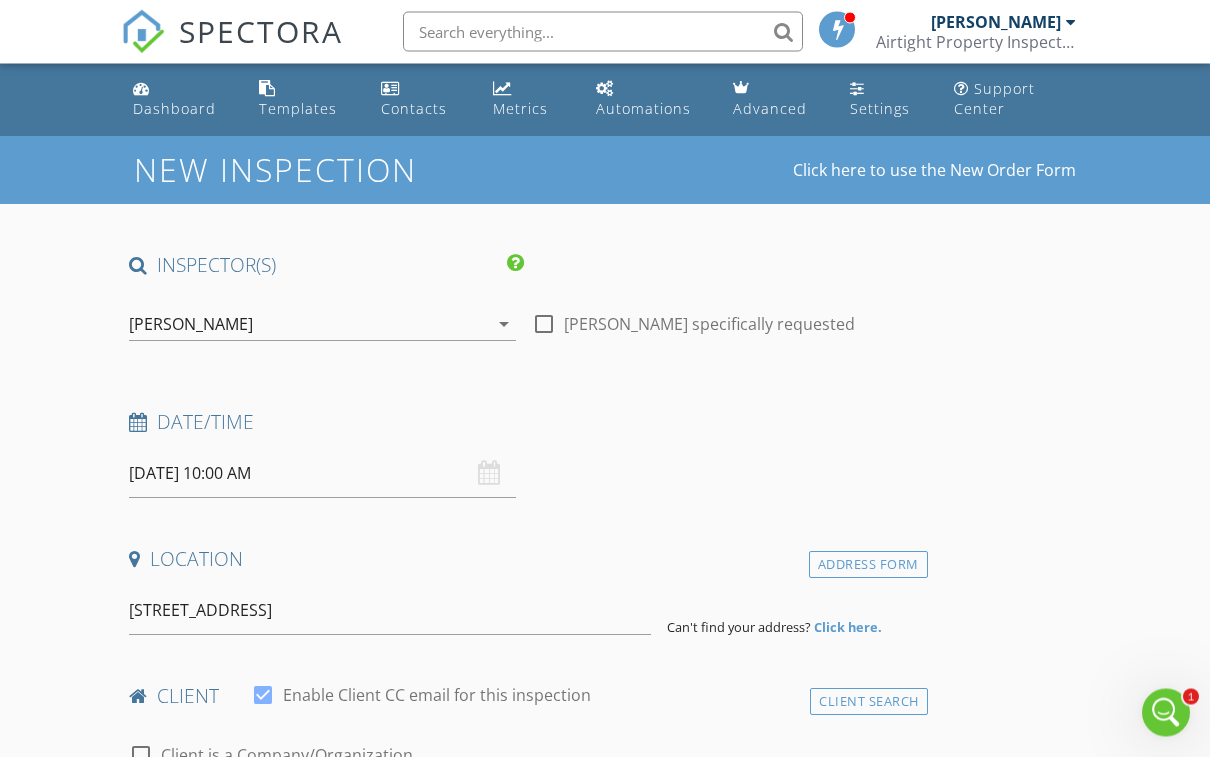scroll, scrollTop: 0, scrollLeft: 0, axis: both 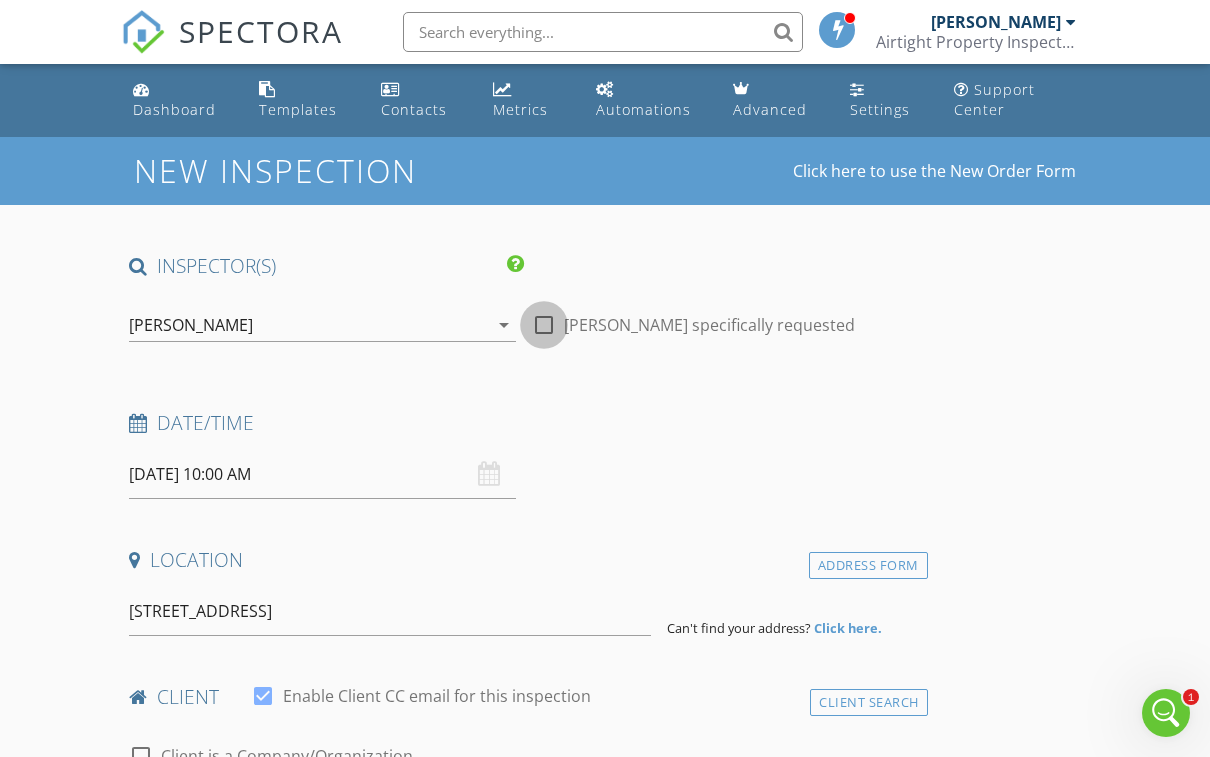 click at bounding box center (544, 325) 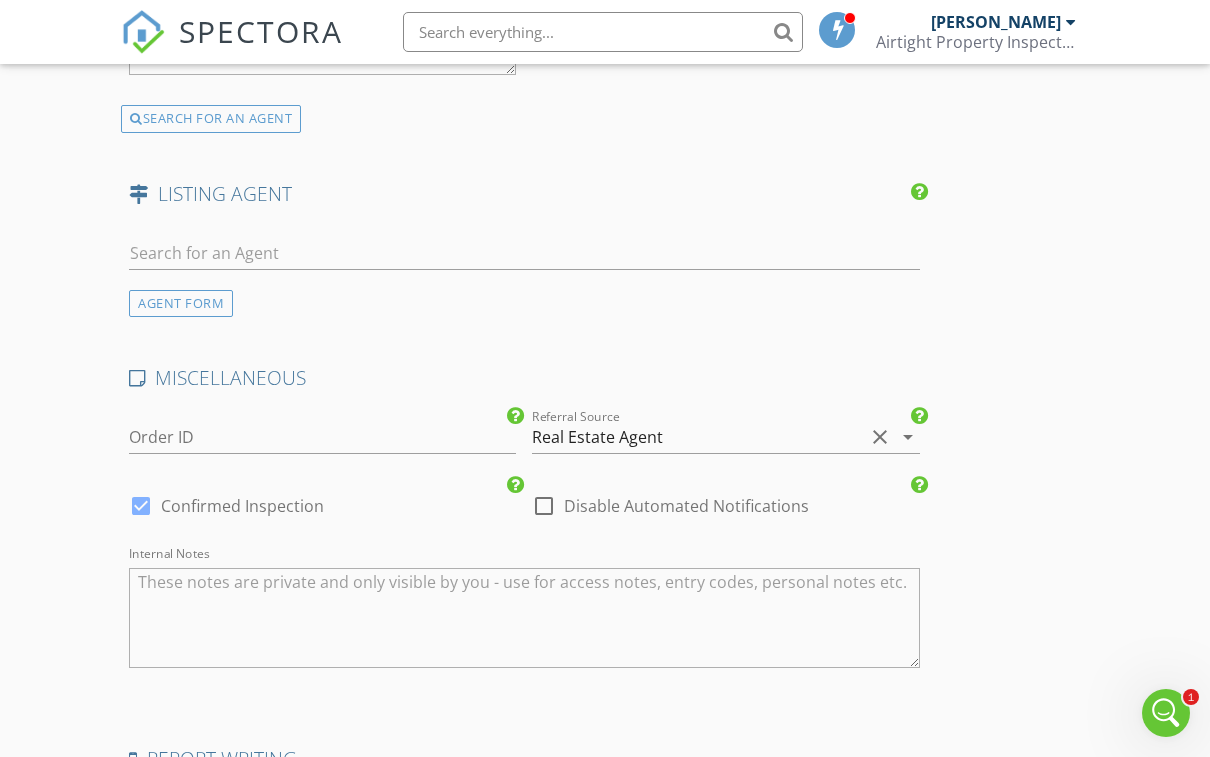 scroll, scrollTop: 2886, scrollLeft: 0, axis: vertical 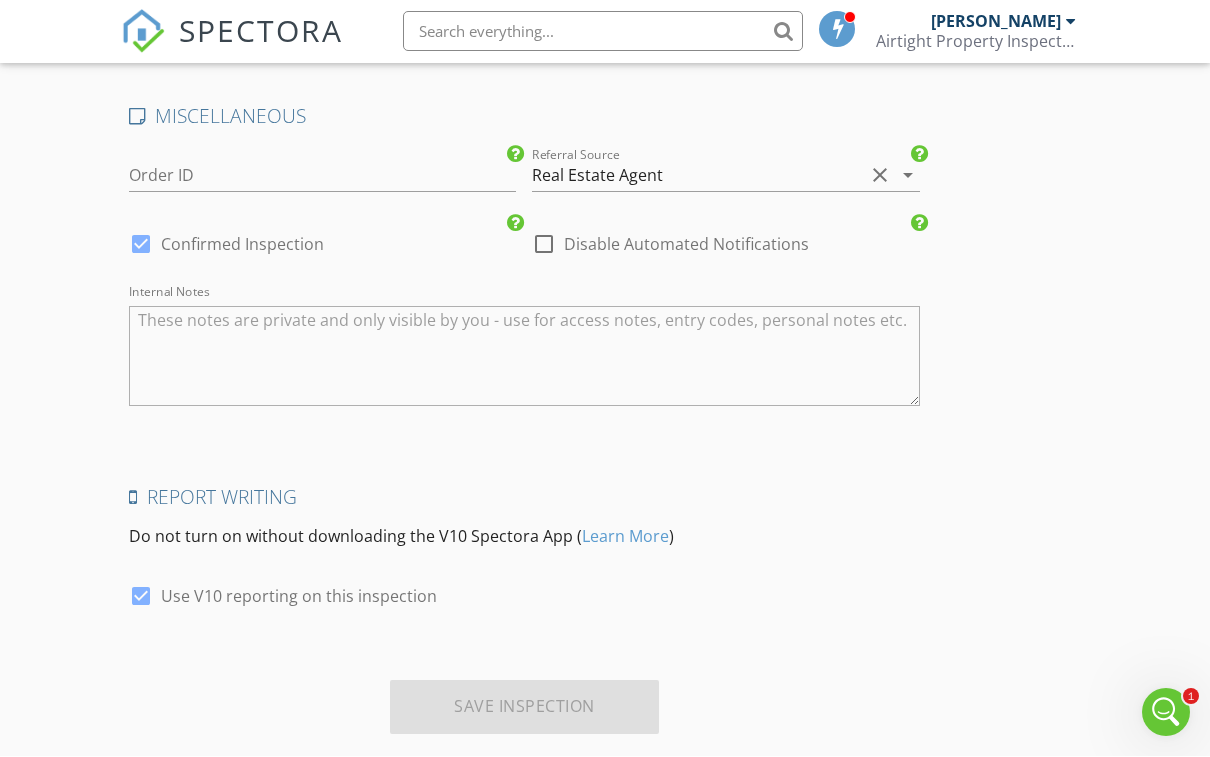 click on "Save Inspection" at bounding box center [524, 708] 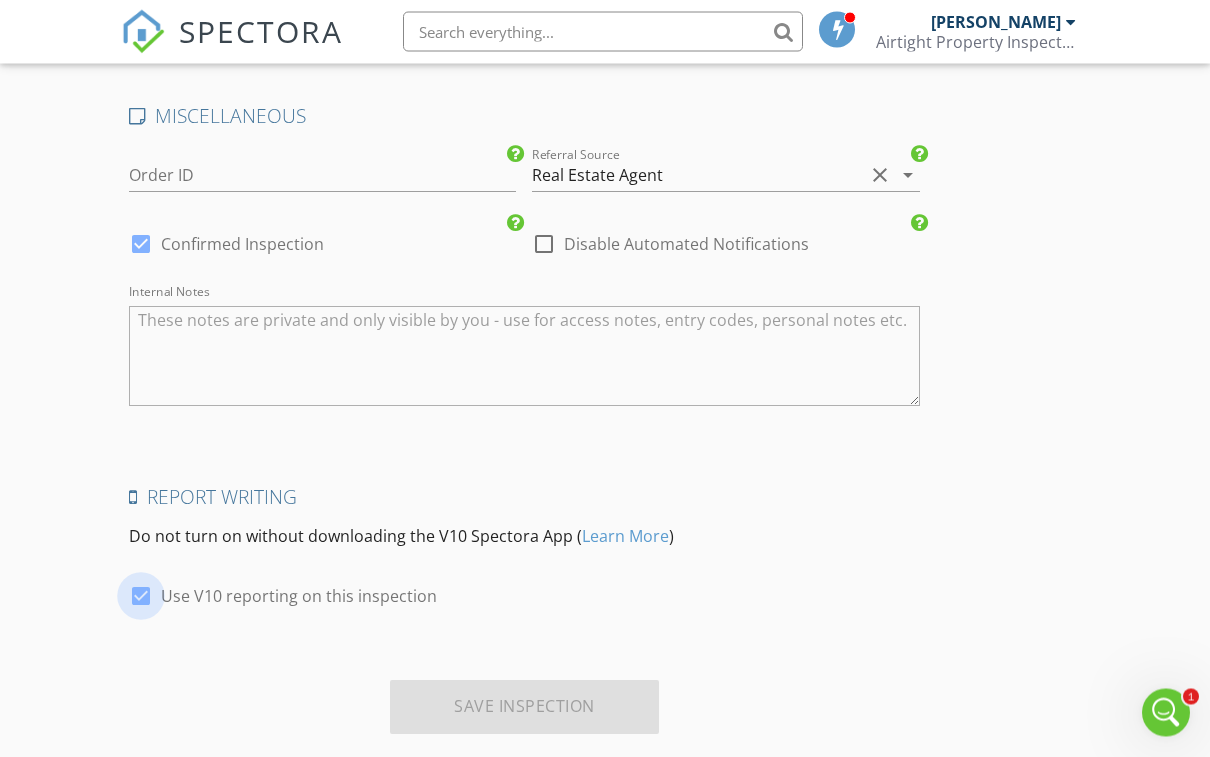 scroll, scrollTop: 2886, scrollLeft: 0, axis: vertical 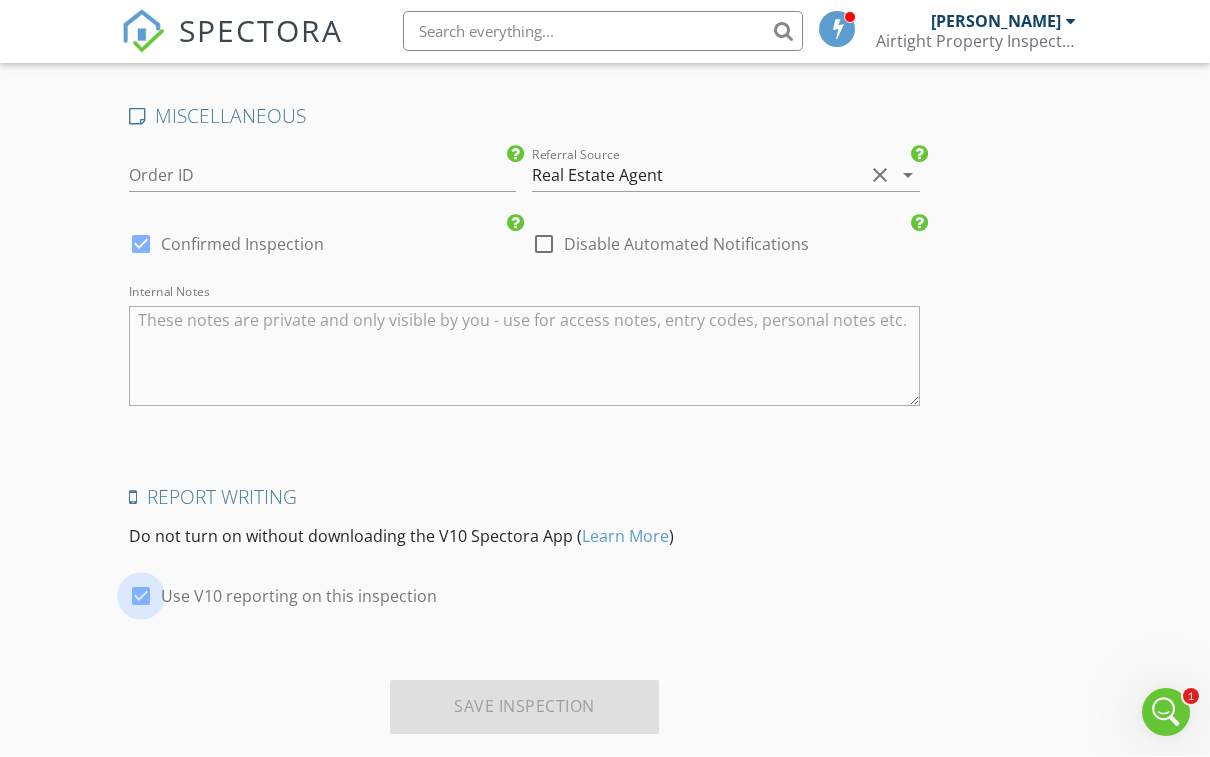 click at bounding box center [141, 597] 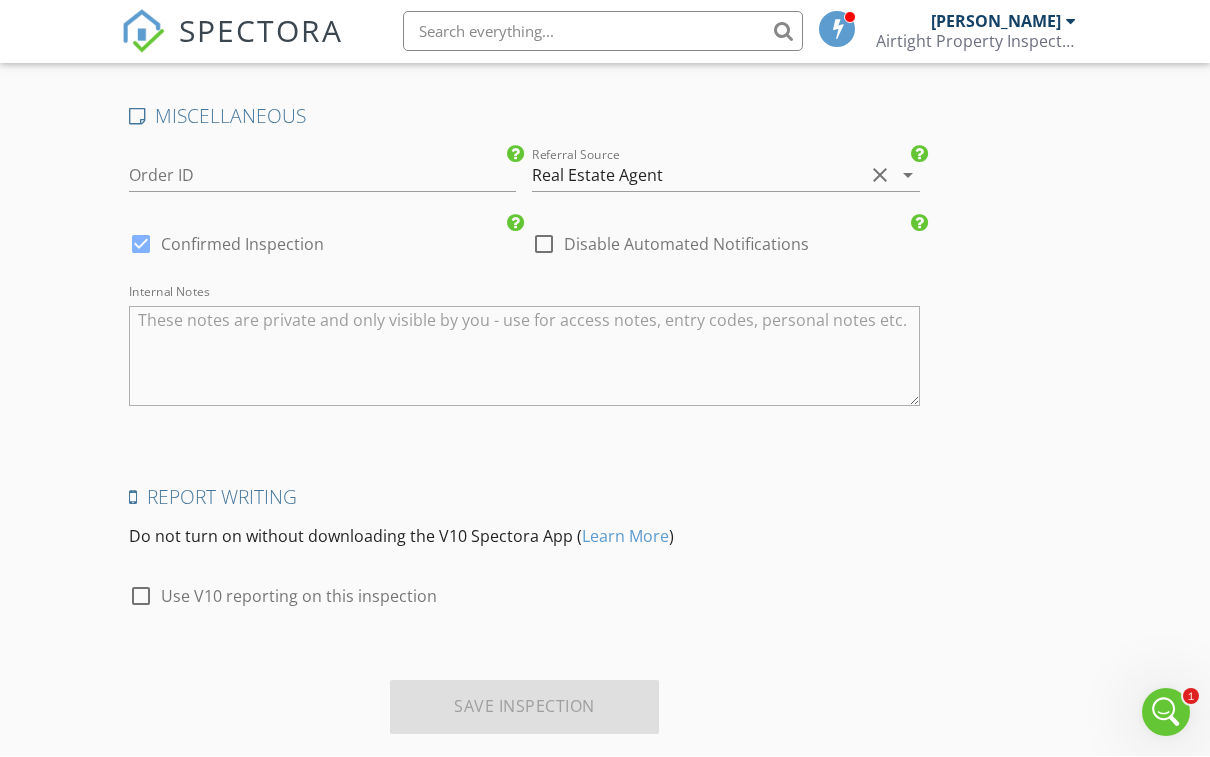 click at bounding box center (141, 597) 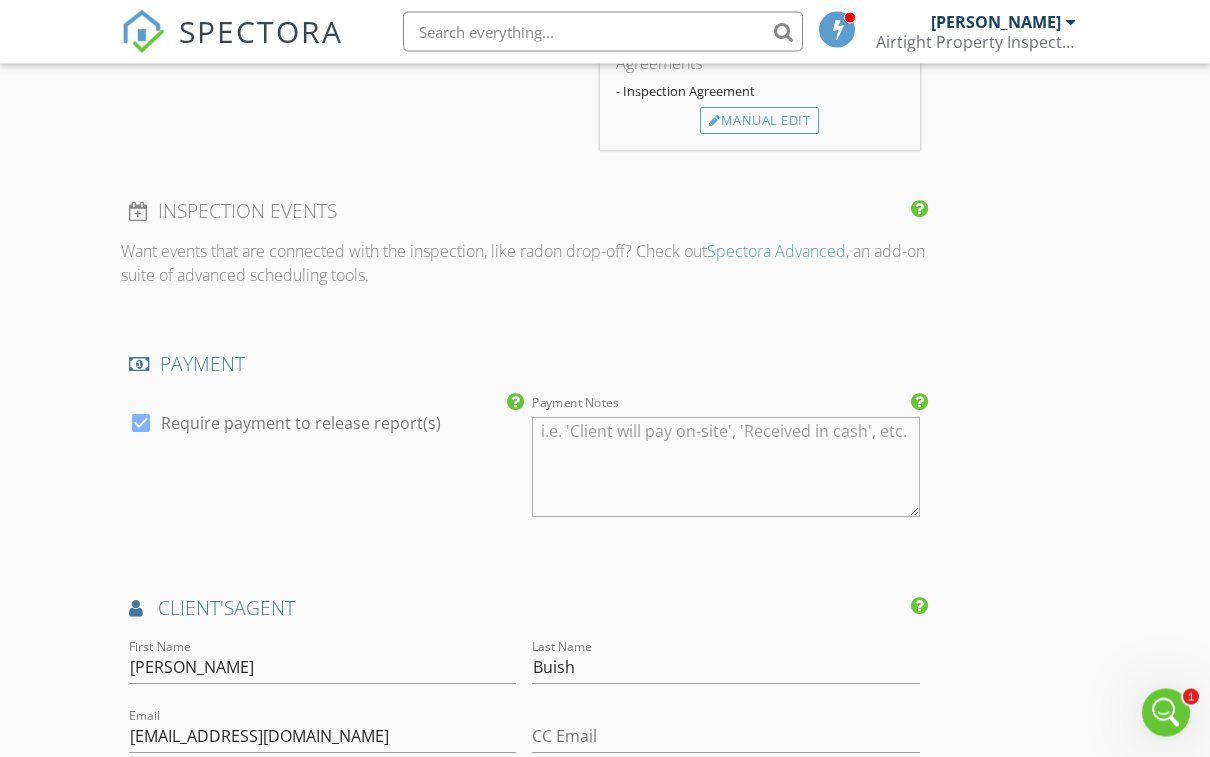scroll, scrollTop: 1560, scrollLeft: 0, axis: vertical 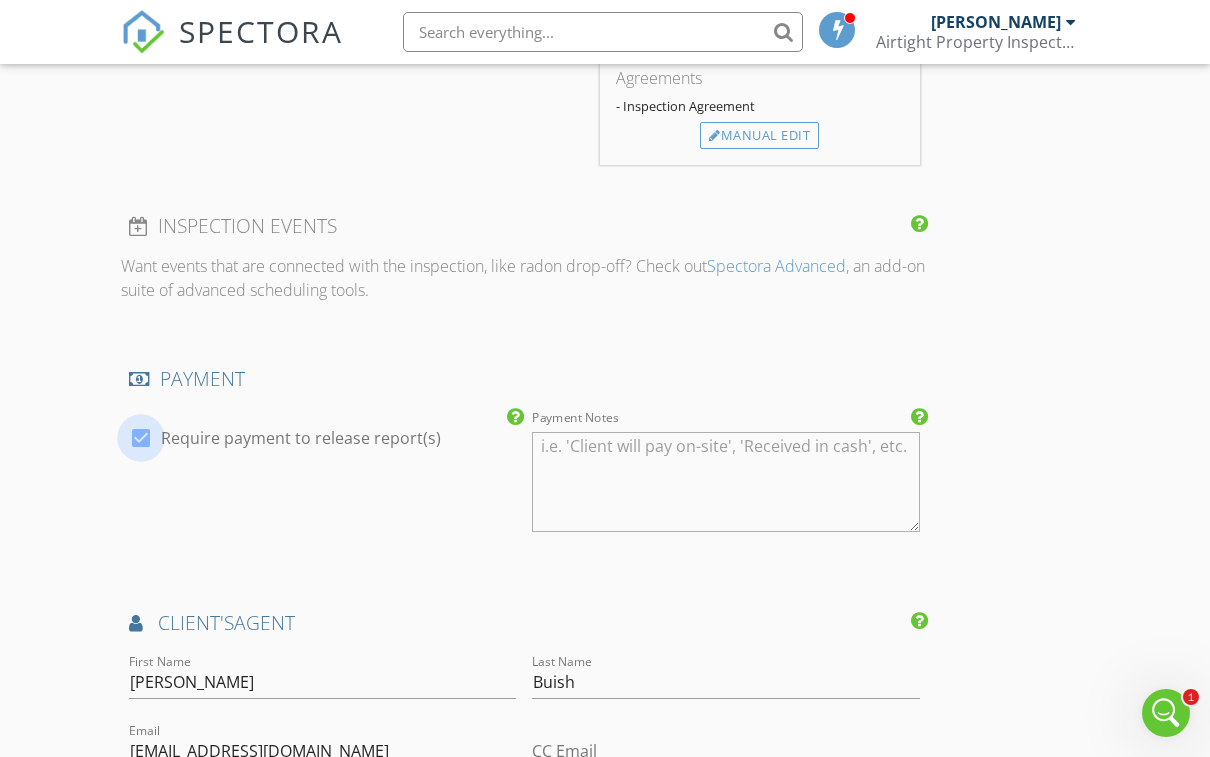 click at bounding box center [141, 438] 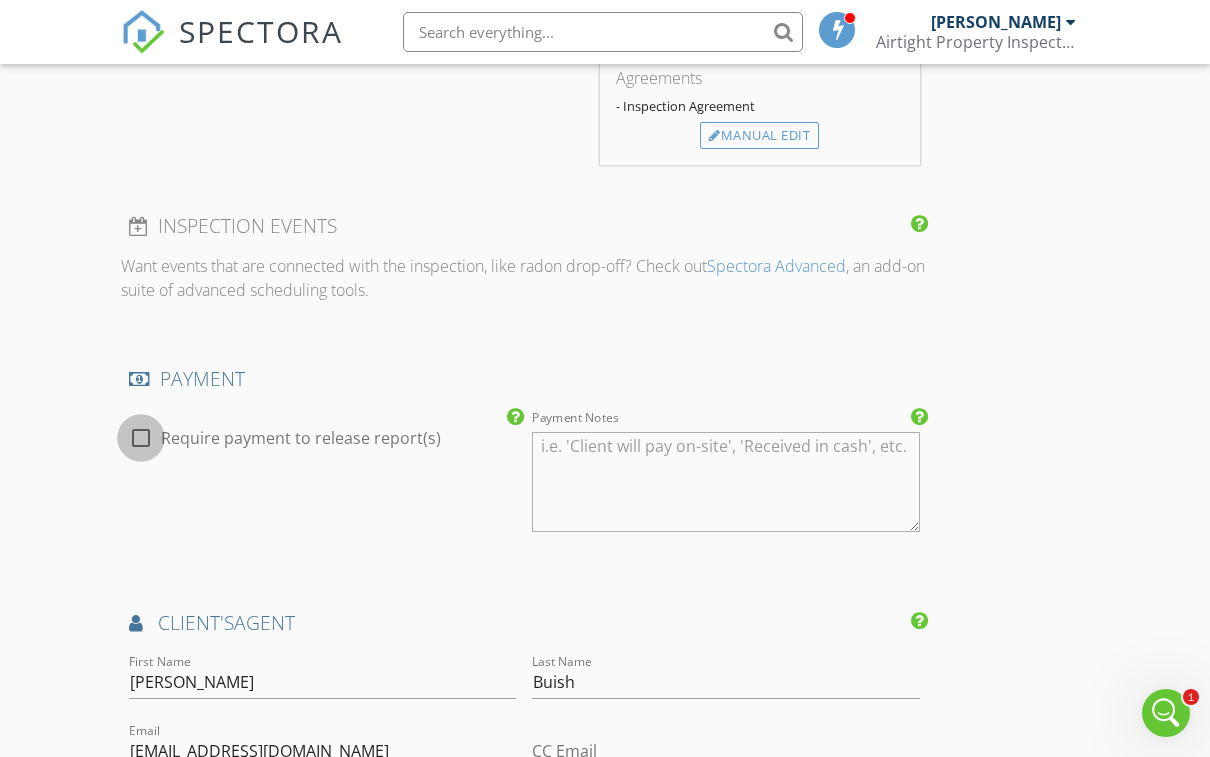 click at bounding box center (141, 438) 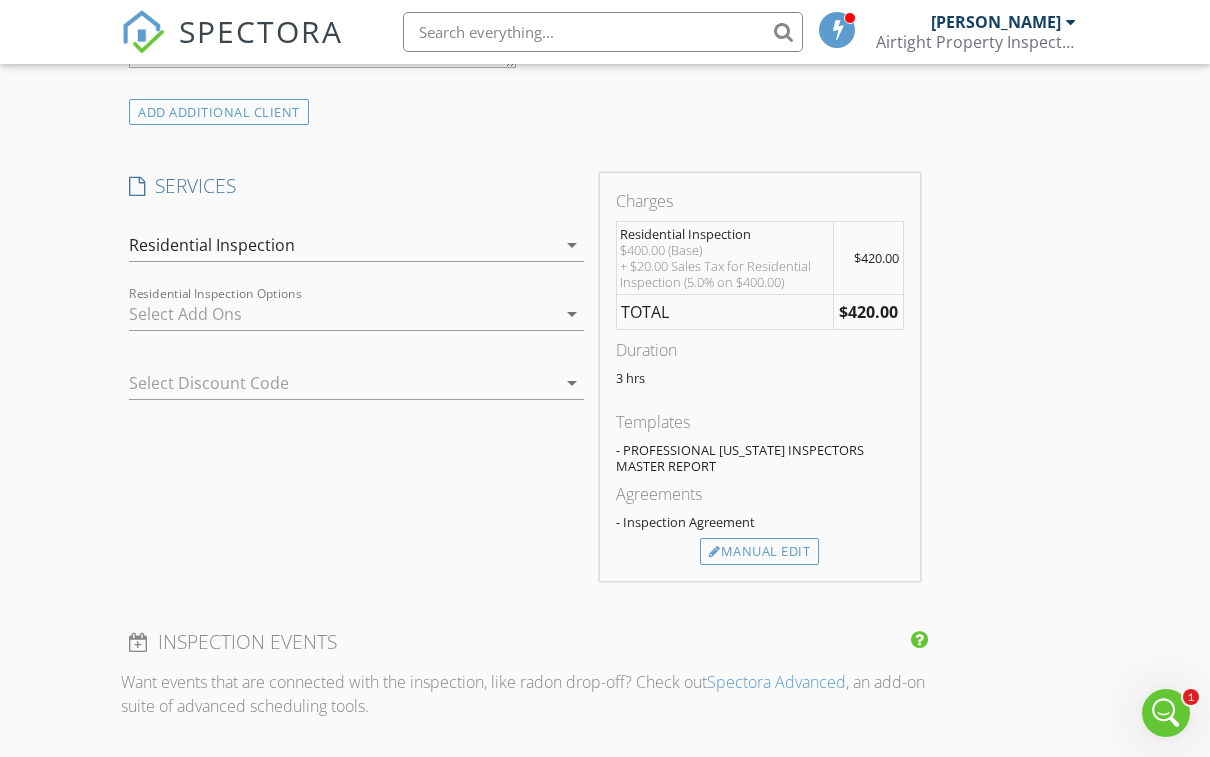scroll, scrollTop: 1139, scrollLeft: 0, axis: vertical 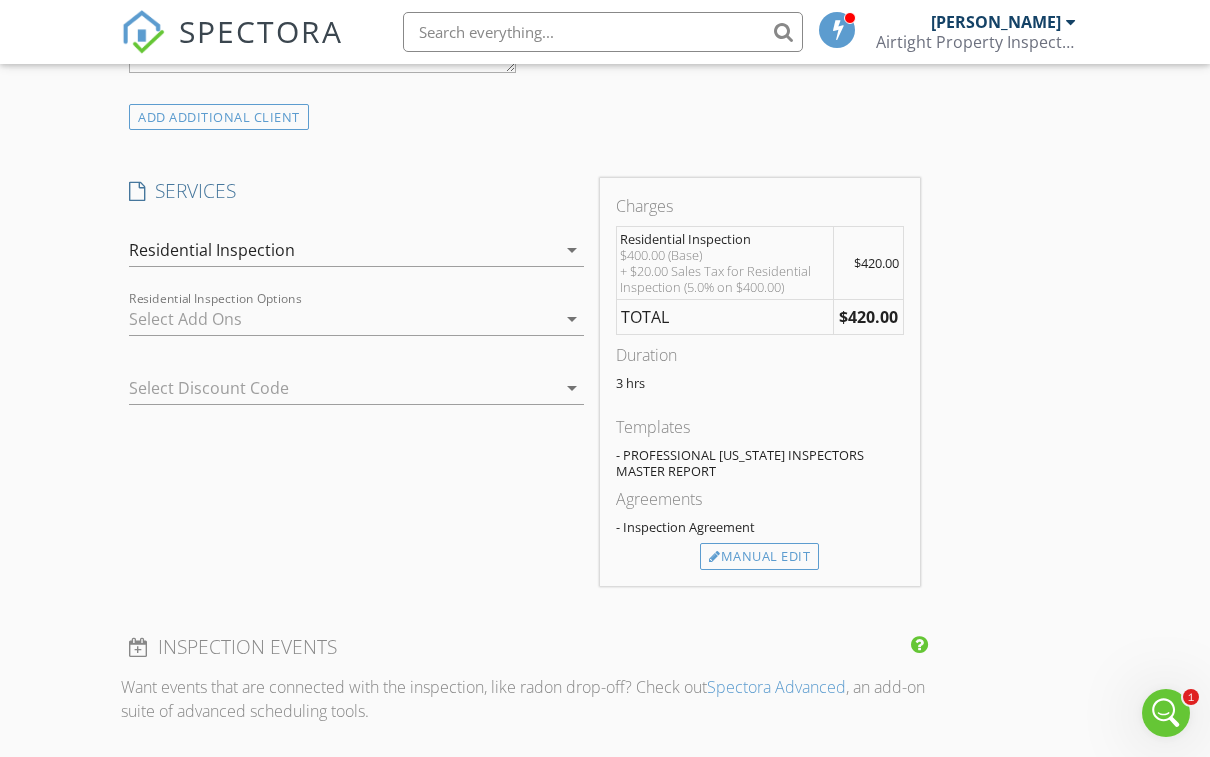click on "Residential Inspection" at bounding box center [342, 250] 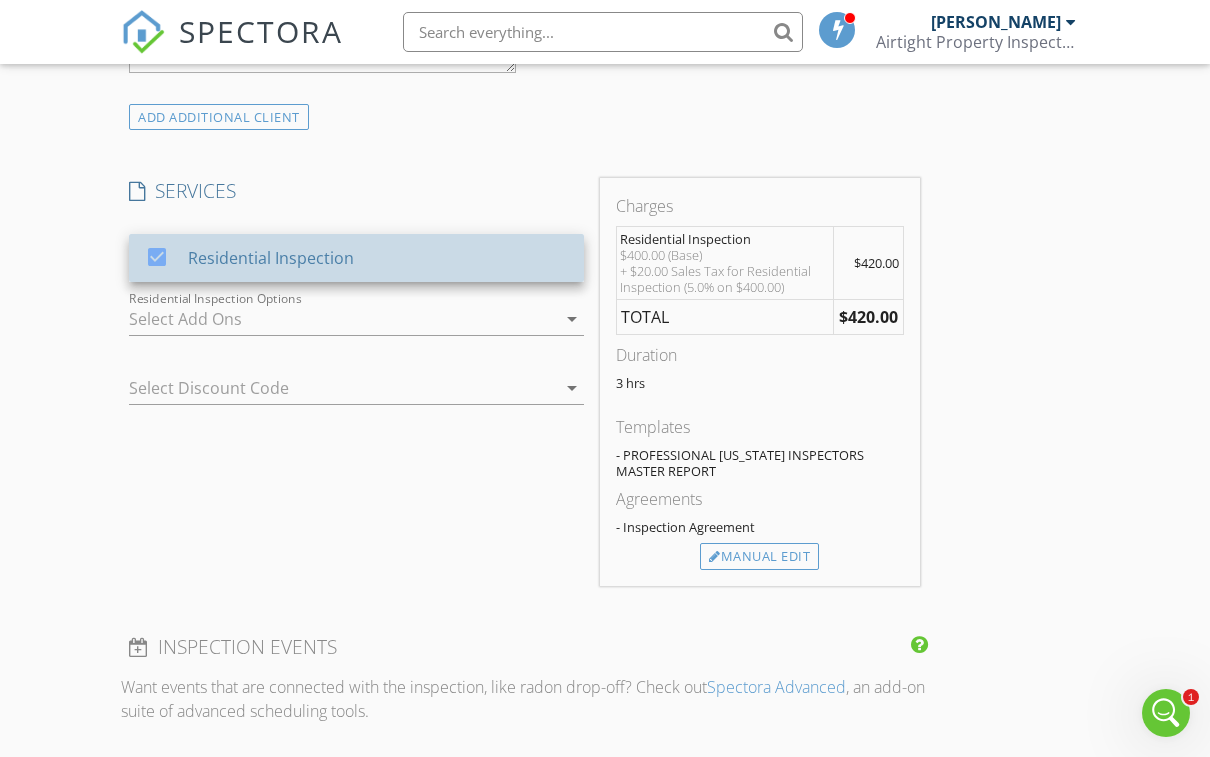 click at bounding box center (157, 257) 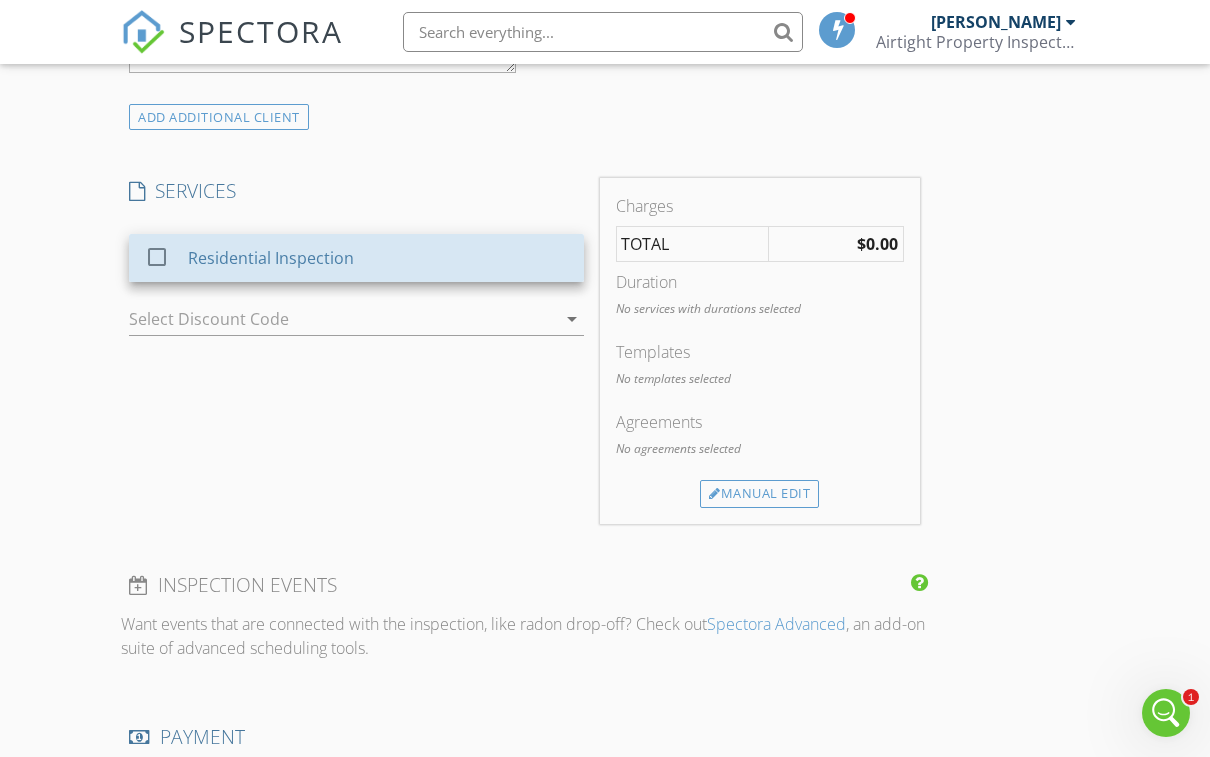 click on "Residential Inspection" at bounding box center (378, 258) 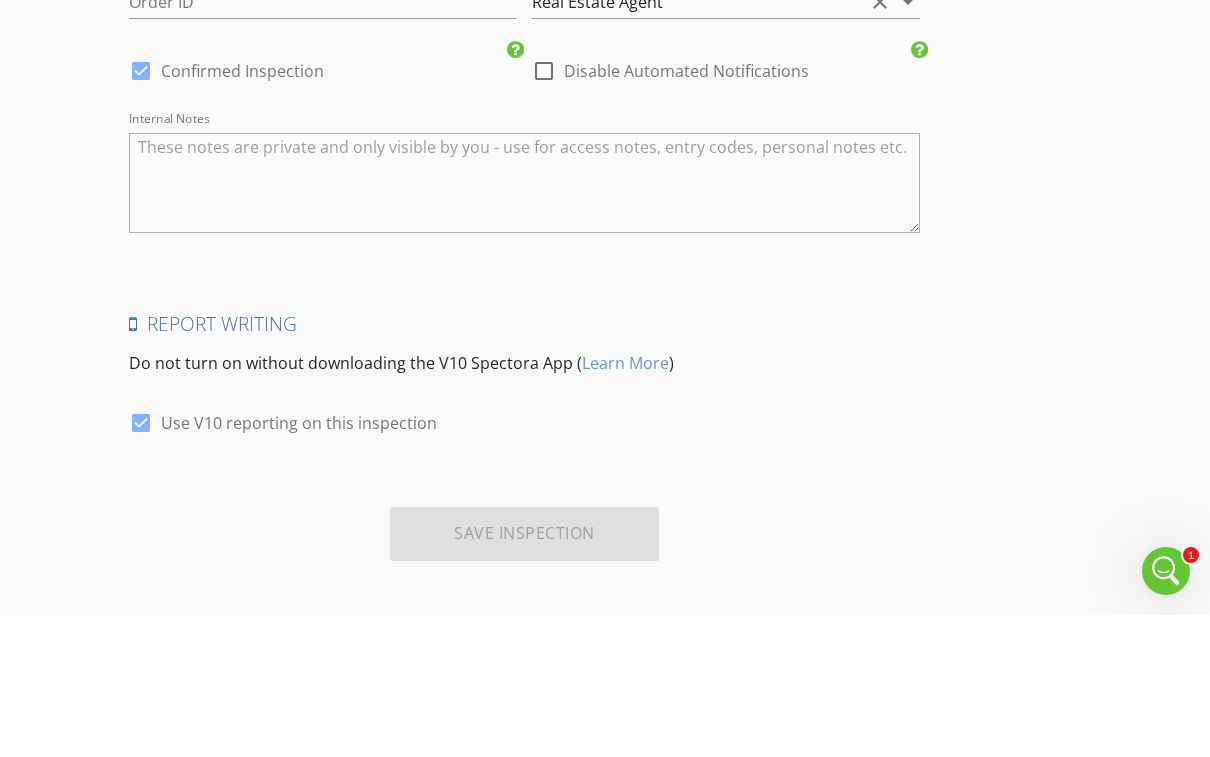 scroll, scrollTop: 2919, scrollLeft: 0, axis: vertical 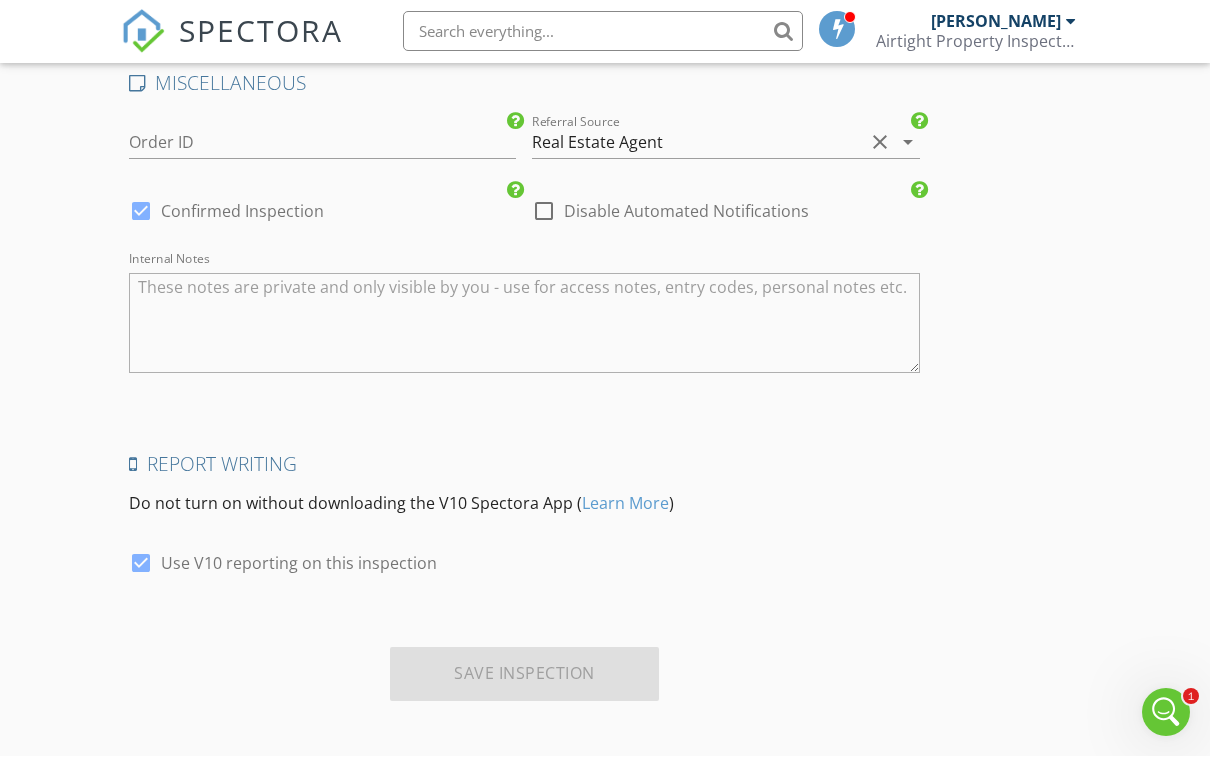 click on "Save Inspection" at bounding box center (524, 675) 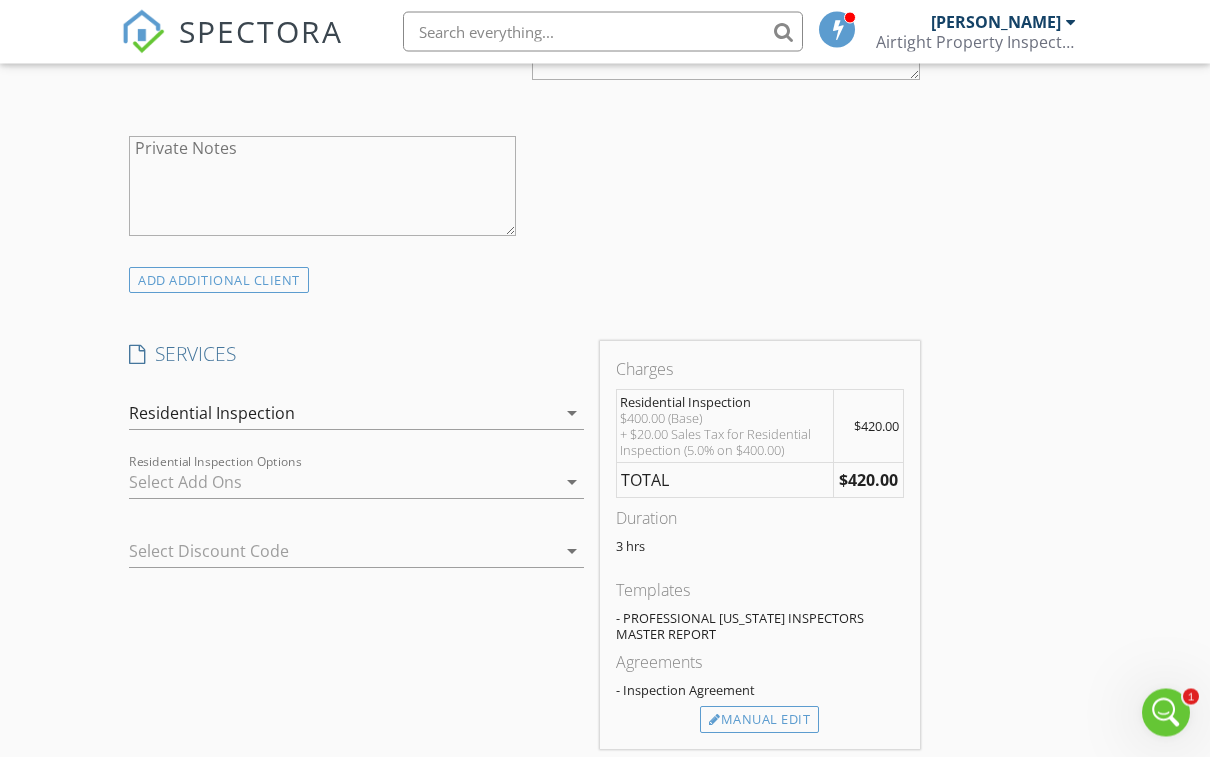 scroll, scrollTop: 976, scrollLeft: 0, axis: vertical 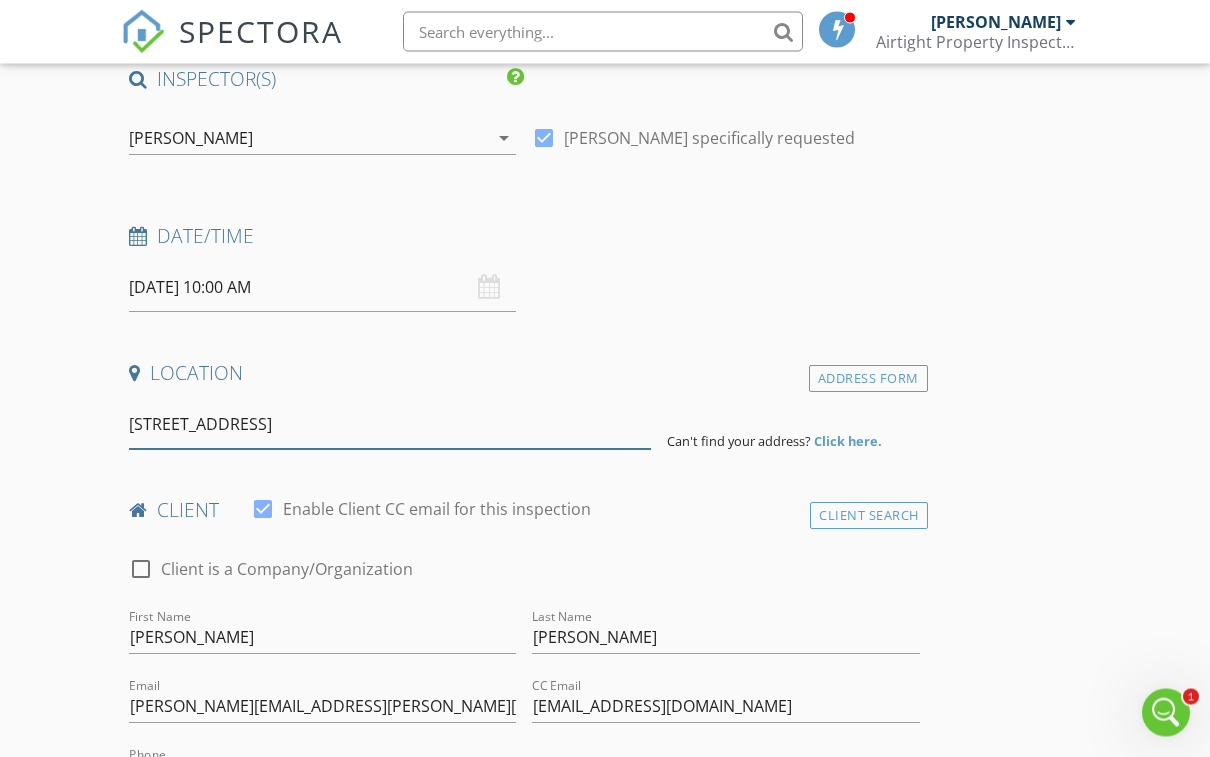 click on "16818 Great Highlands Dr, Hockley, TX, USA" at bounding box center (390, 425) 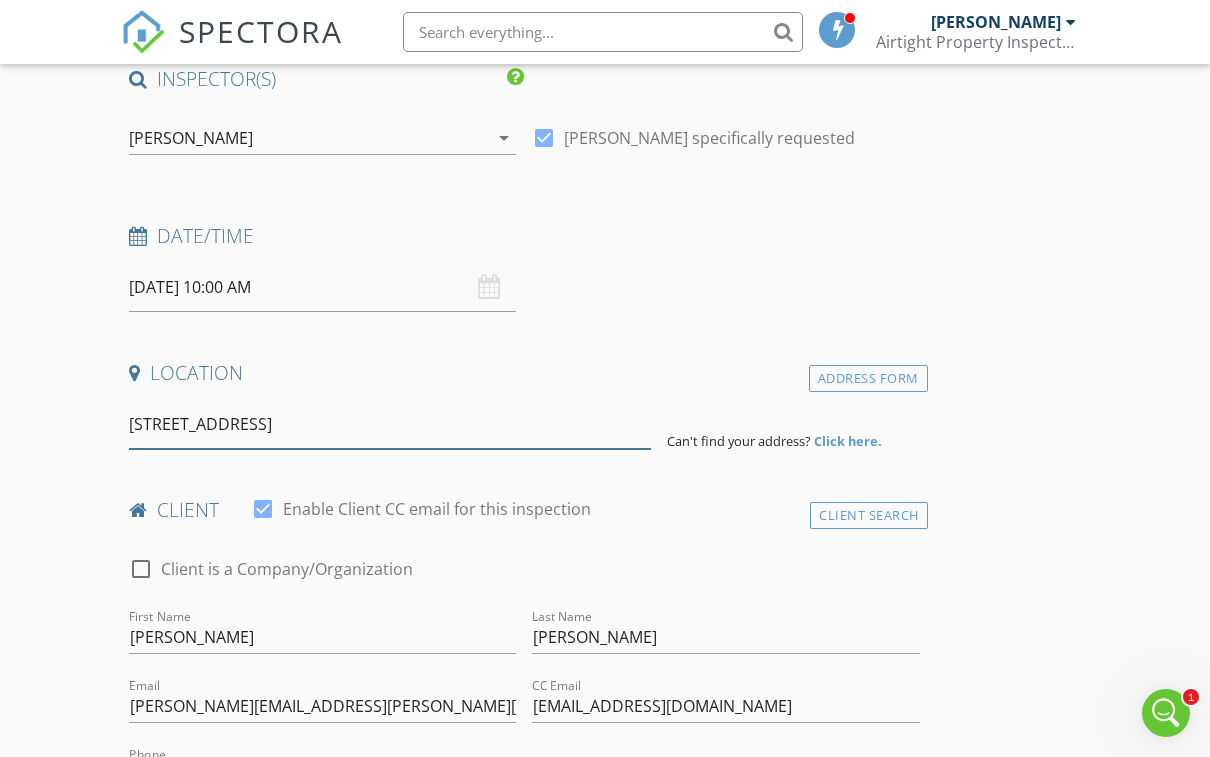 scroll, scrollTop: 186, scrollLeft: 0, axis: vertical 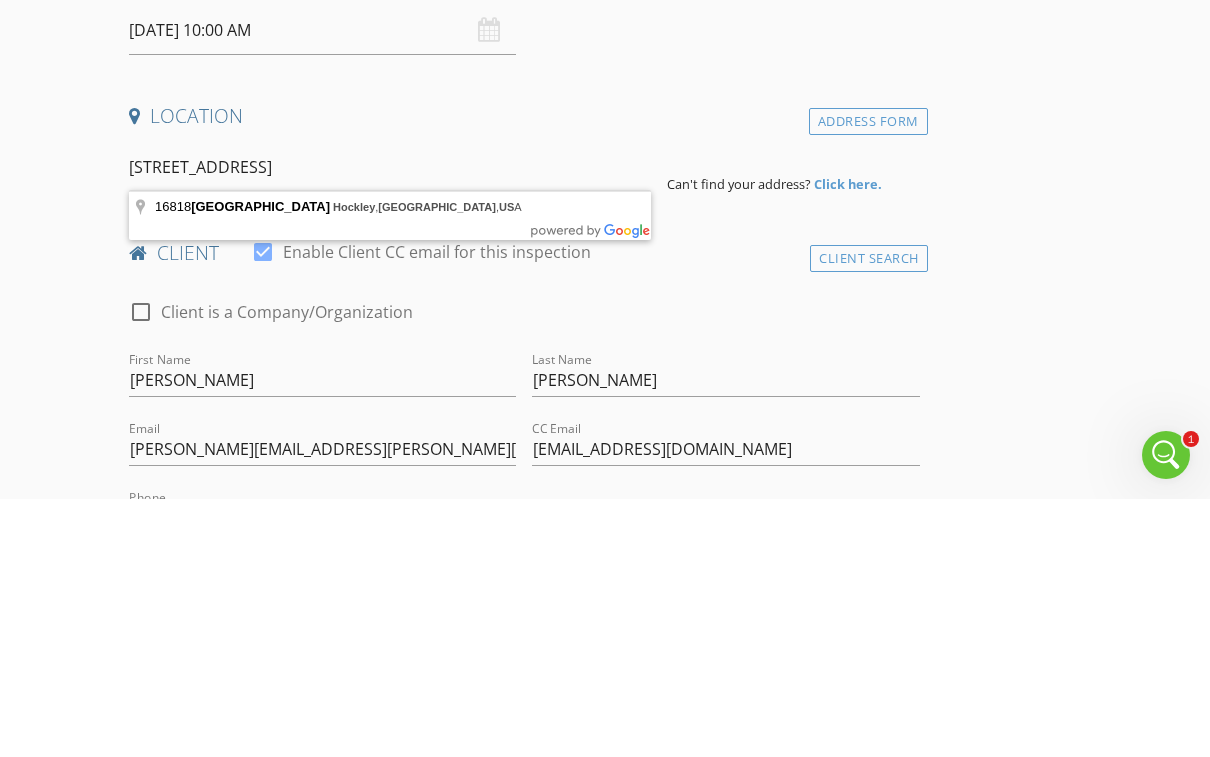 type on "16818 Great Highlands Dr, Hockley, TX, USA" 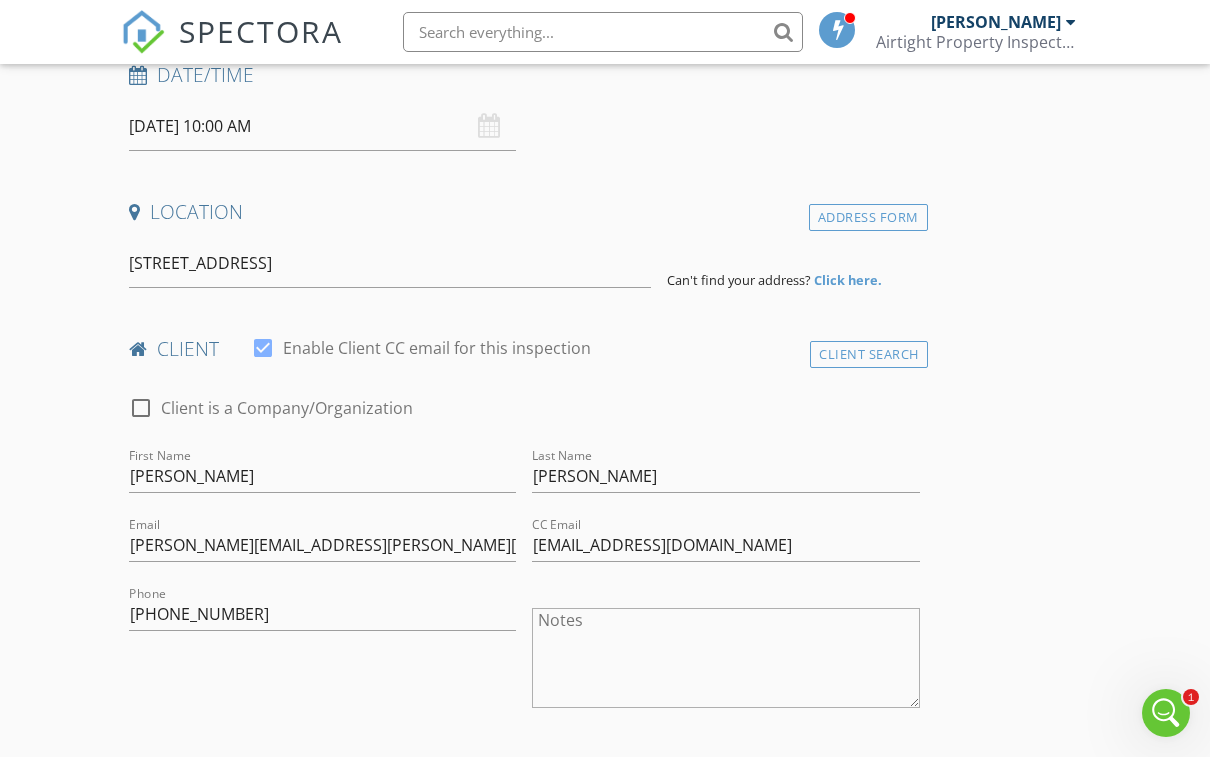 scroll, scrollTop: 347, scrollLeft: 0, axis: vertical 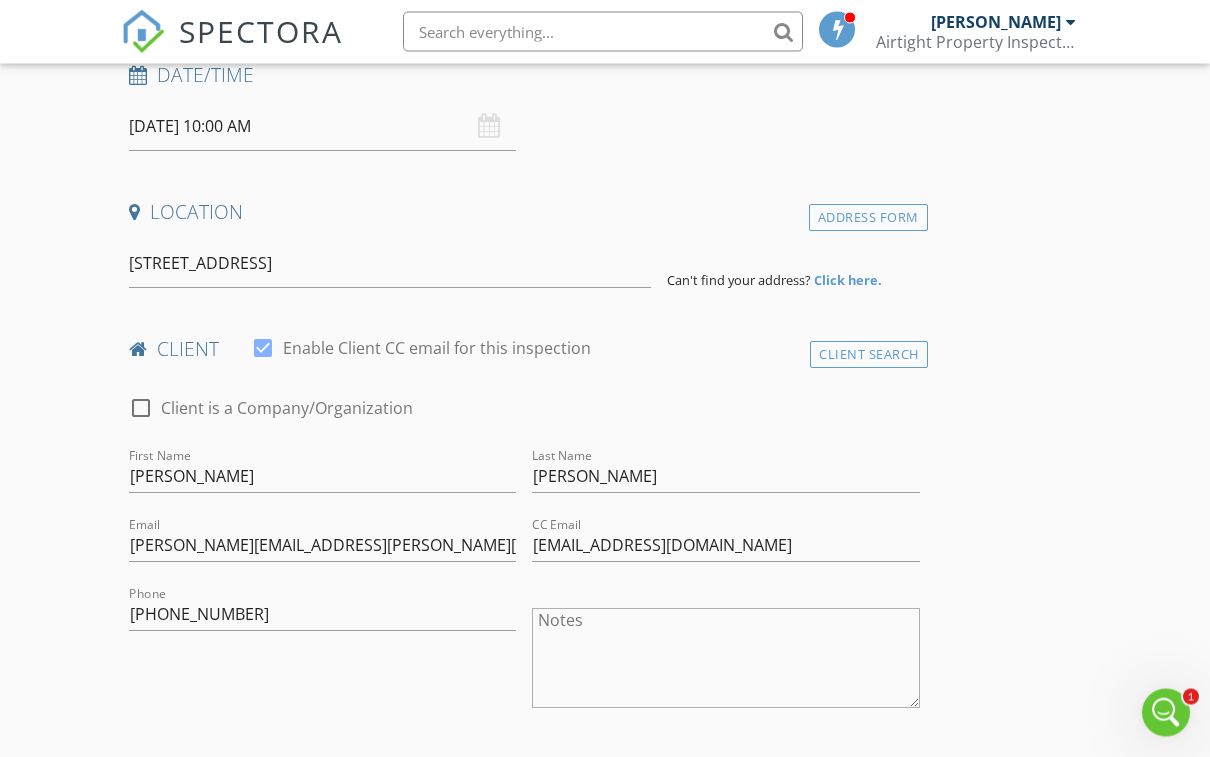 click on "Click here." at bounding box center (848, 281) 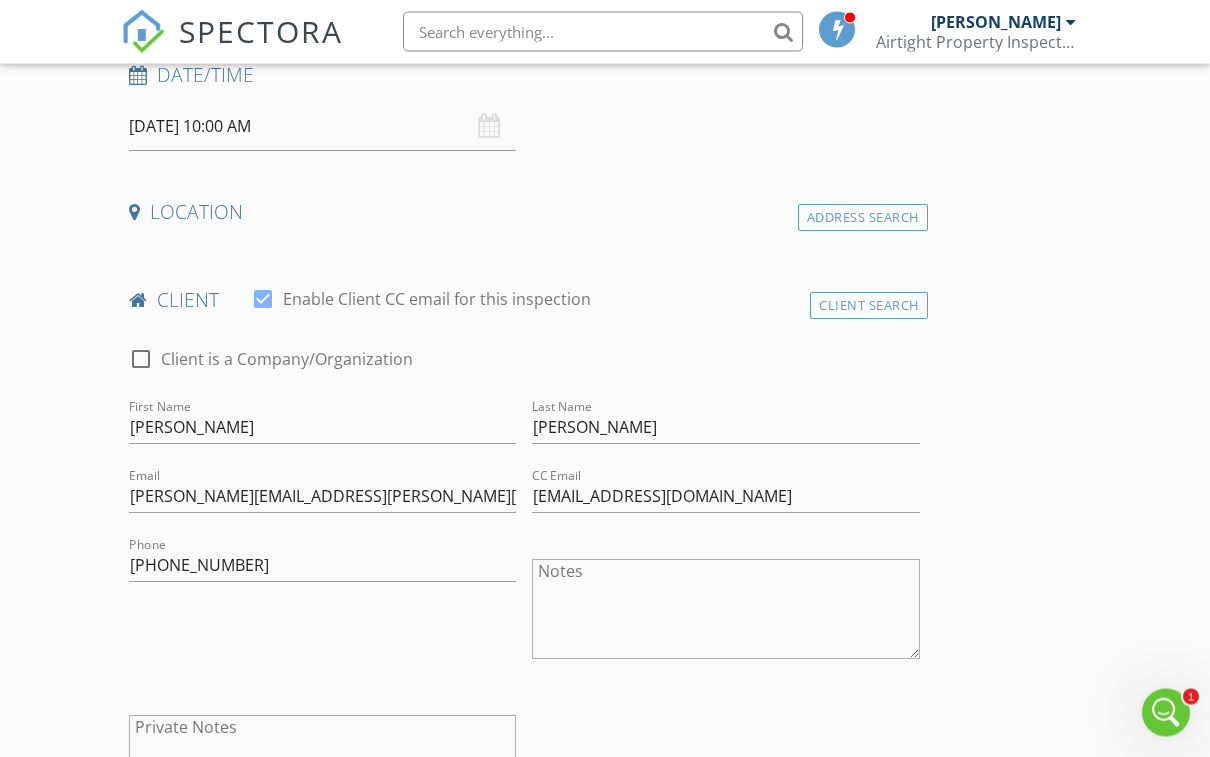 scroll, scrollTop: 348, scrollLeft: 0, axis: vertical 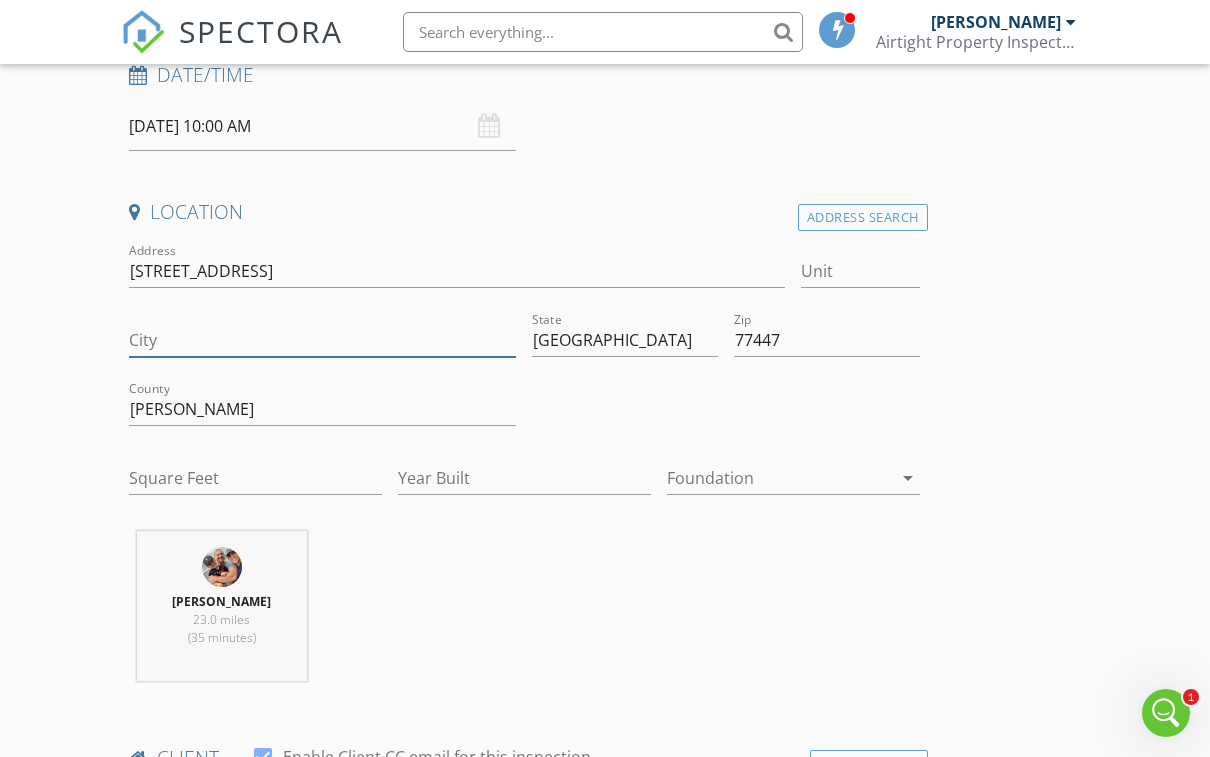 click on "City" at bounding box center [322, 340] 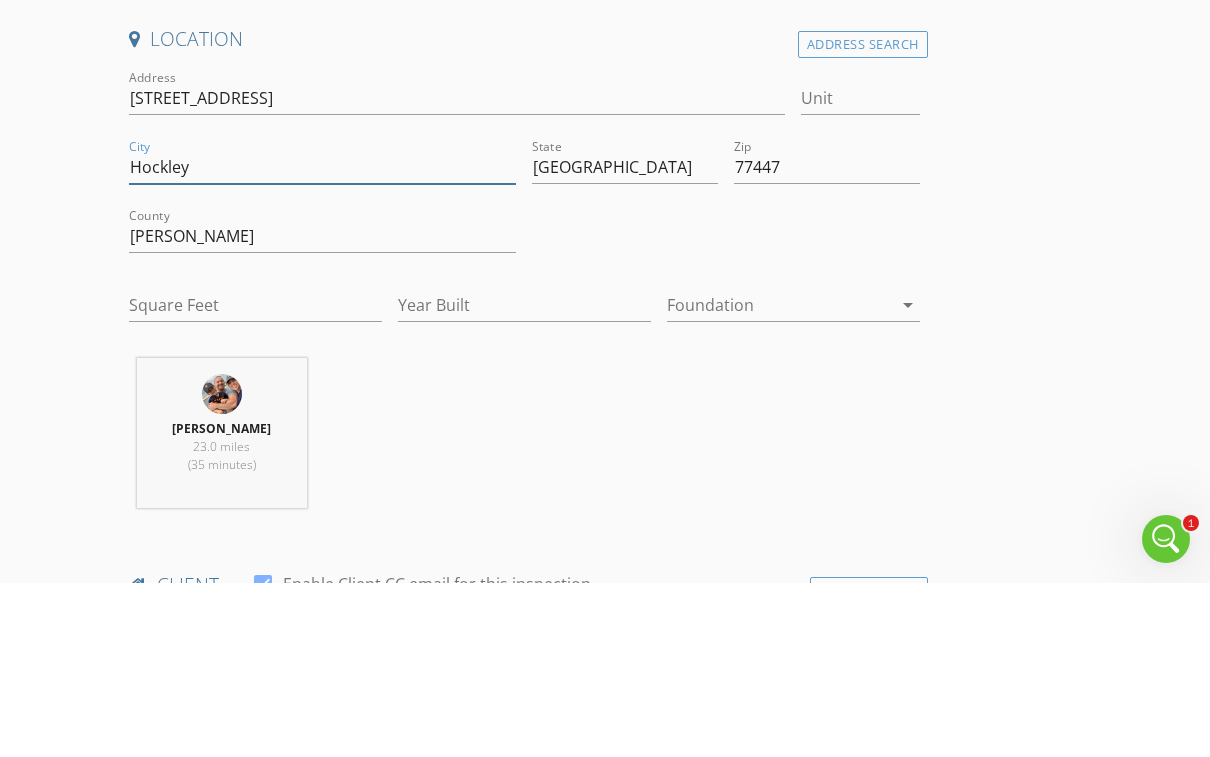 type on "Hockley" 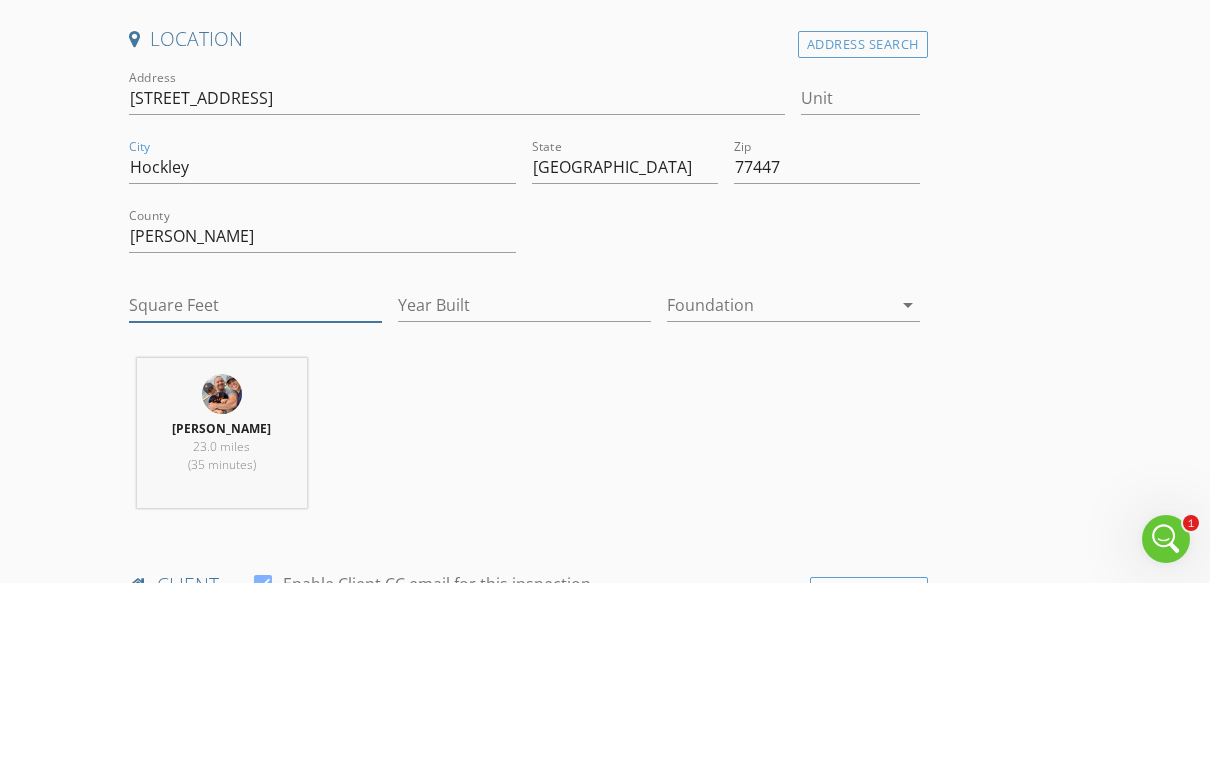 click on "Square Feet" at bounding box center (255, 479) 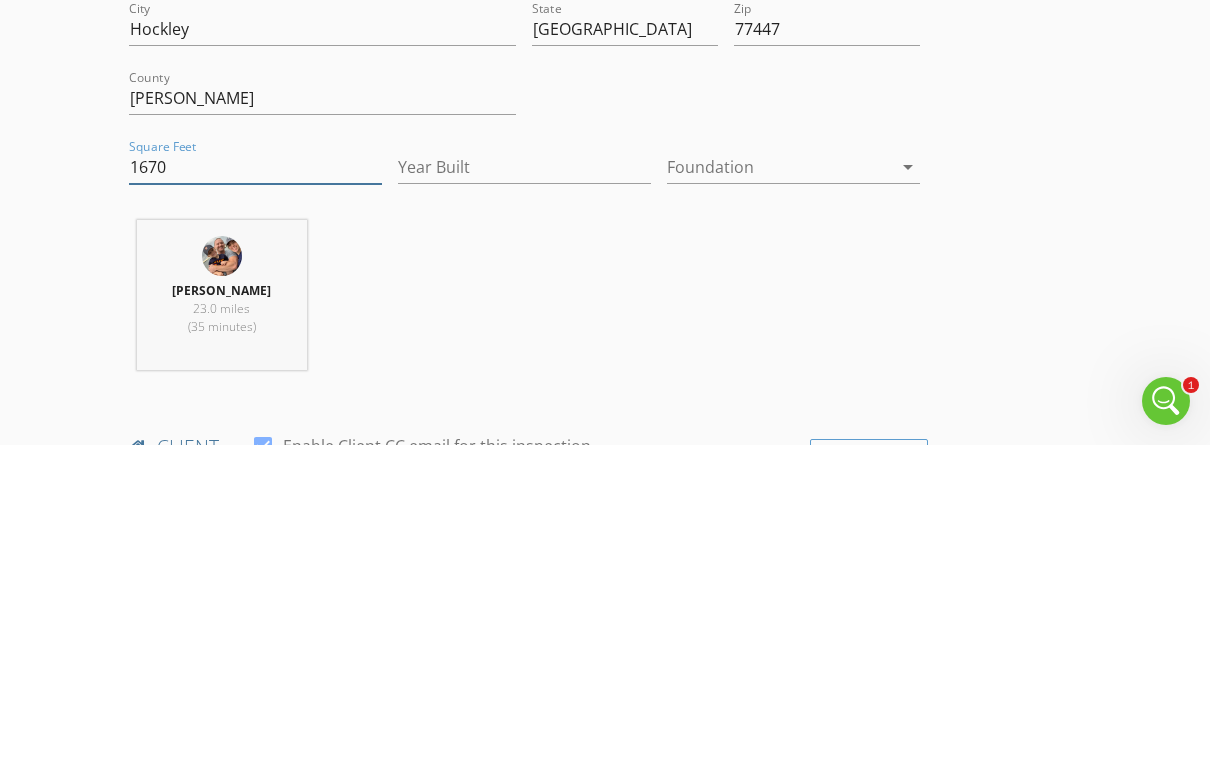 type on "1670" 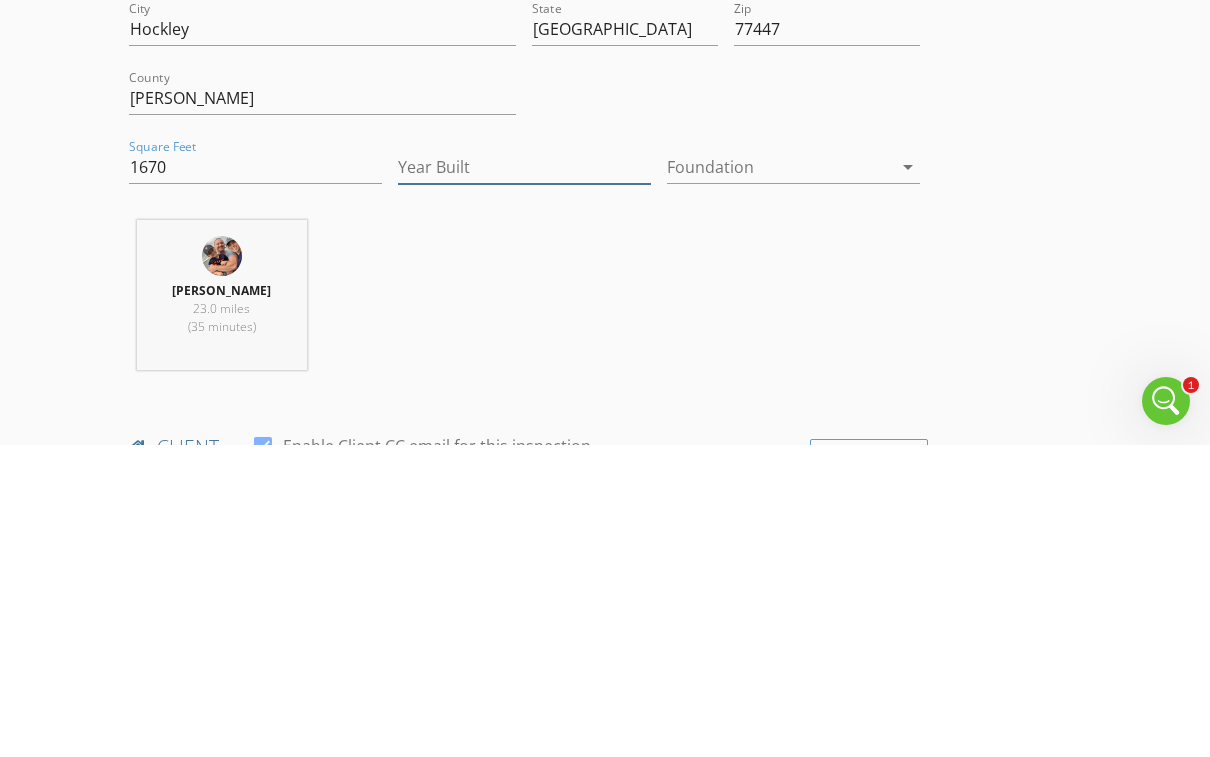 click on "Year Built" at bounding box center [524, 479] 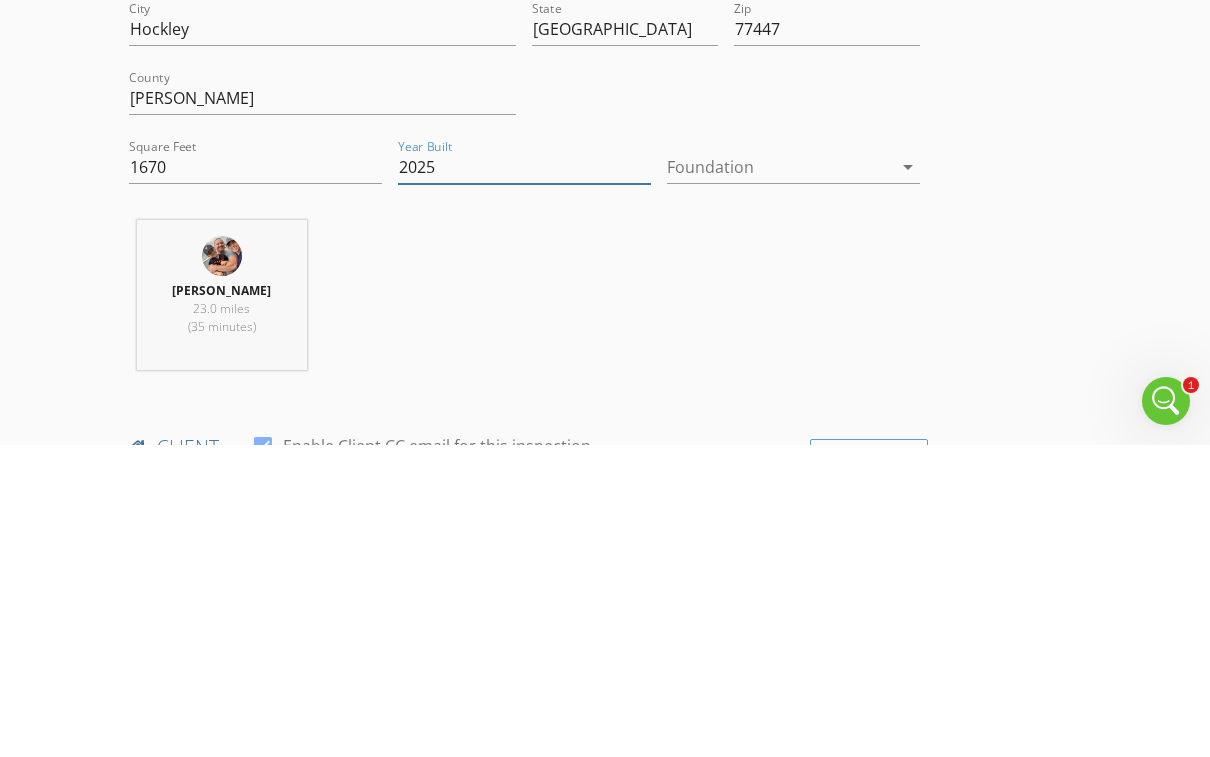 type on "2025" 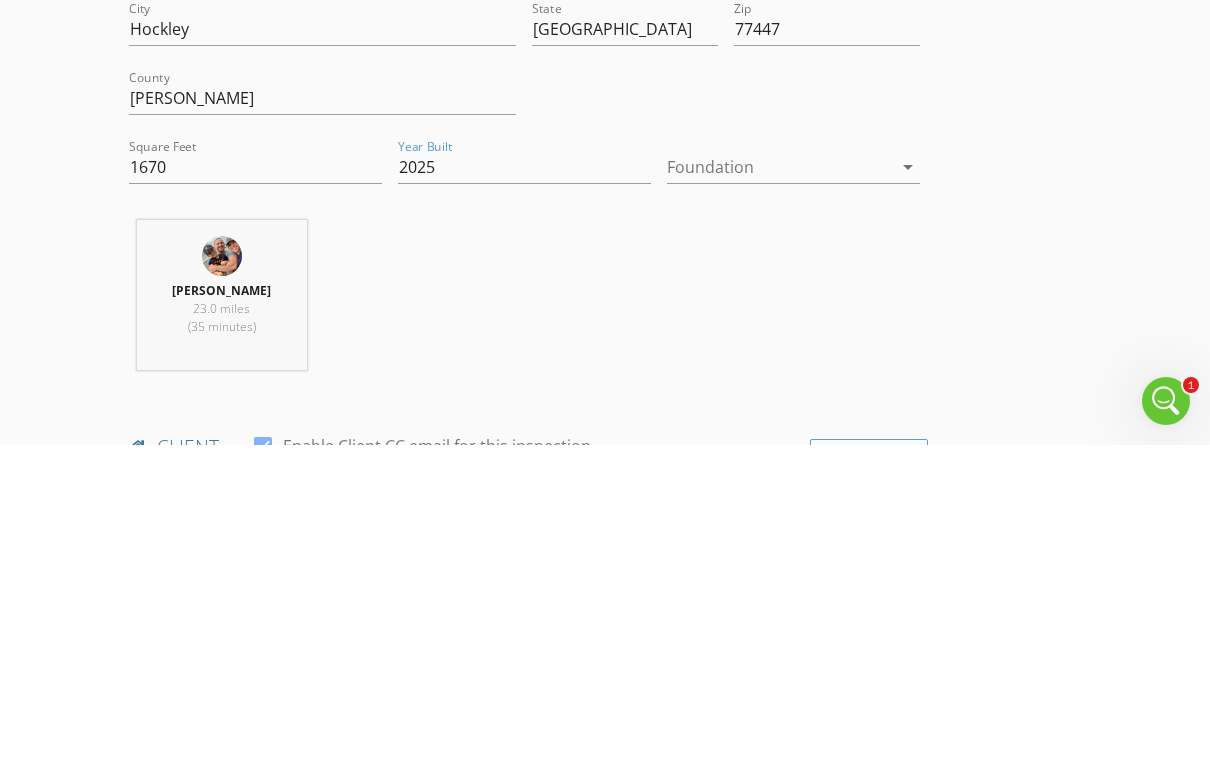 click on "arrow_drop_down" at bounding box center (908, 479) 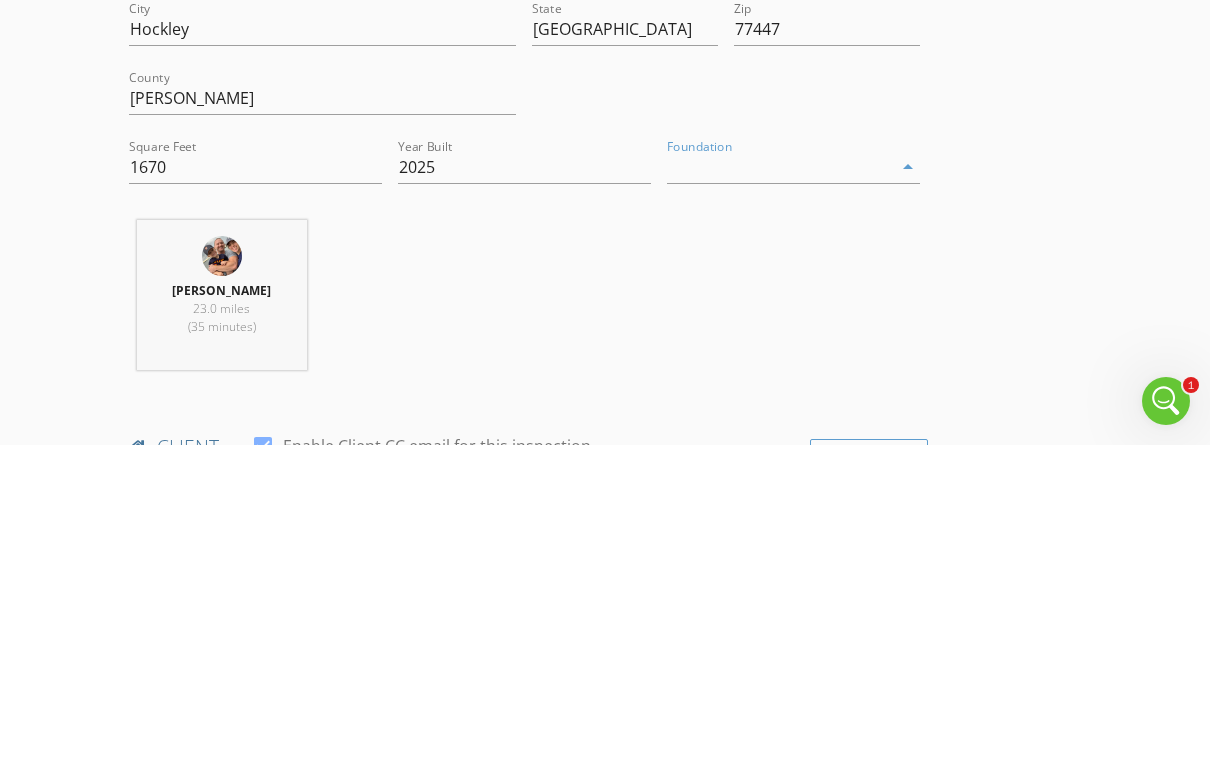 scroll, scrollTop: 660, scrollLeft: 0, axis: vertical 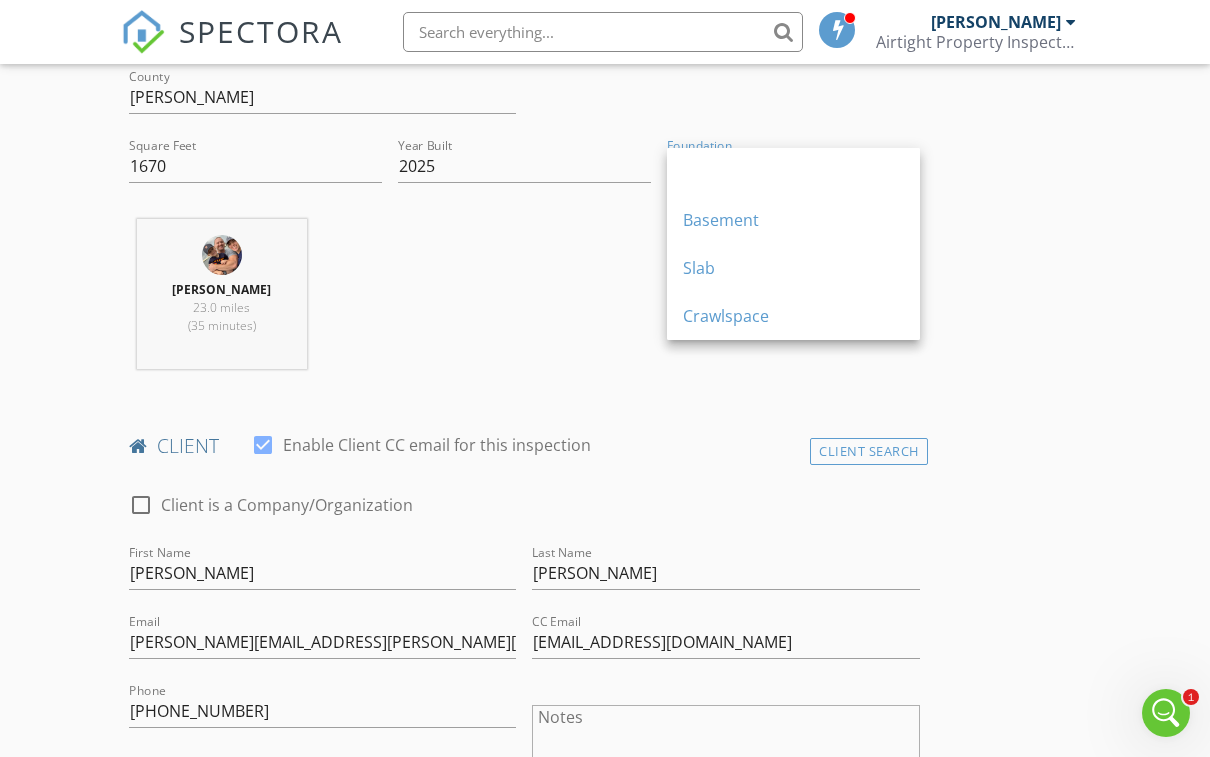 click on "Slab" at bounding box center (793, 268) 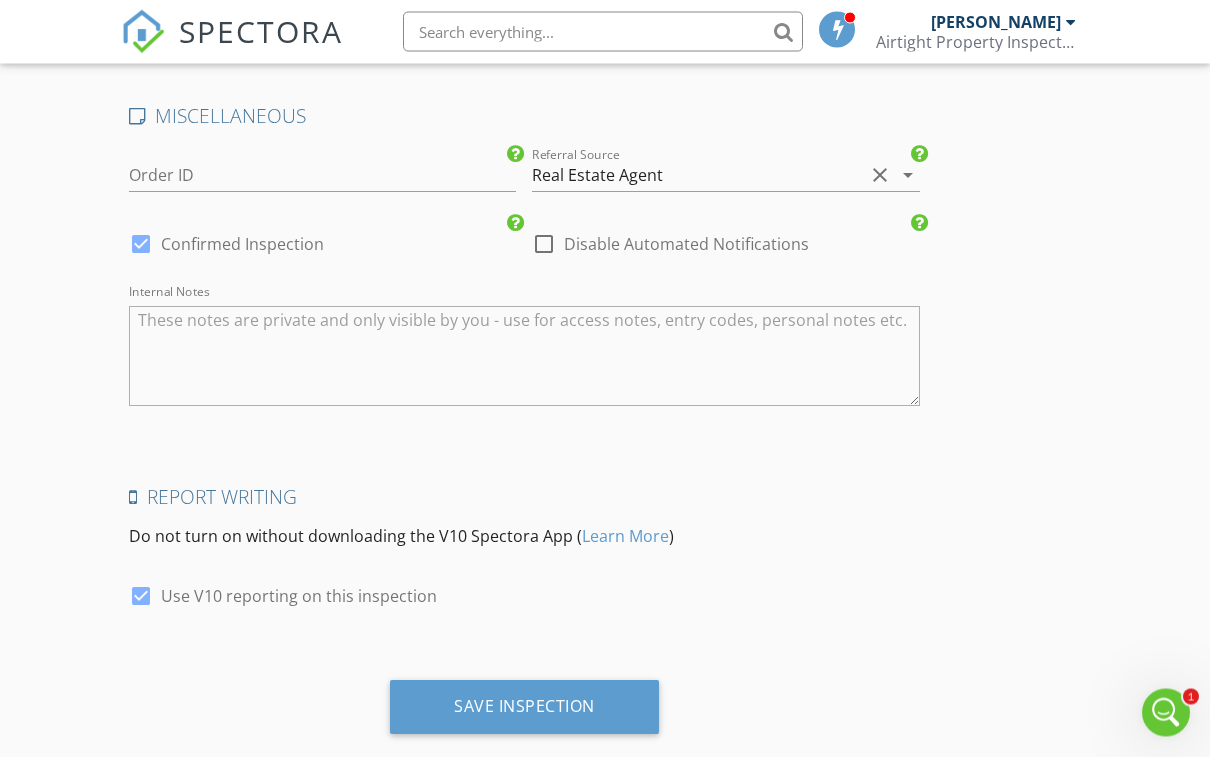 scroll, scrollTop: 3327, scrollLeft: 0, axis: vertical 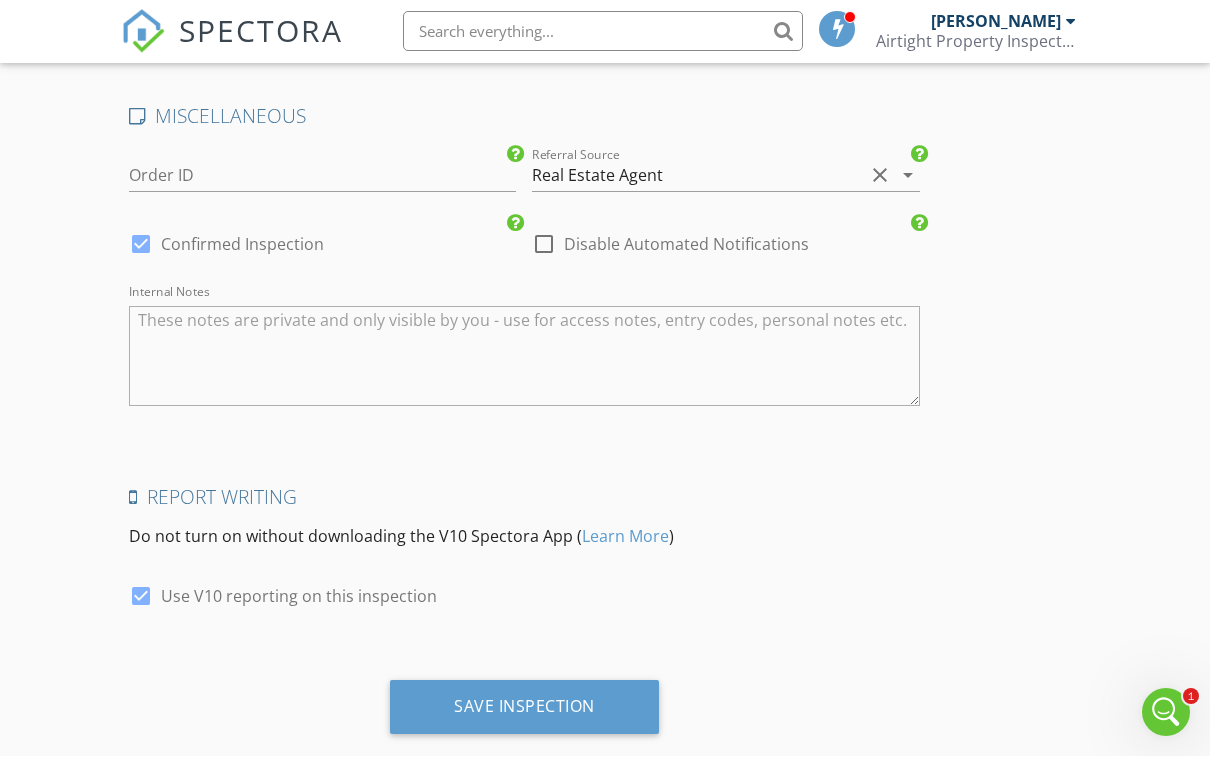 click on "Save Inspection" at bounding box center (524, 707) 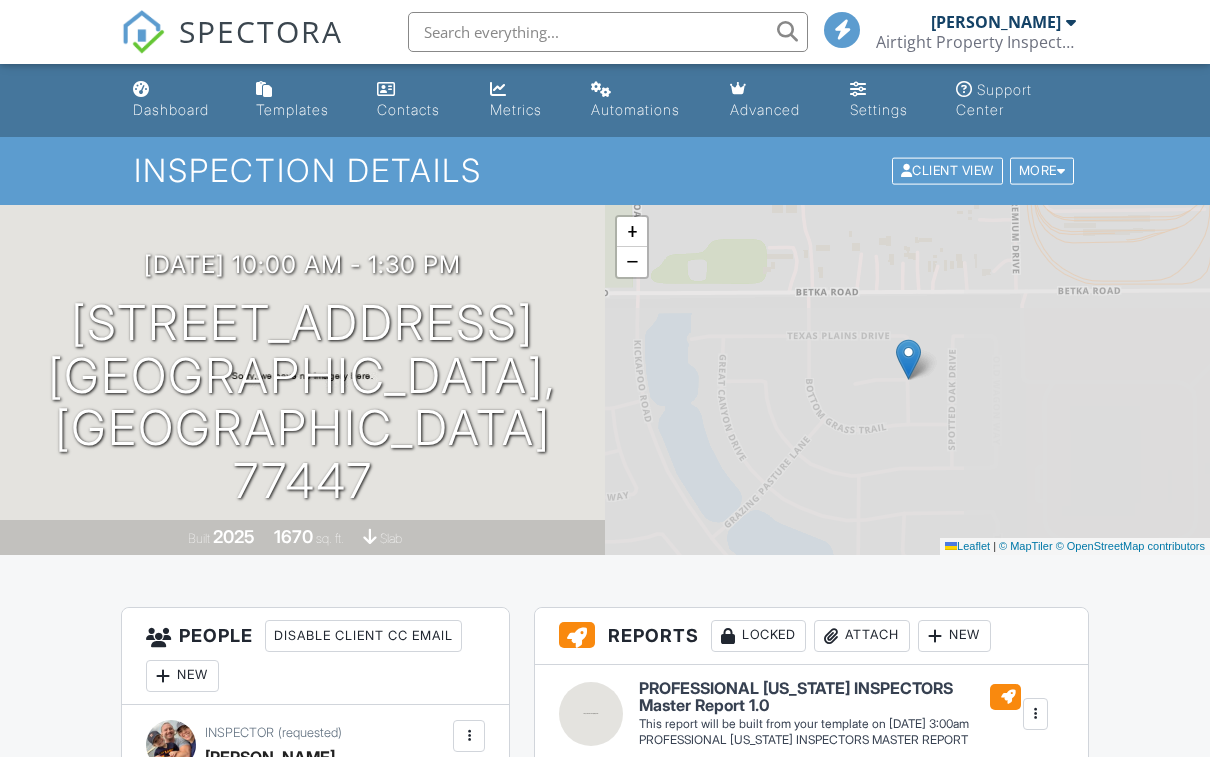 scroll, scrollTop: 0, scrollLeft: 0, axis: both 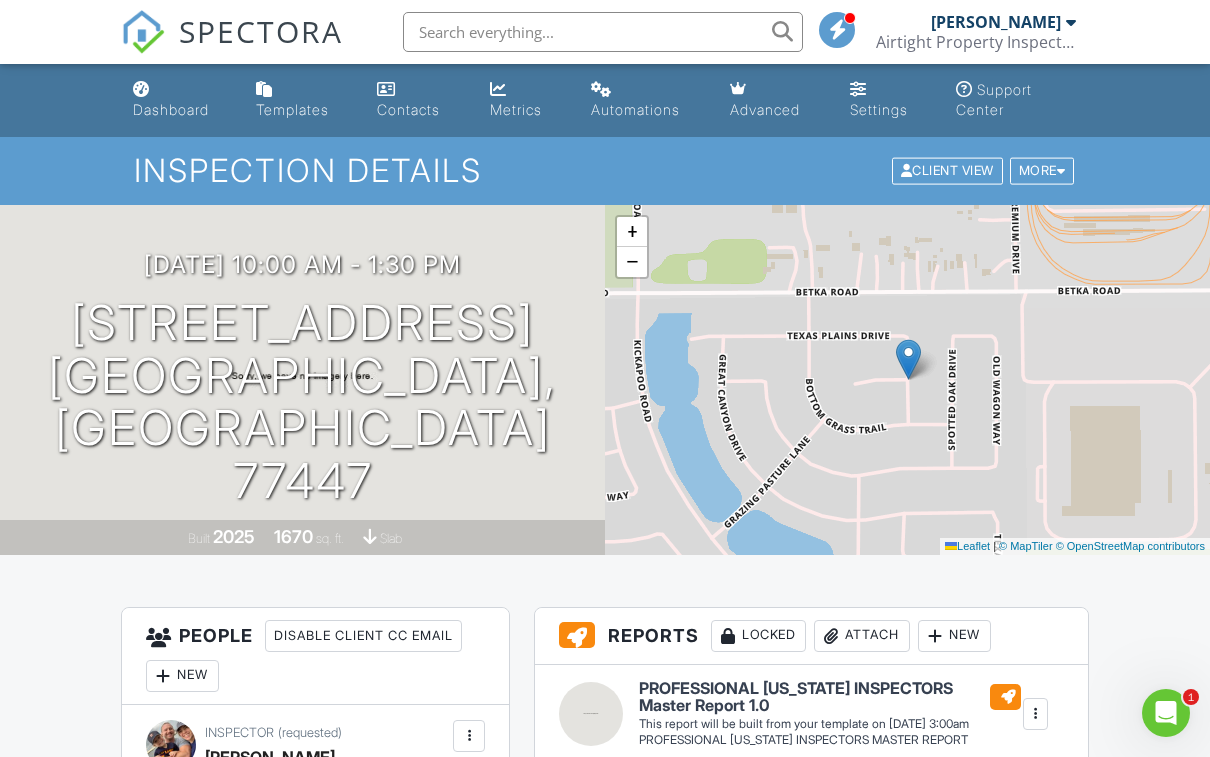 click on "Settings" at bounding box center [879, 109] 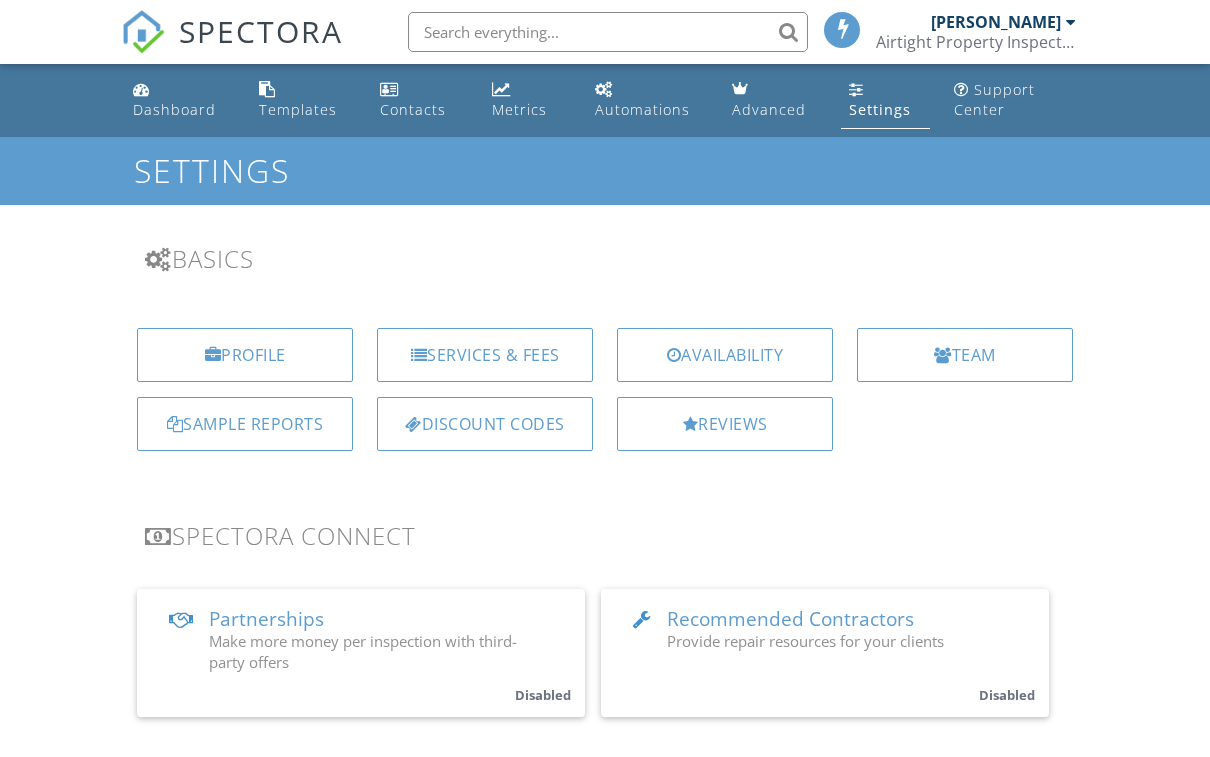 scroll, scrollTop: 0, scrollLeft: 0, axis: both 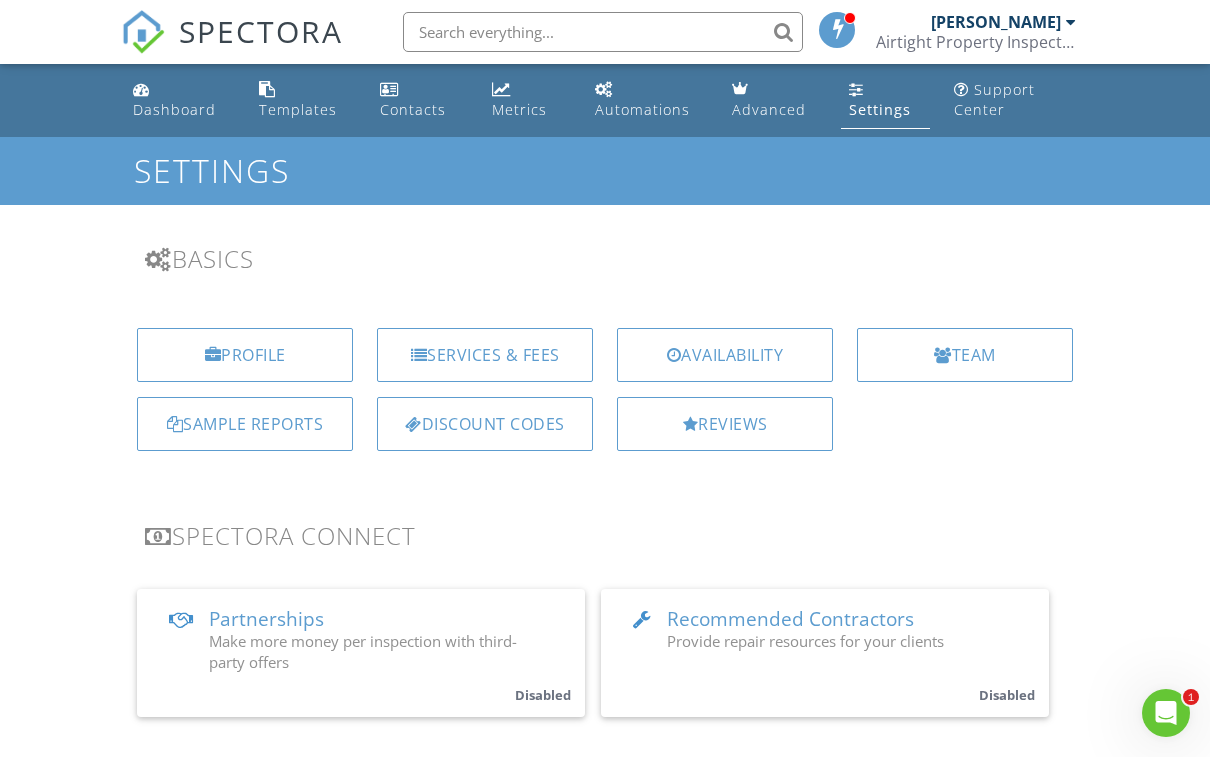 click on "Automations" at bounding box center [648, 100] 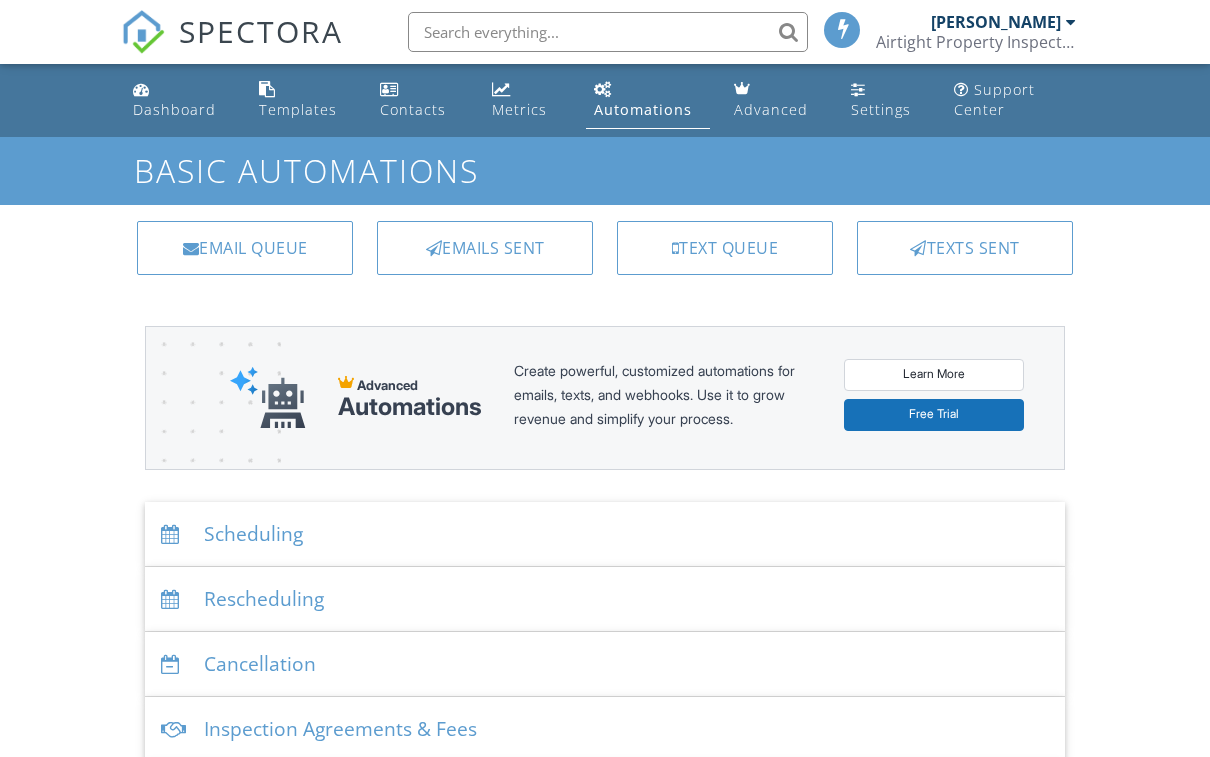 scroll, scrollTop: 0, scrollLeft: 0, axis: both 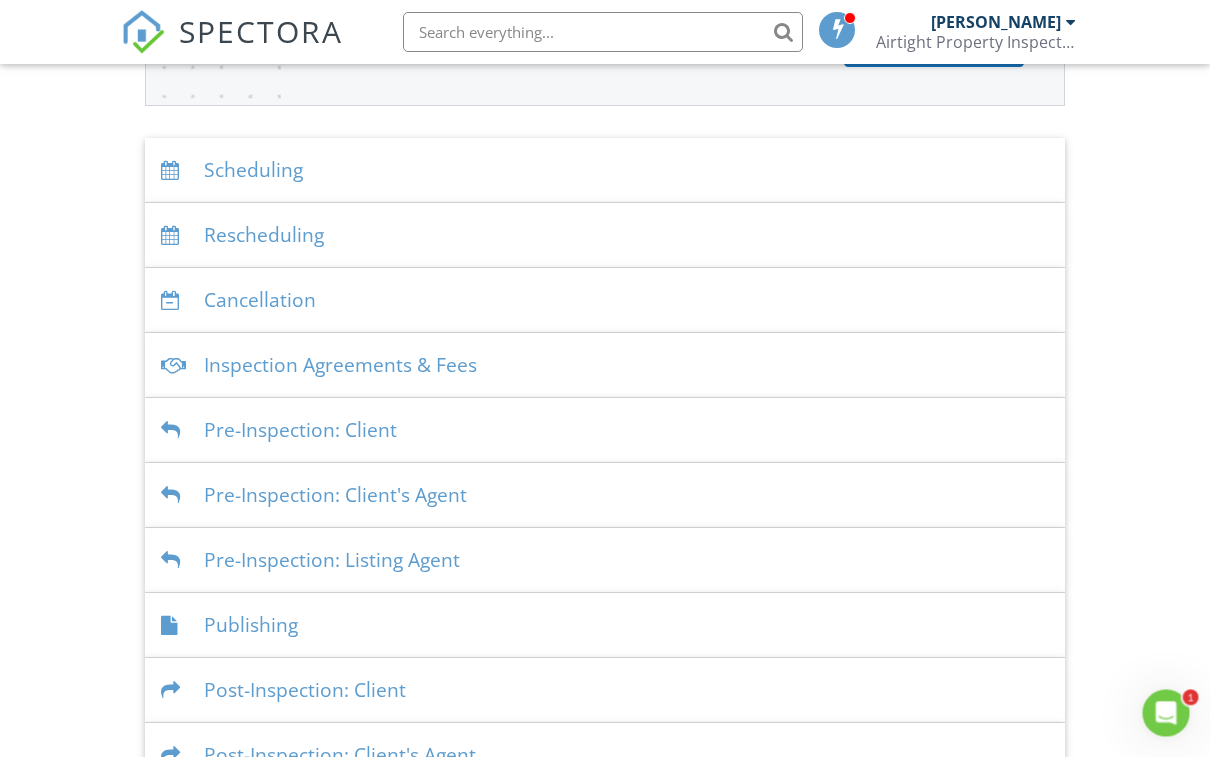 click on "Scheduling" at bounding box center (605, 170) 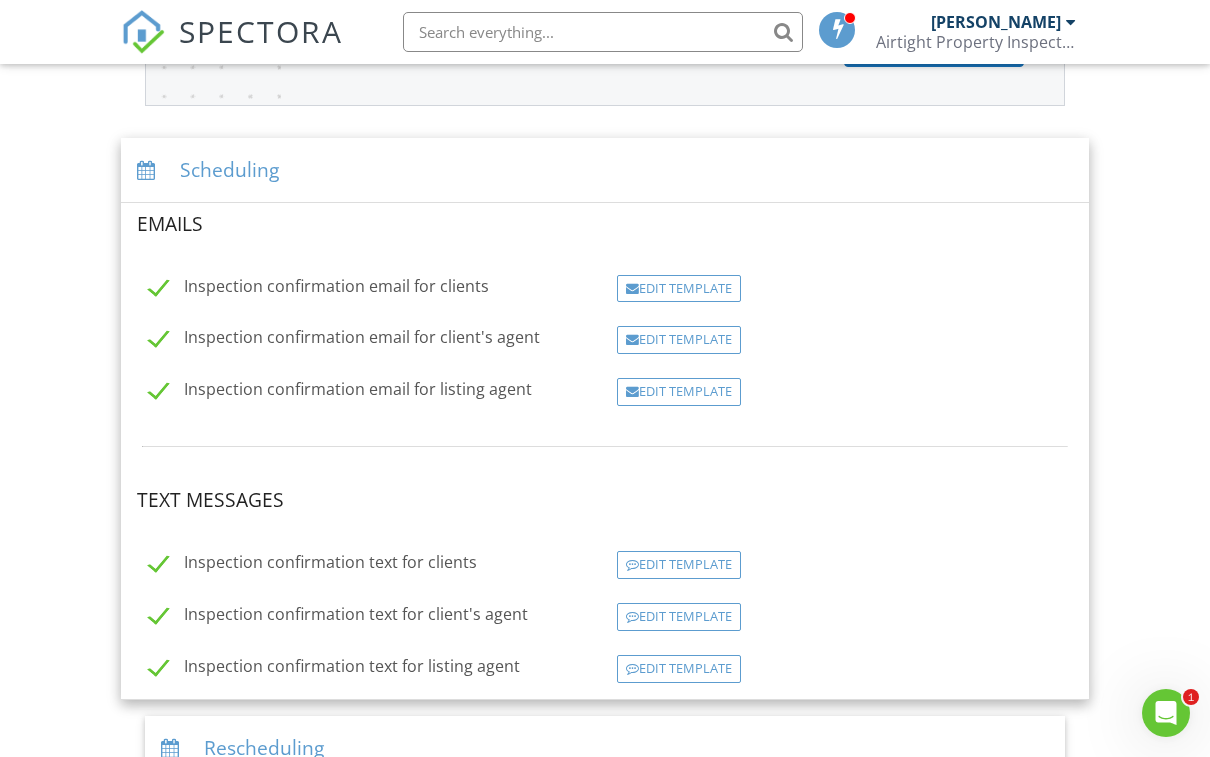 click on "Dashboard
Templates
Contacts
Metrics
Automations
Advanced
Settings
Support Center
Basic Automations
Email Queue
Emails Sent
Text Queue
Texts Sent
Advanced
Automations
Create powerful, customized automations for emails, texts, and webhooks.
Use it to grow revenue and simplify your process.
Learn More
Free Trial
Scheduling
Emails
Inspection confirmation email for clients
Edit Template
Inspection confirmation email for client's agent
Edit Template
Inspection confirmation email for listing agent
Edit Template
Text Messages
Inspection confirmation text for clients
Edit Template
Inspection confirmation text for client's agent
Edit Template" at bounding box center [605, 533] 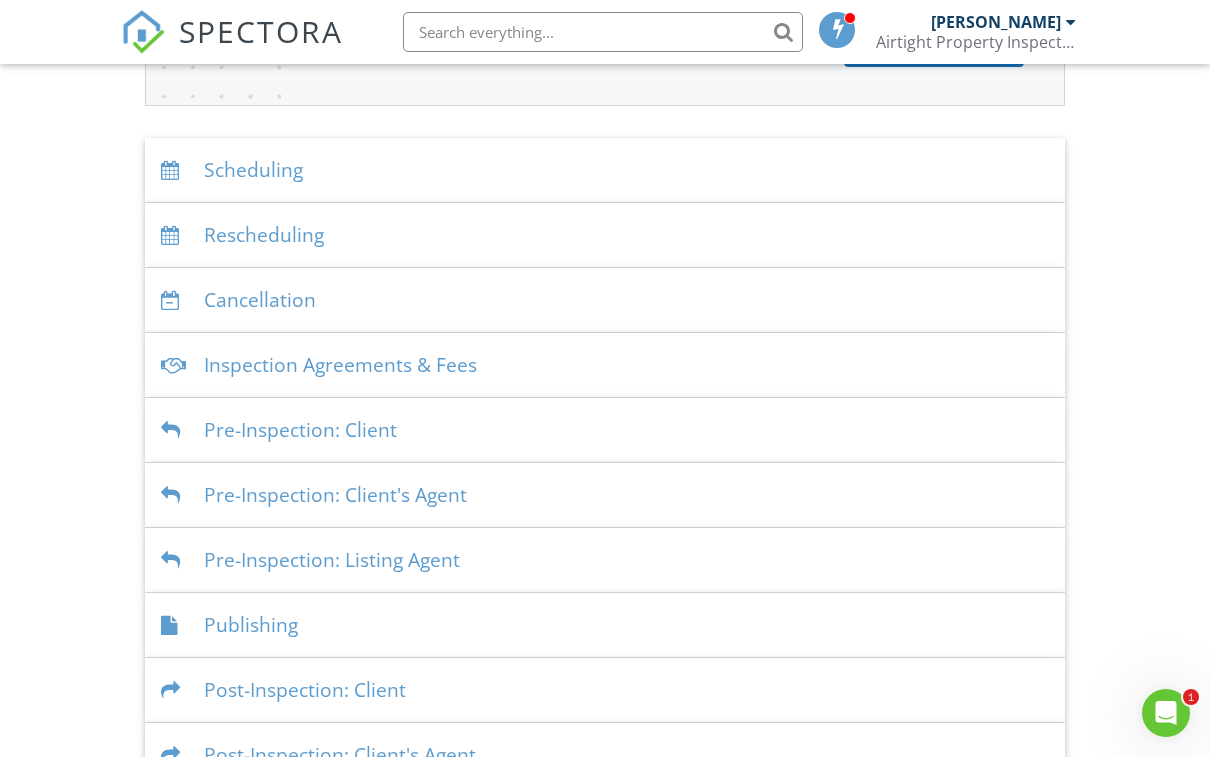 click on "Rescheduling" at bounding box center [605, 235] 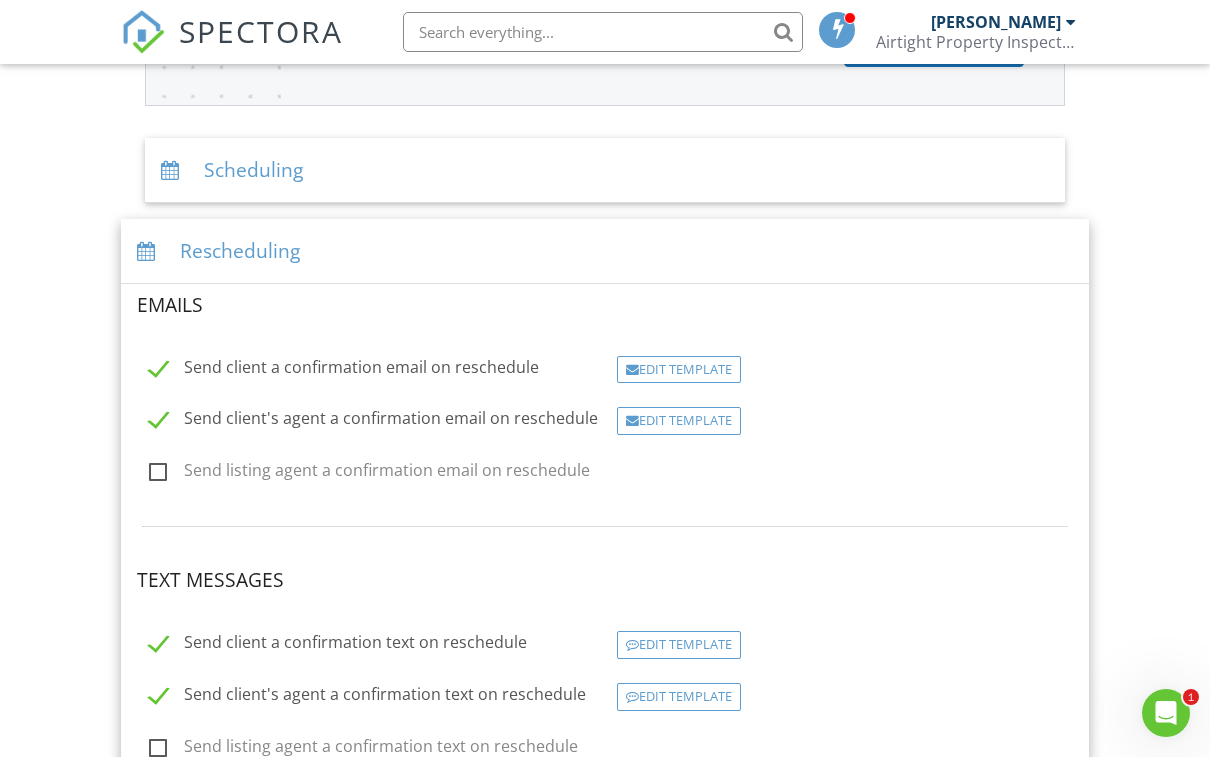 click on "Rescheduling" at bounding box center (605, 251) 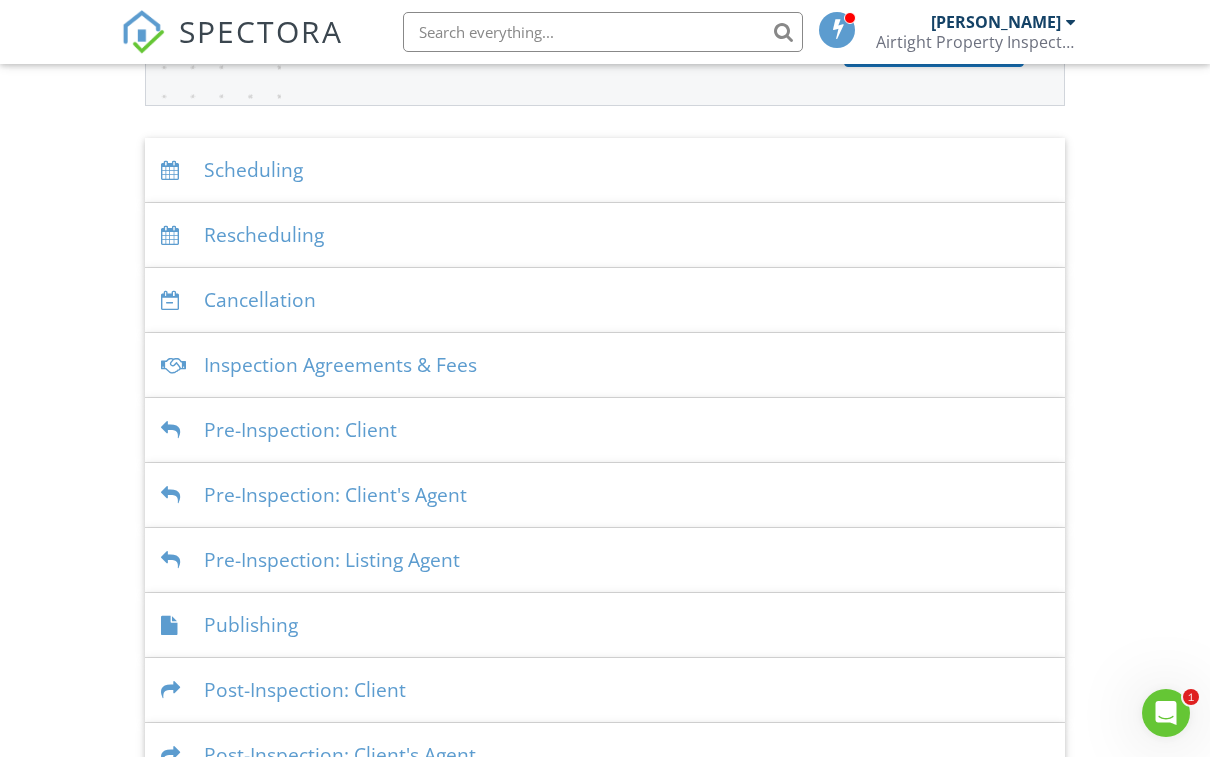 click on "Cancellation" at bounding box center [605, 300] 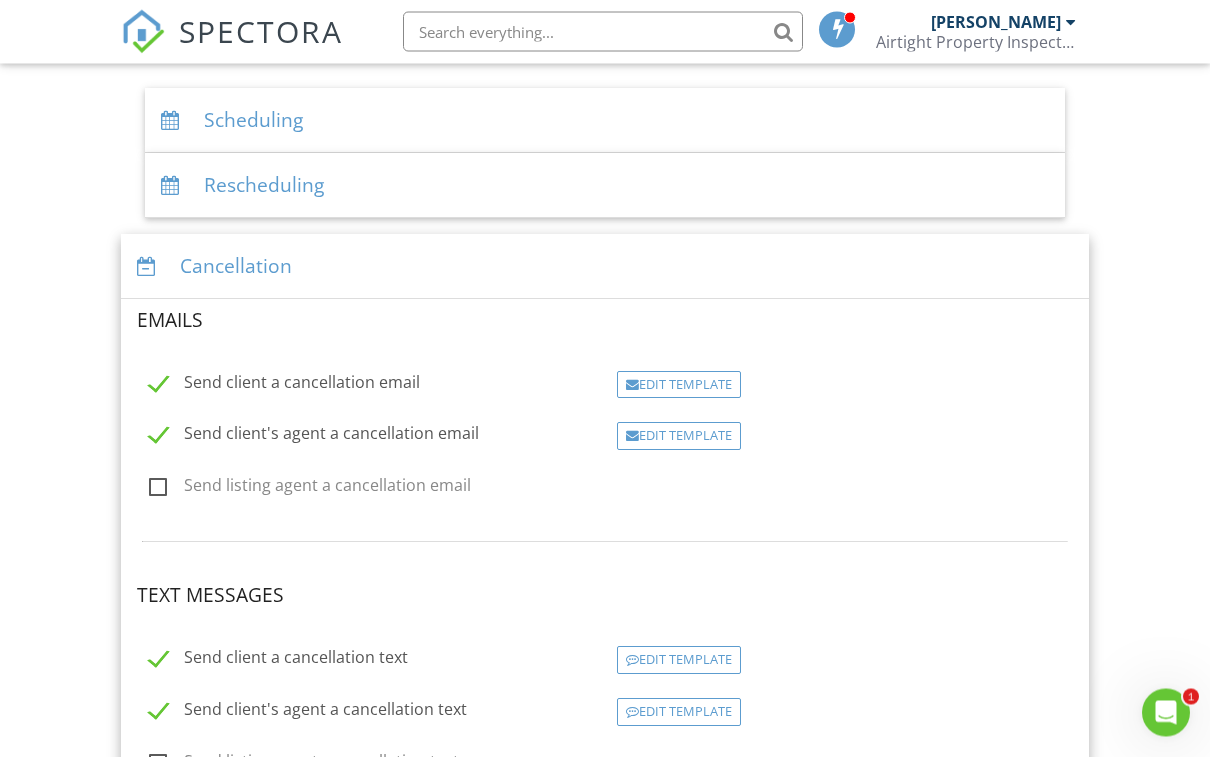 click on "Cancellation" at bounding box center (605, 267) 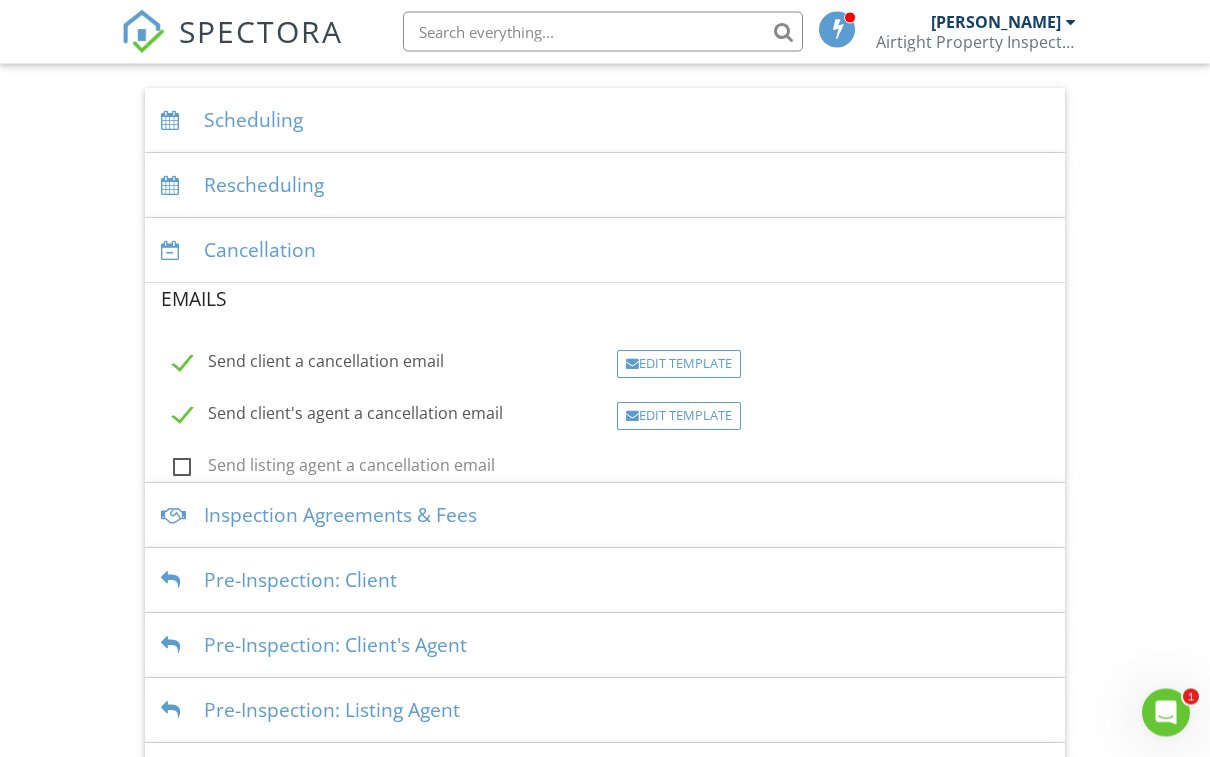 scroll, scrollTop: 414, scrollLeft: 0, axis: vertical 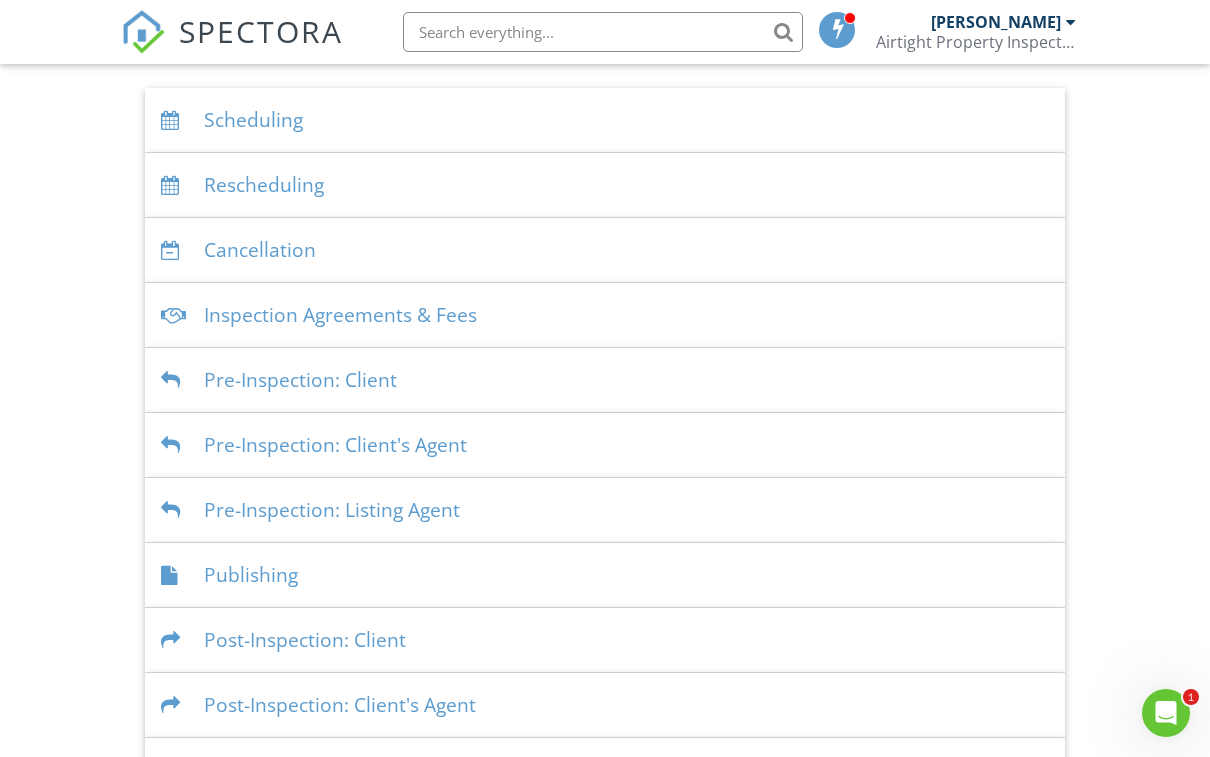 click on "Inspection Agreements & Fees" at bounding box center (605, 315) 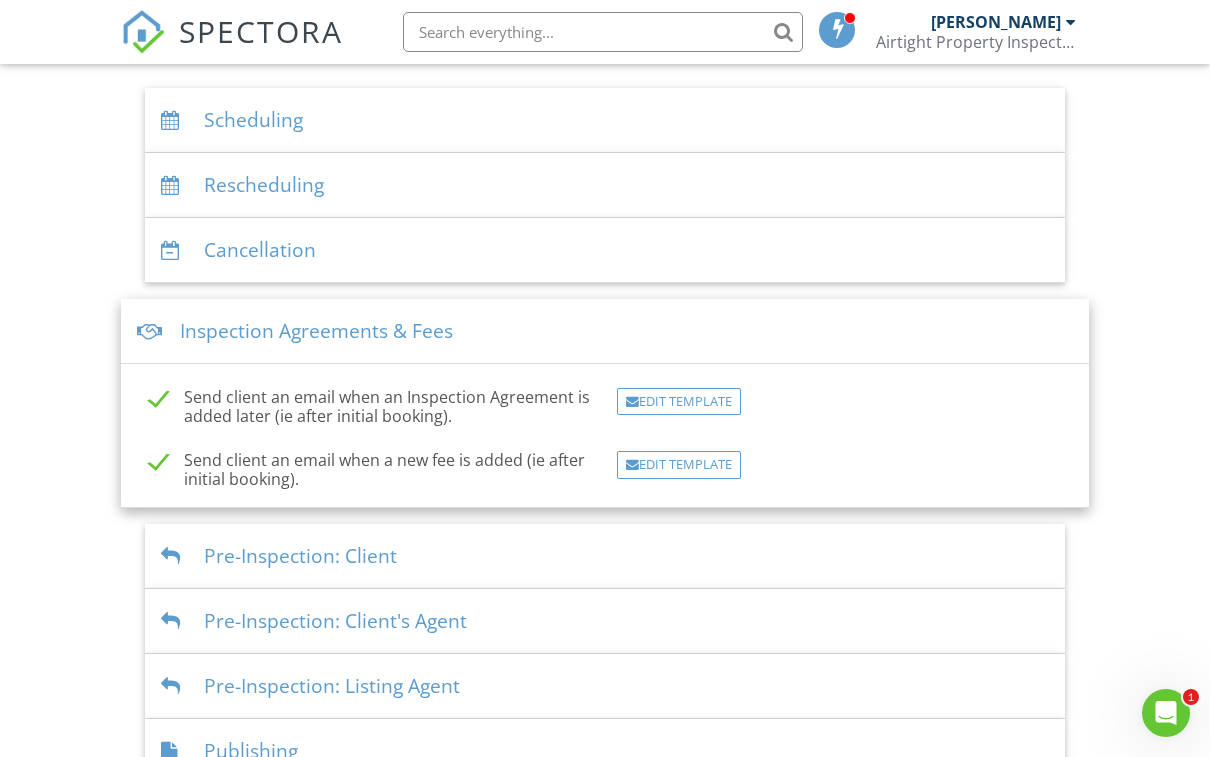 click on "Inspection Agreements & Fees" at bounding box center [605, 331] 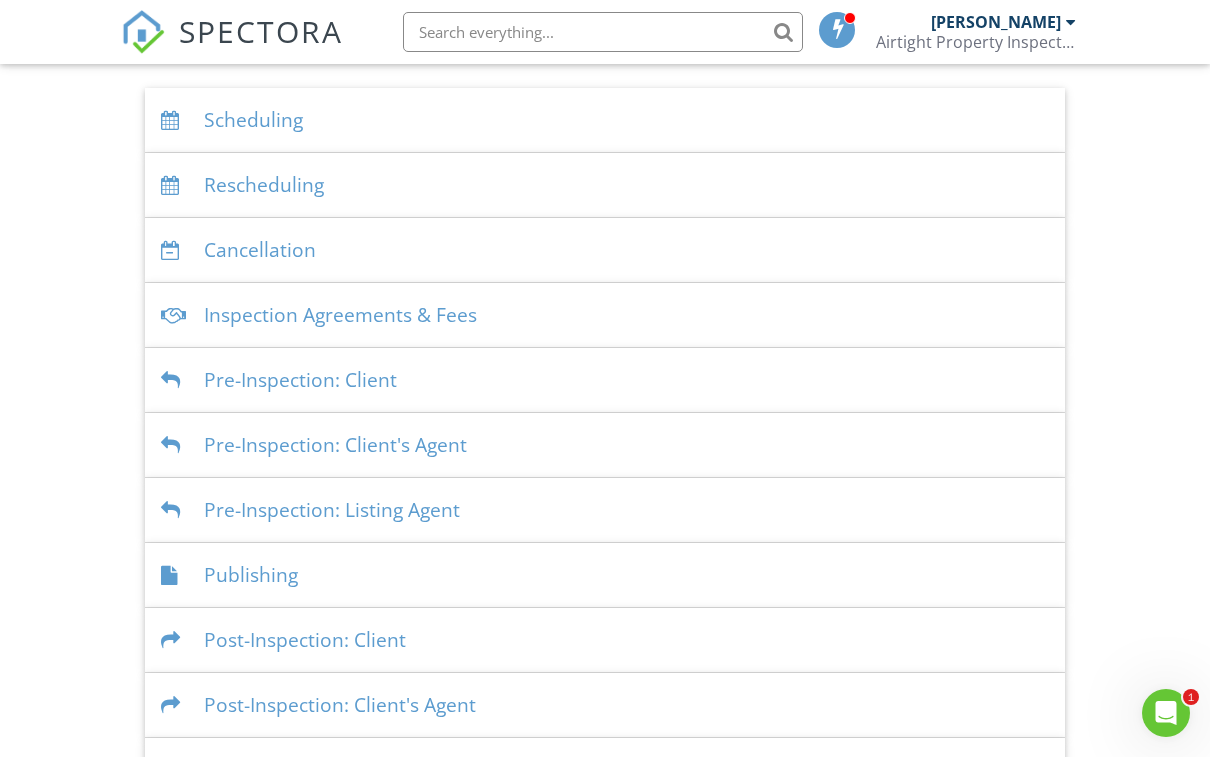 click on "Pre-Inspection: Client" at bounding box center [605, 380] 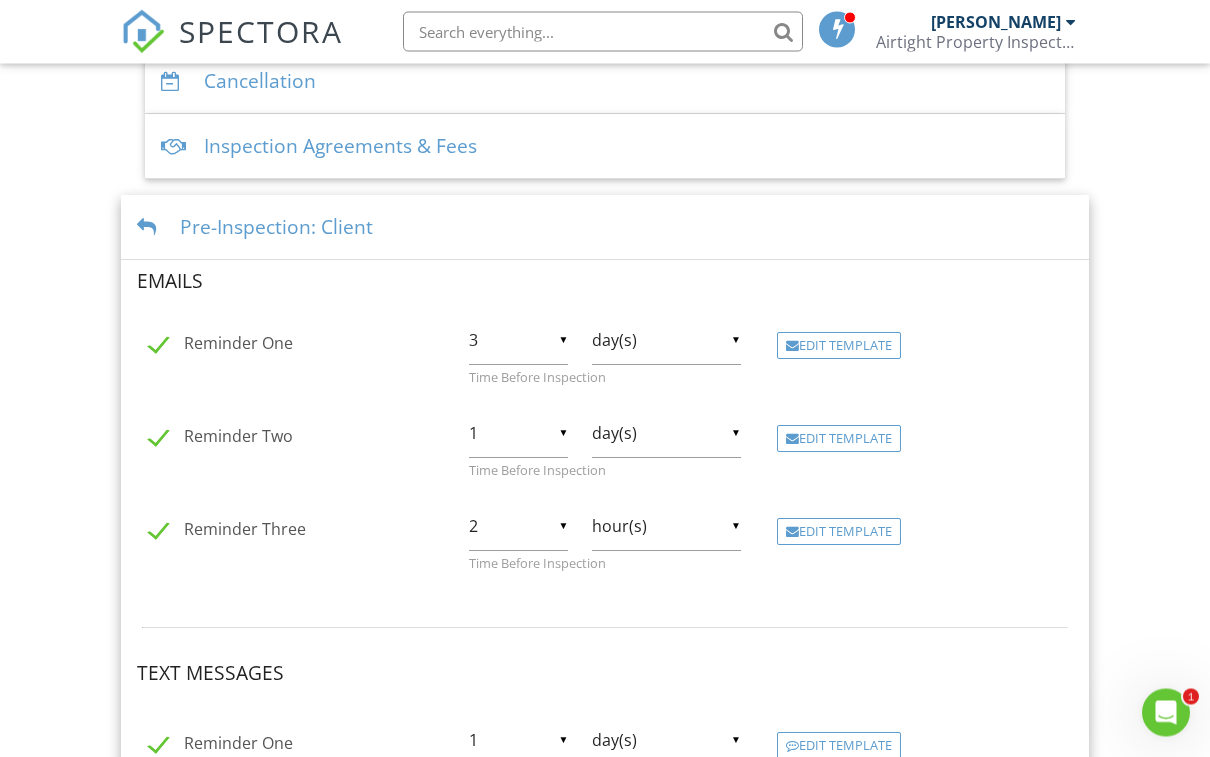 click on "Pre-Inspection: Client" at bounding box center [605, 228] 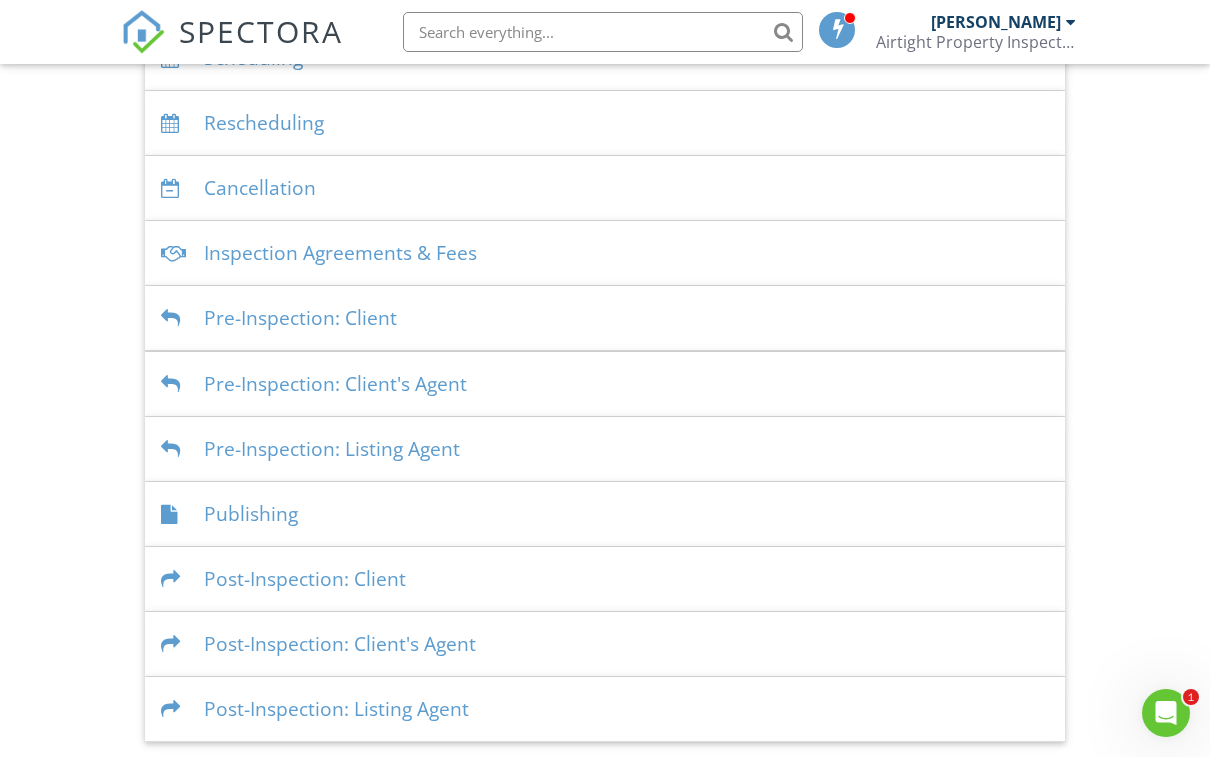 scroll, scrollTop: 475, scrollLeft: 0, axis: vertical 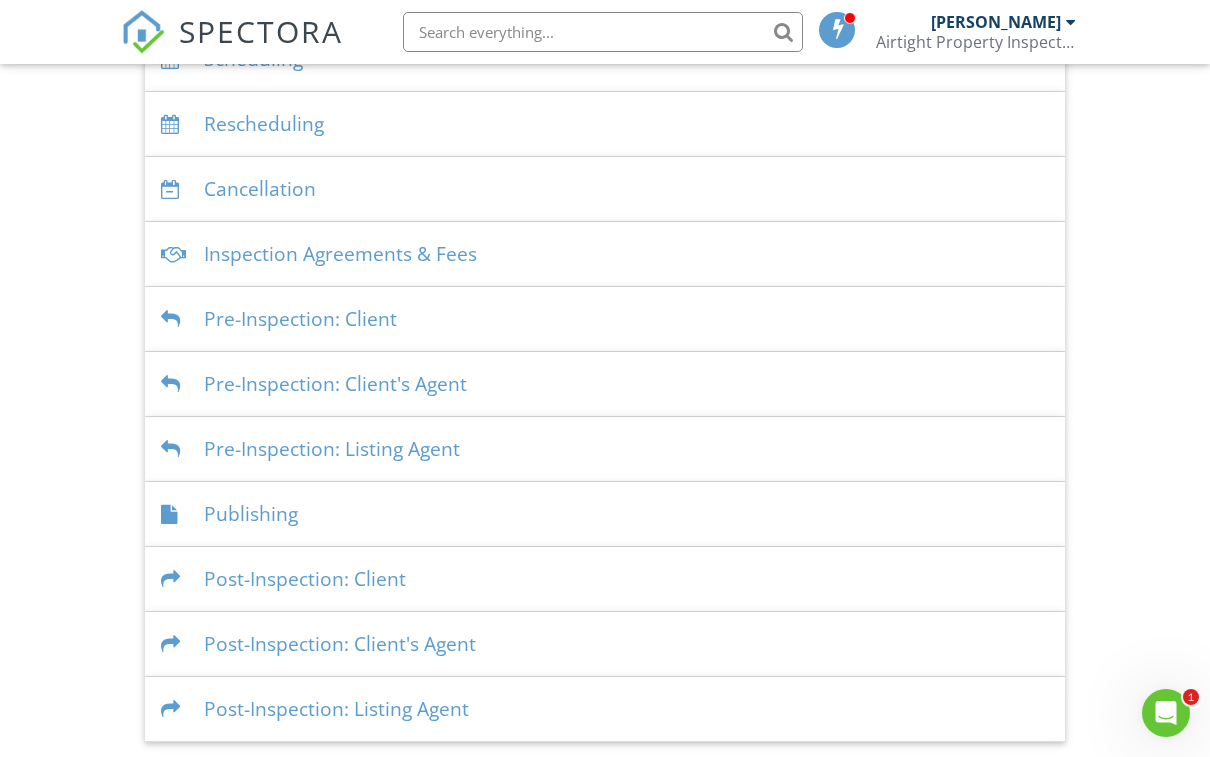 click on "Pre-Inspection: Client's Agent" at bounding box center [605, 384] 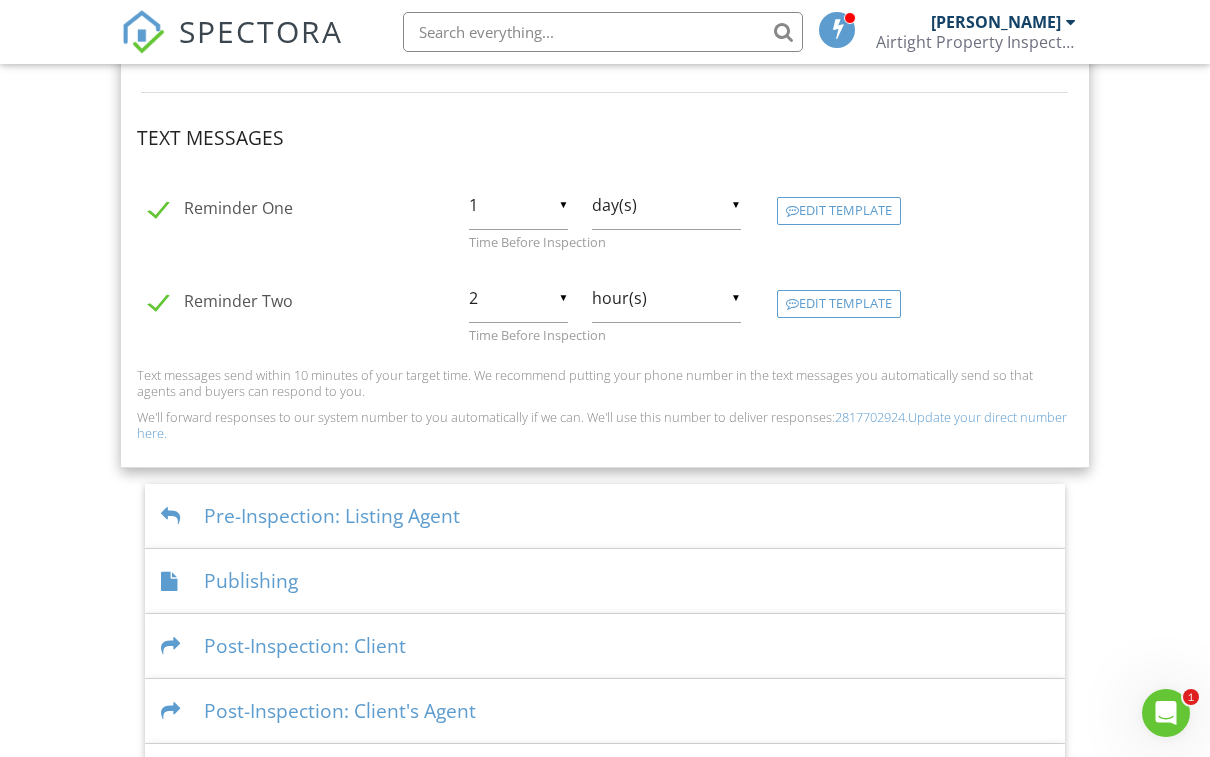 scroll, scrollTop: 1173, scrollLeft: 0, axis: vertical 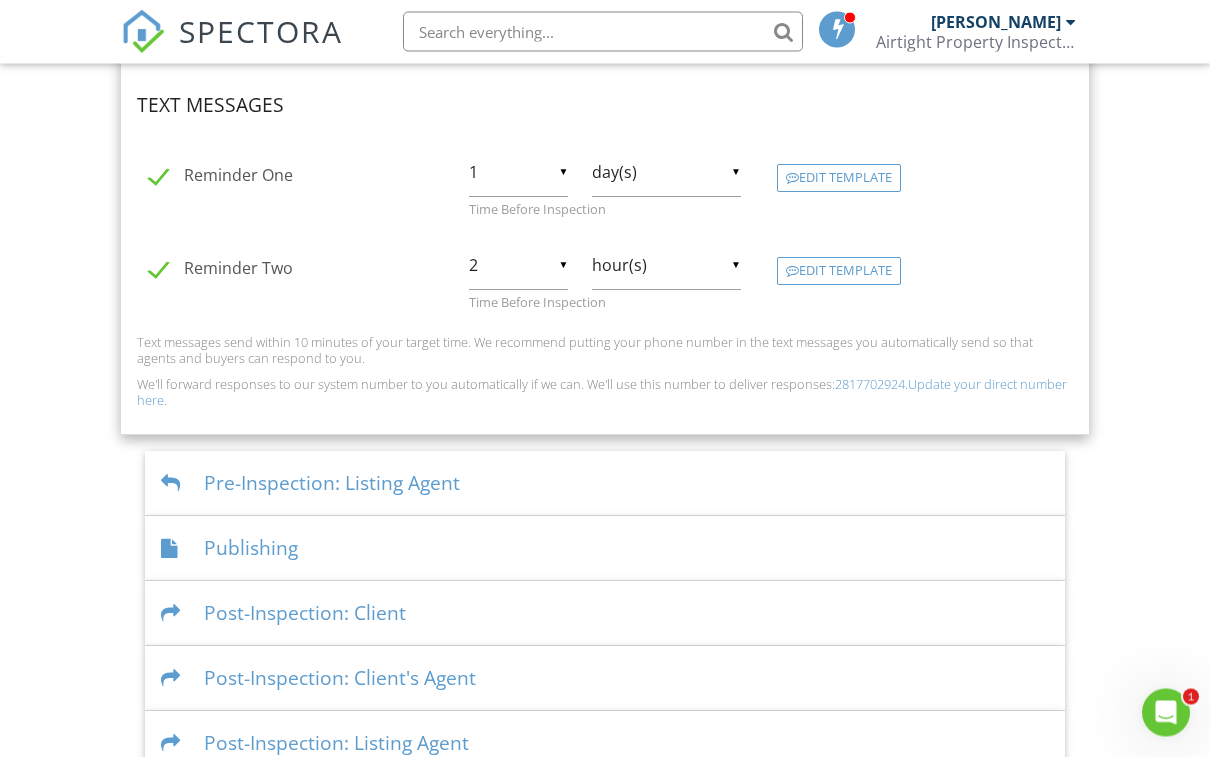 click on "Pre-Inspection: Listing Agent" at bounding box center (605, 484) 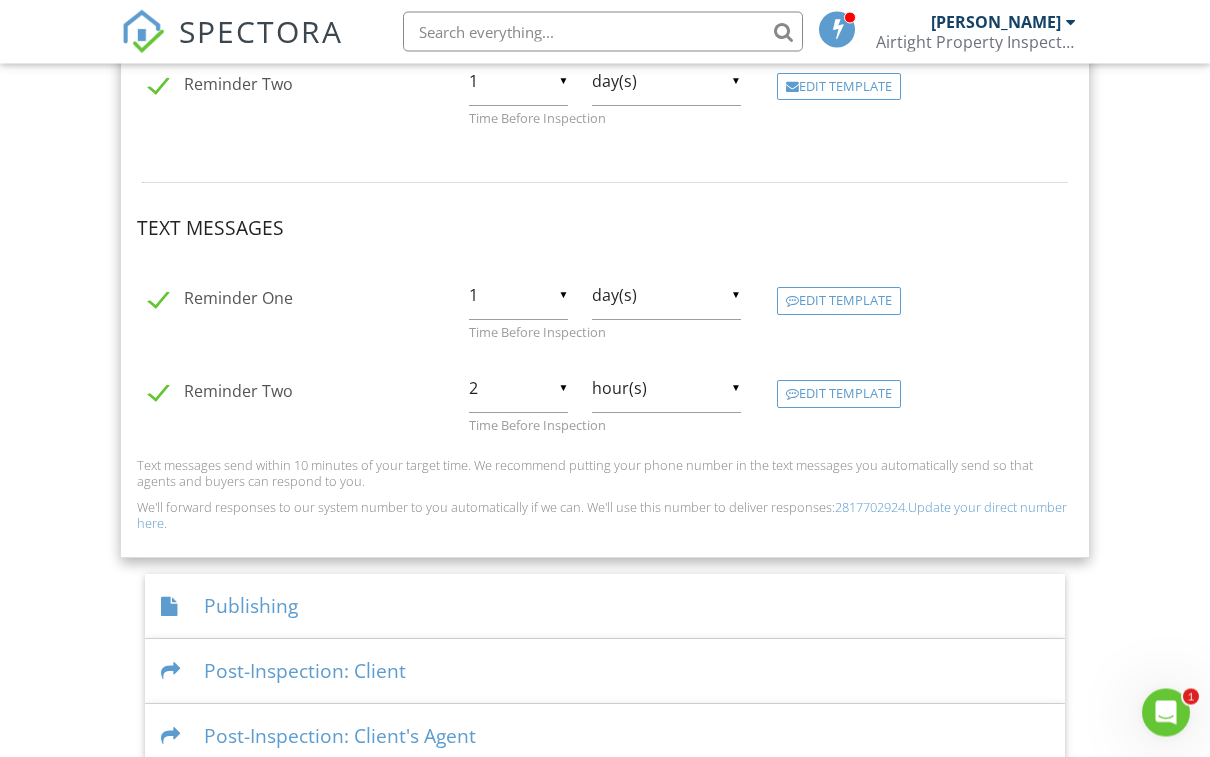 scroll, scrollTop: 1123, scrollLeft: 0, axis: vertical 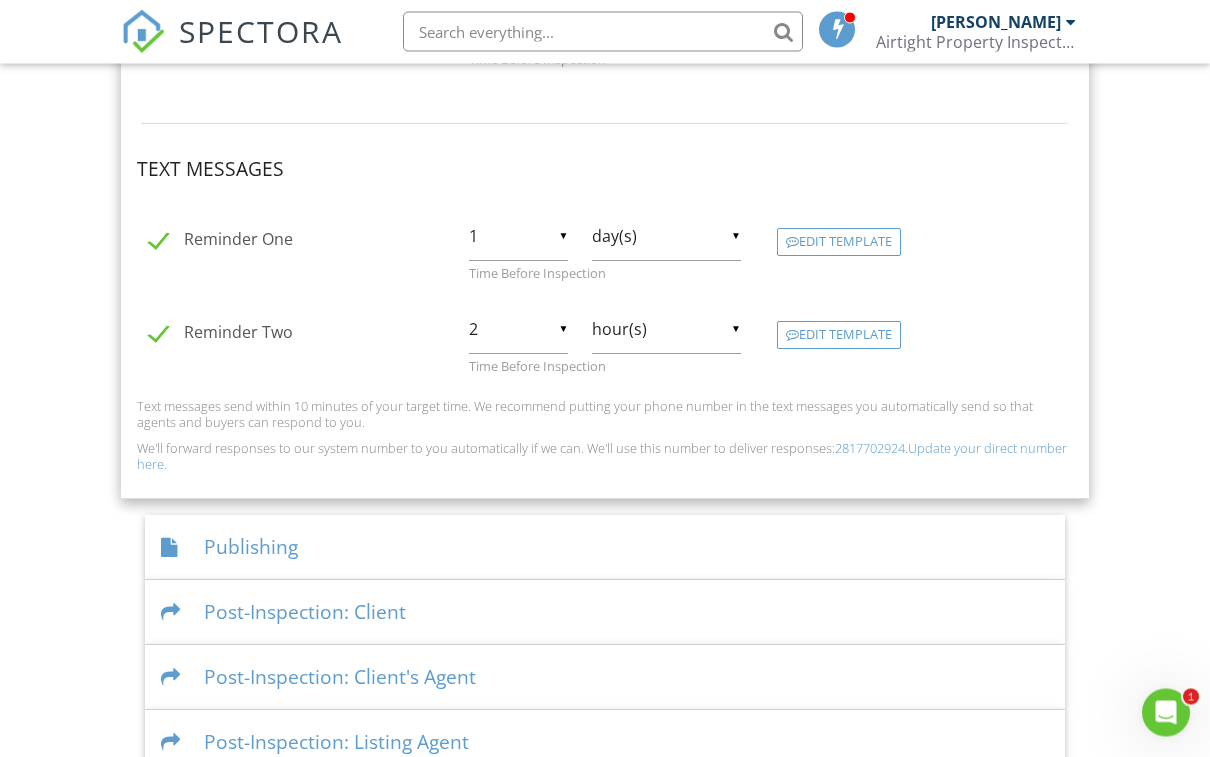 click on "Publishing" at bounding box center (605, 548) 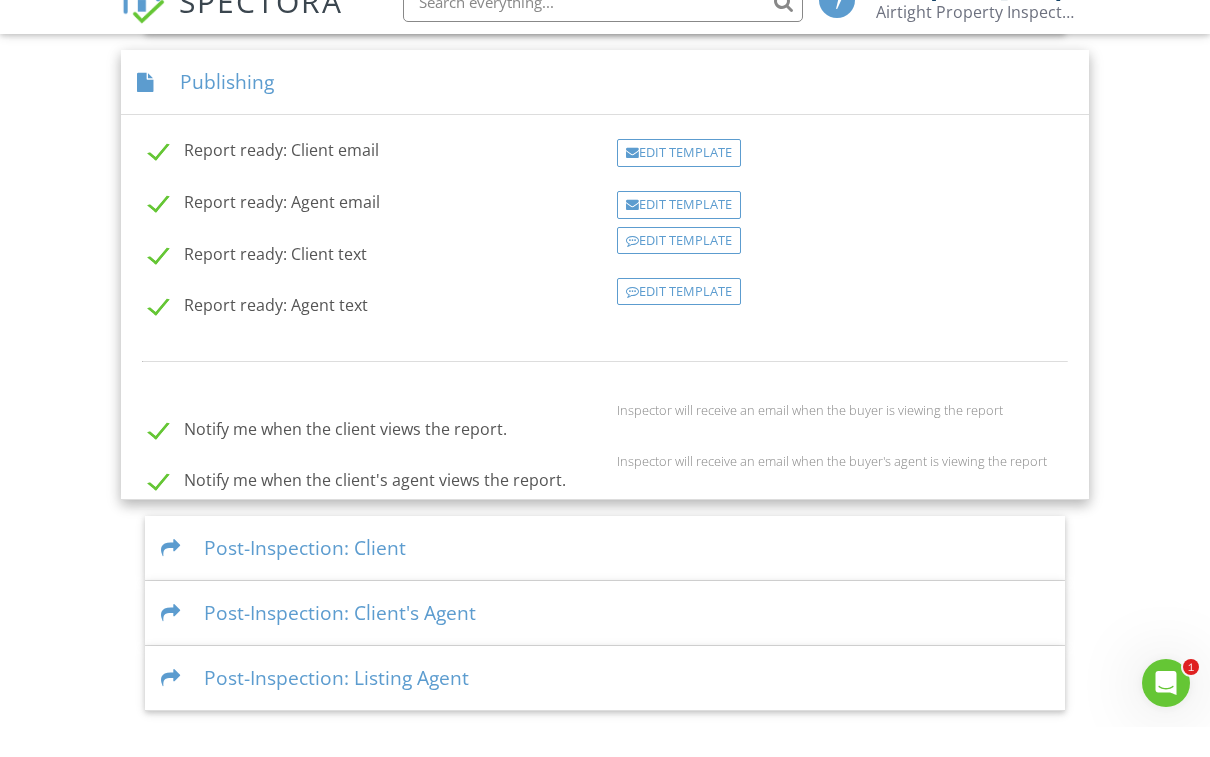 scroll, scrollTop: 865, scrollLeft: 0, axis: vertical 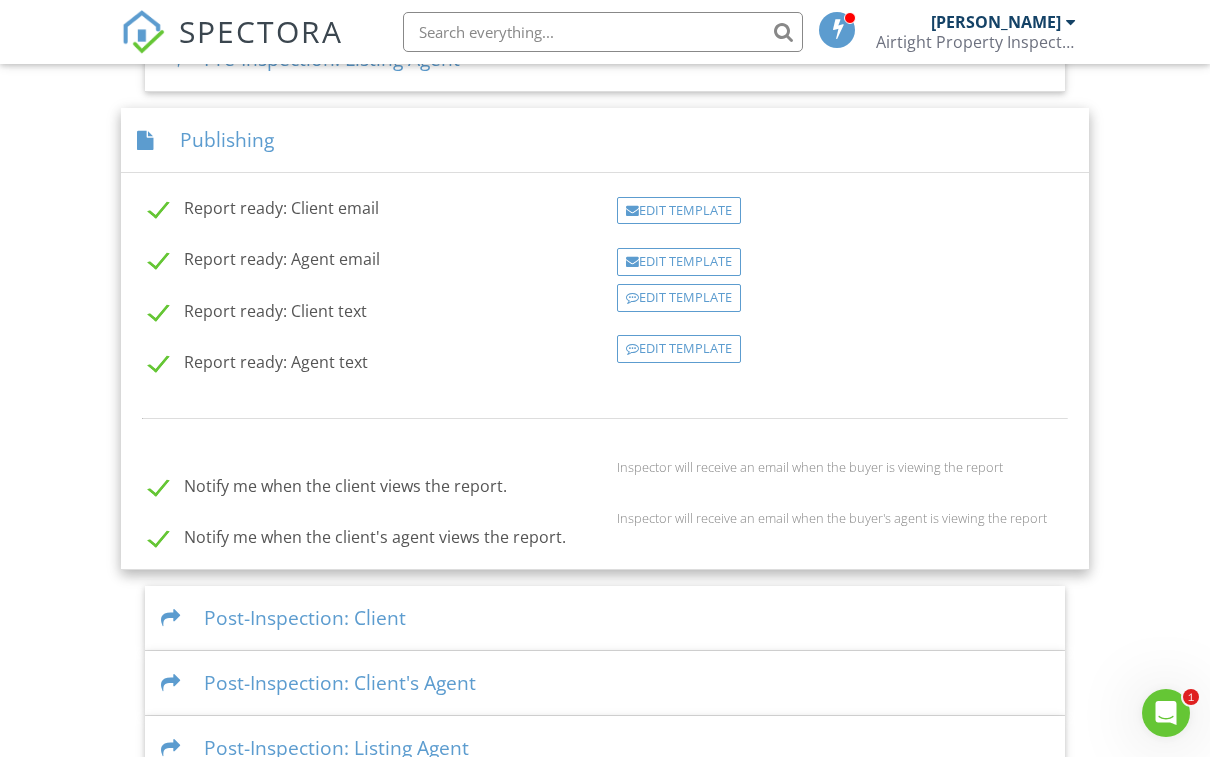 click on "Post-Inspection: Client" at bounding box center (605, 618) 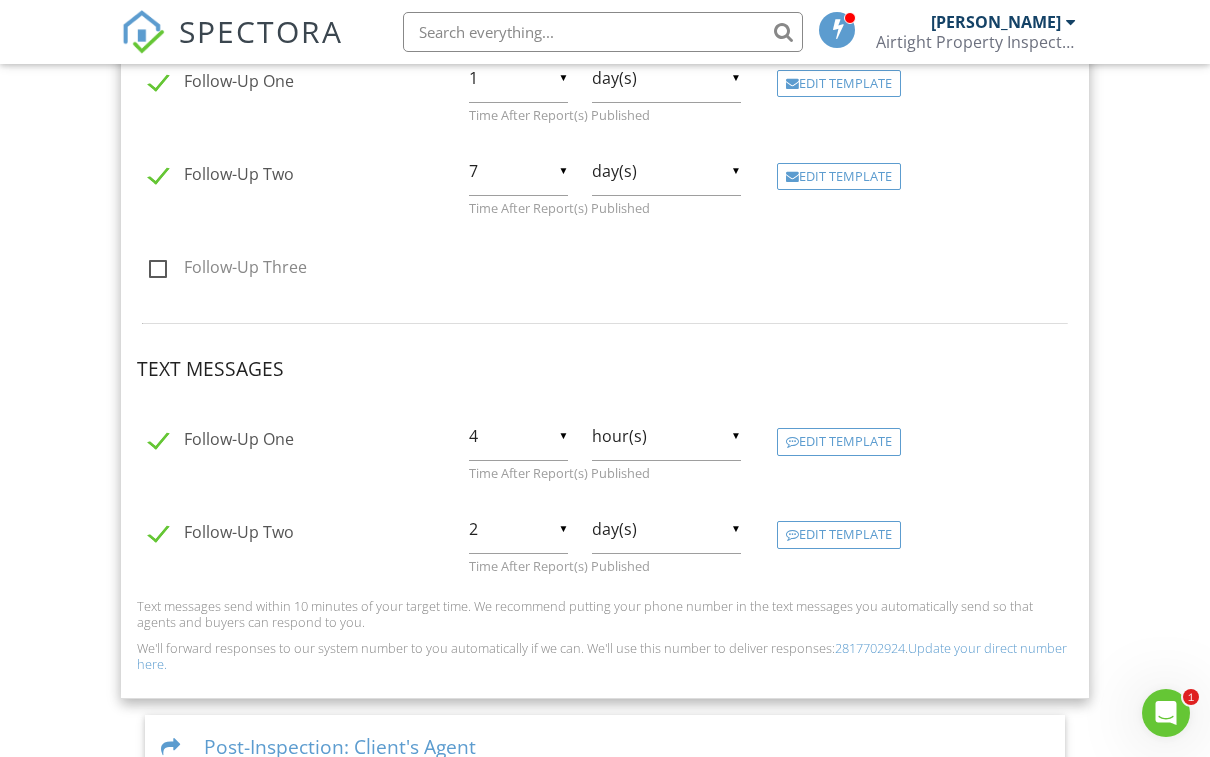 scroll, scrollTop: 1173, scrollLeft: 0, axis: vertical 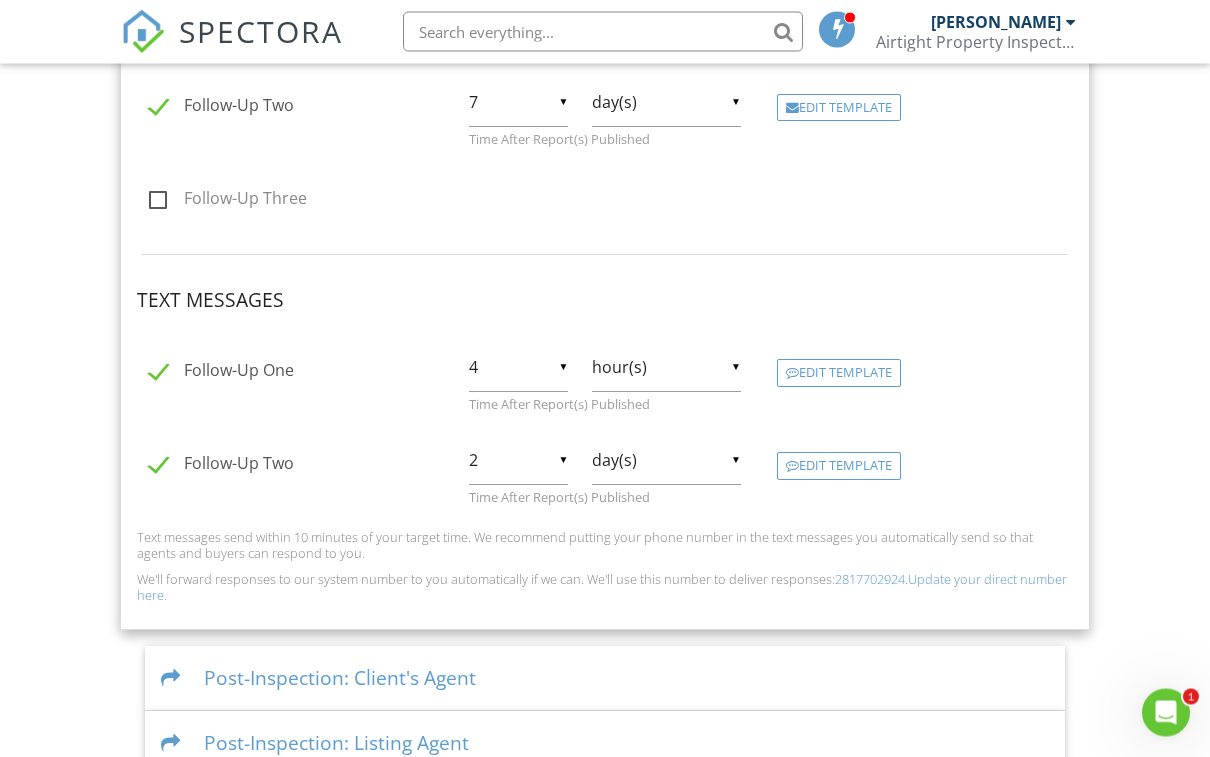 click on "Post-Inspection: Client's Agent" at bounding box center (605, 679) 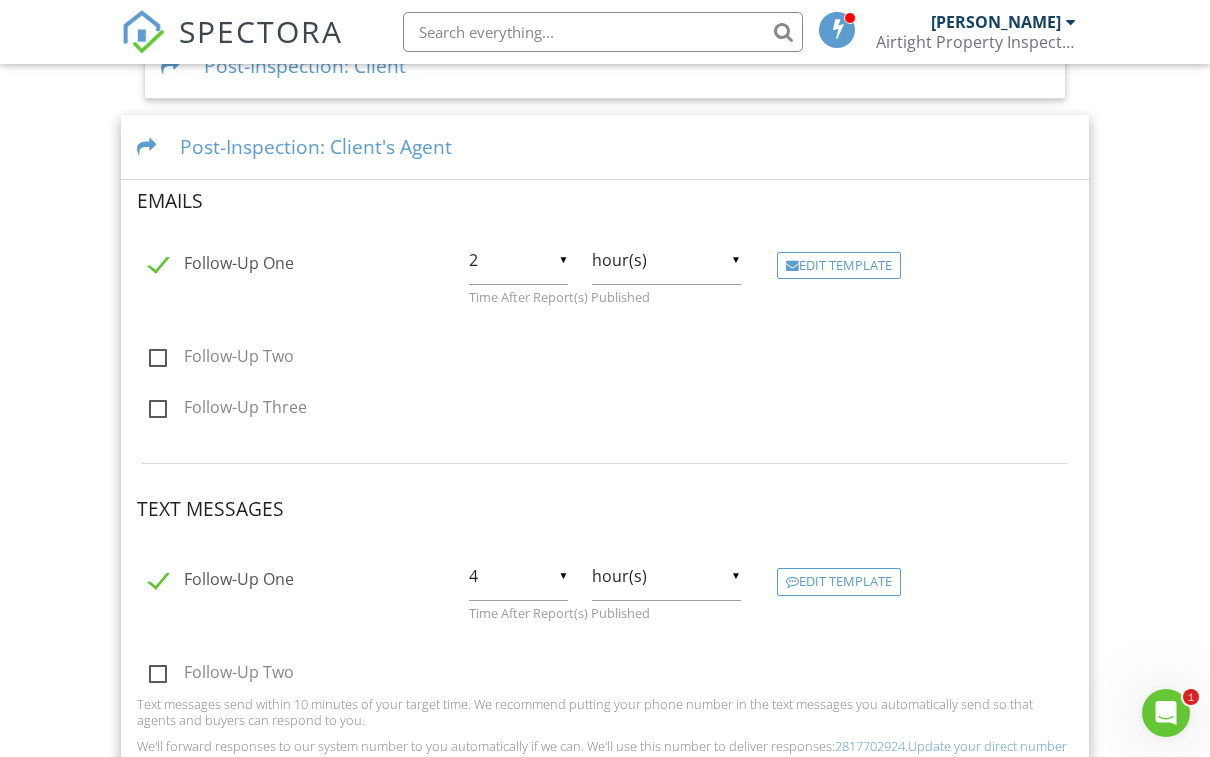 scroll, scrollTop: 1087, scrollLeft: 0, axis: vertical 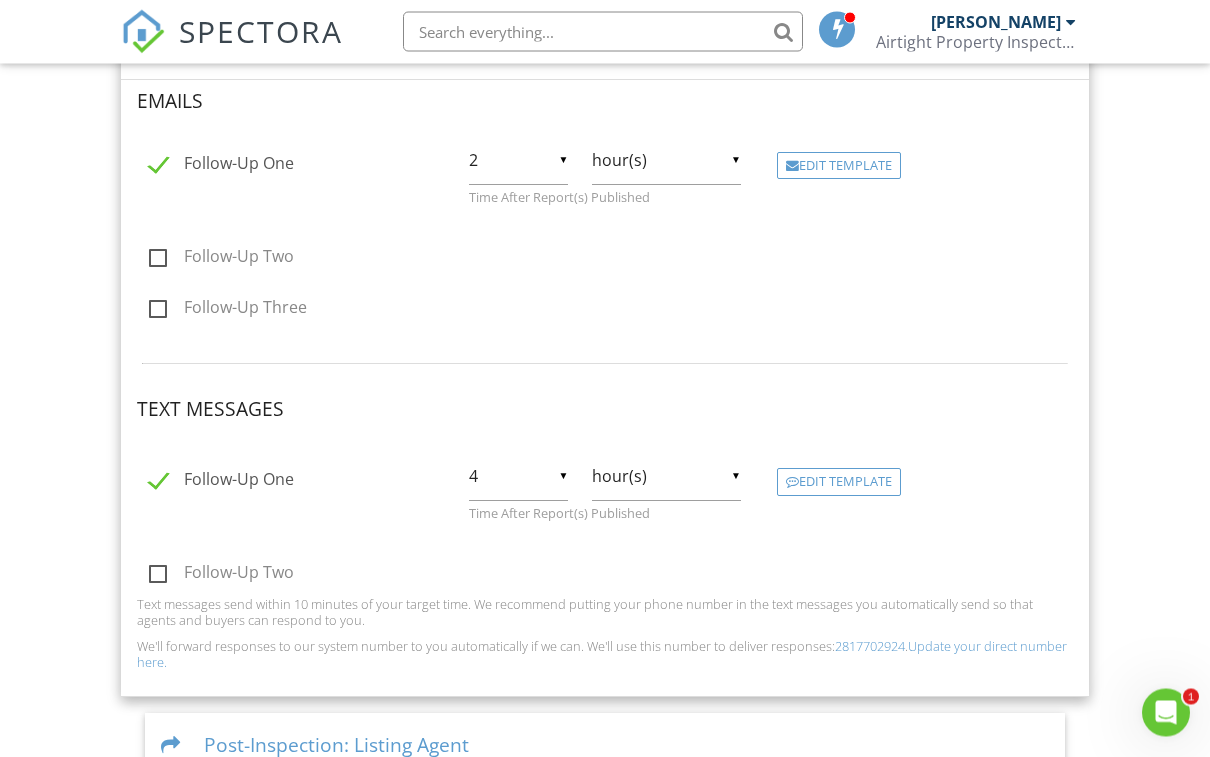 click on "Post-Inspection: Listing Agent" at bounding box center (605, 746) 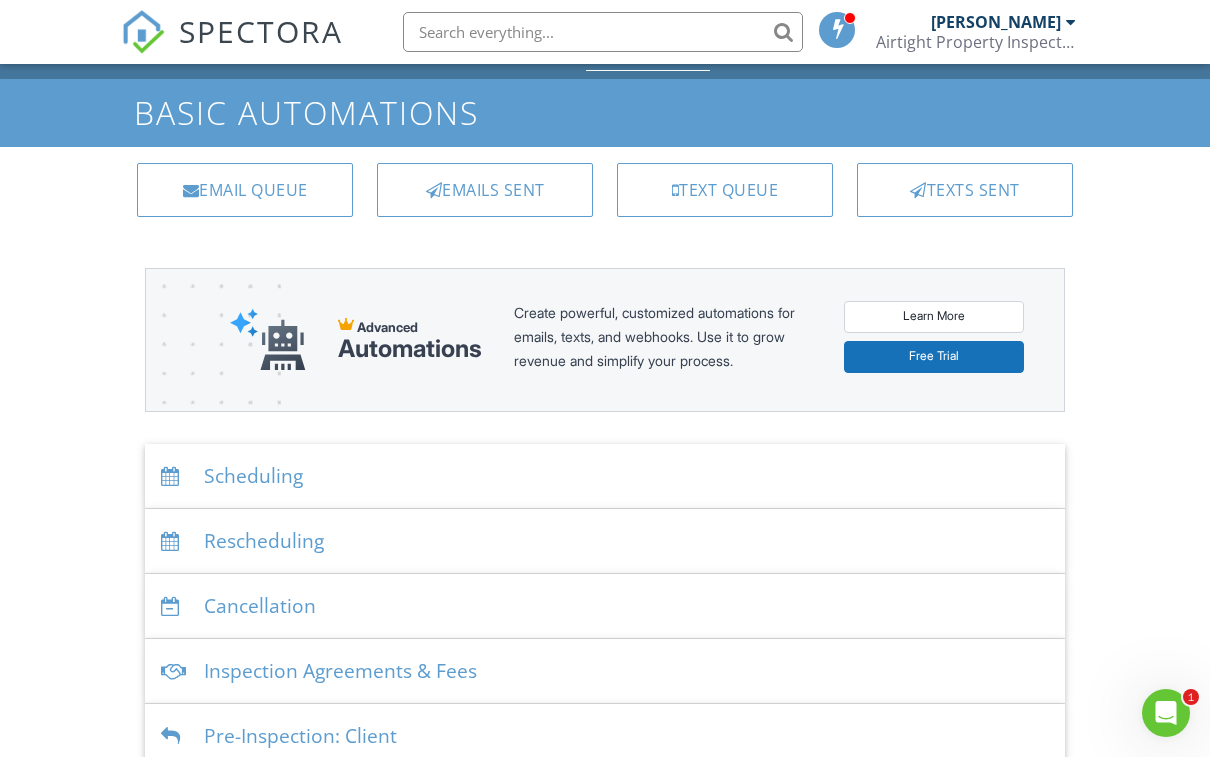 scroll, scrollTop: 0, scrollLeft: 0, axis: both 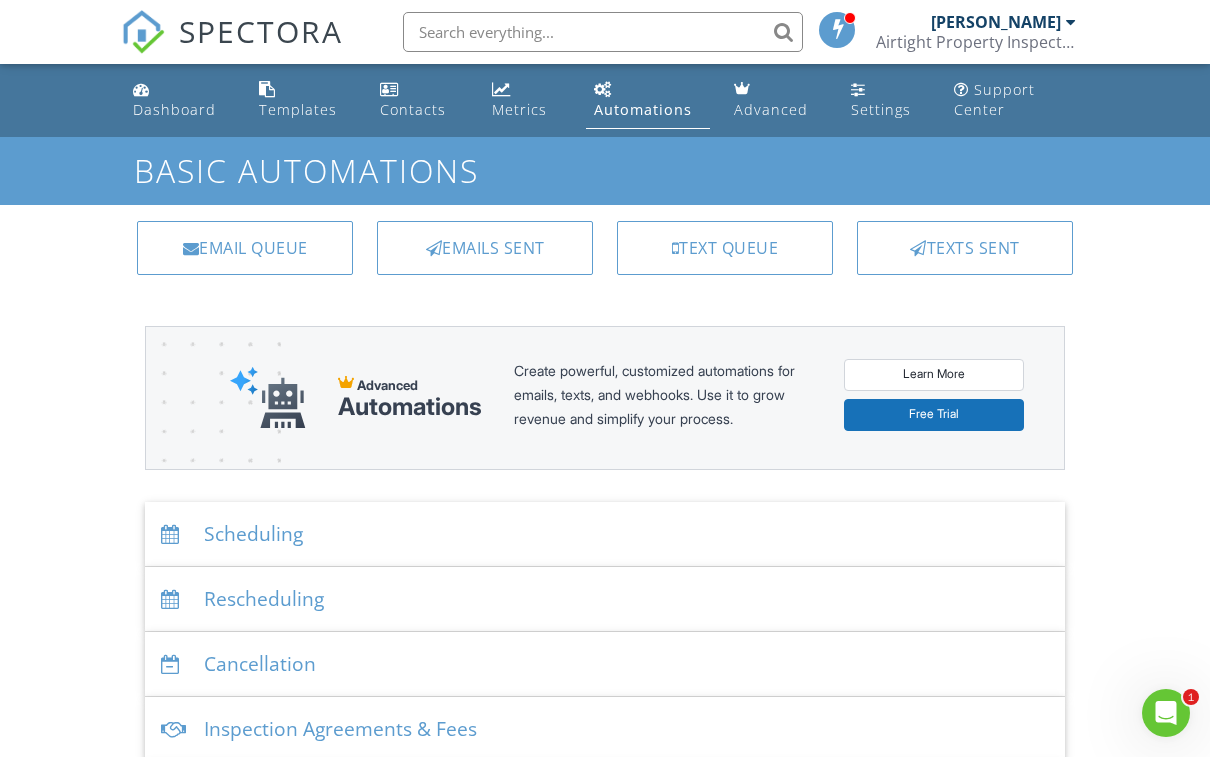 click on "Dashboard
Templates
Contacts
Metrics
Automations
Advanced
Settings
Support Center
Basic Automations
Email Queue
Emails Sent
Text Queue
Texts Sent
Advanced
Automations
Create powerful, customized automations for emails, texts, and webhooks.
Use it to grow revenue and simplify your process.
Learn More
Free Trial
Scheduling
Emails
Inspection confirmation email for clients
Edit Template
Inspection confirmation email for client's agent
Edit Template
Inspection confirmation email for listing agent
Edit Template
Text Messages
Inspection confirmation text for clients
Edit Template
Inspection confirmation text for client's agent
Edit Template" at bounding box center [605, 889] 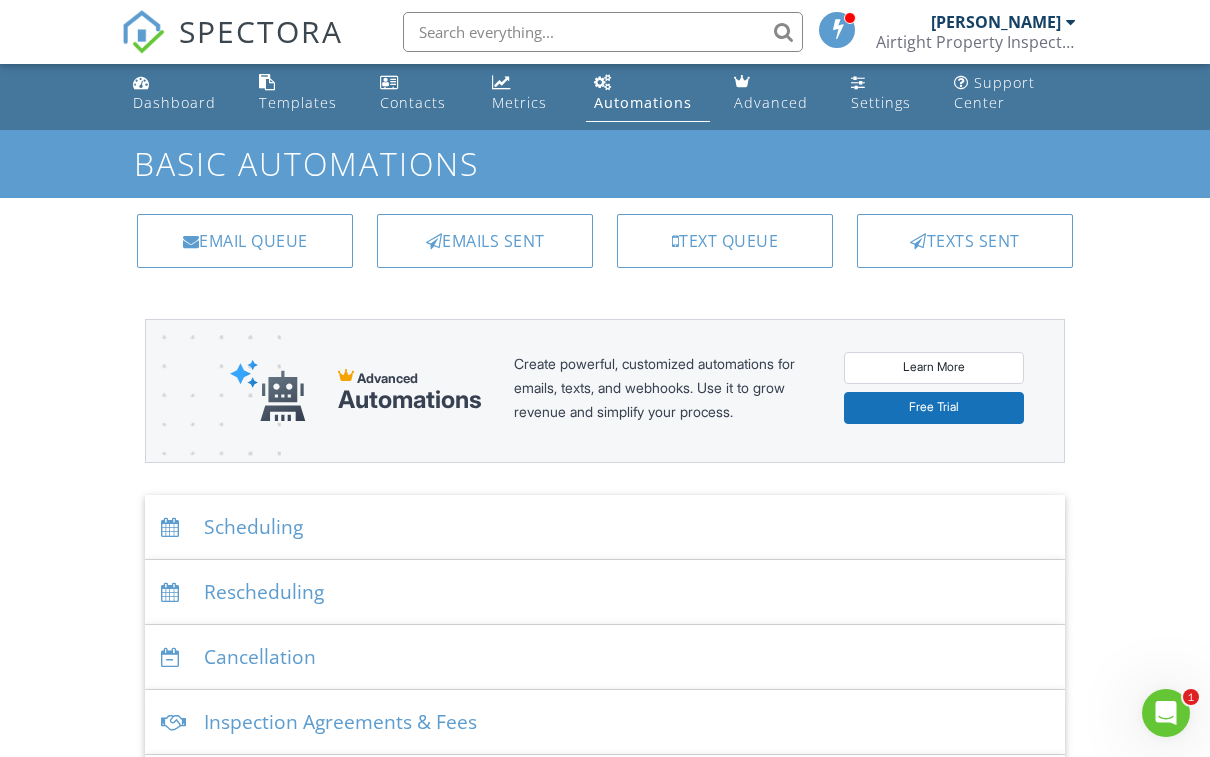 scroll, scrollTop: 0, scrollLeft: 0, axis: both 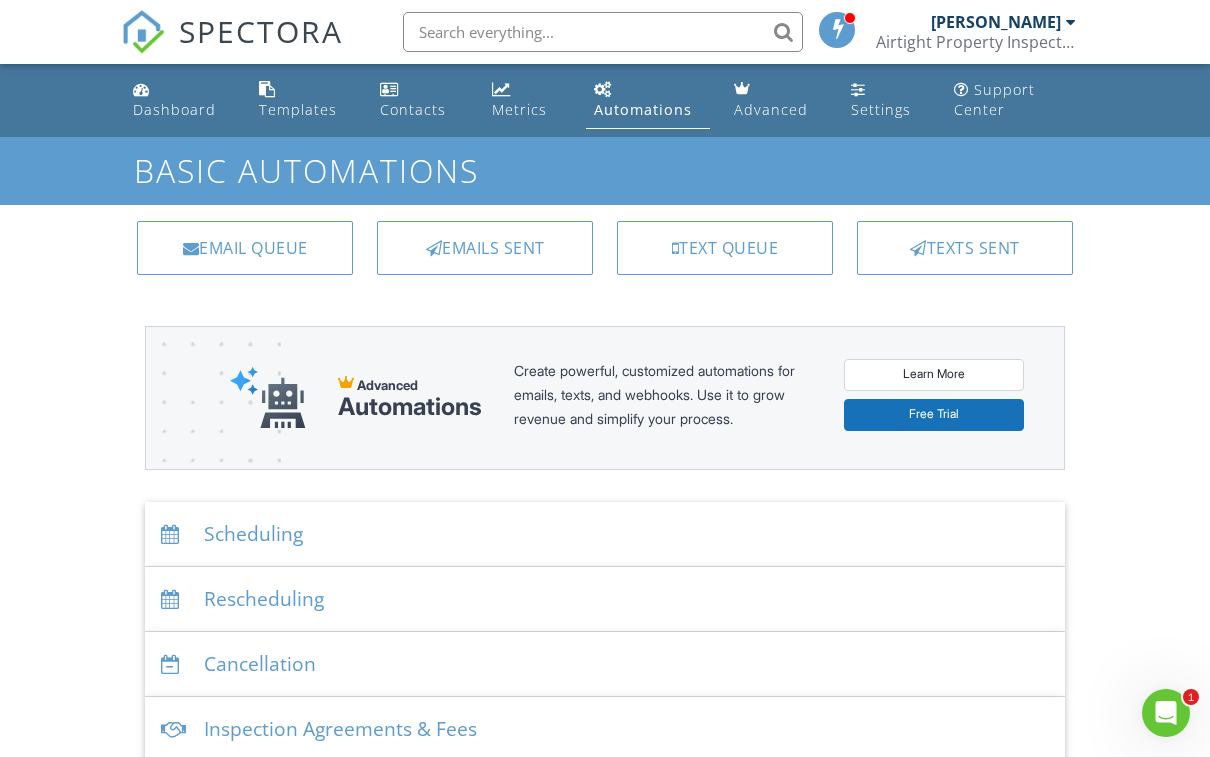 click at bounding box center [141, 89] 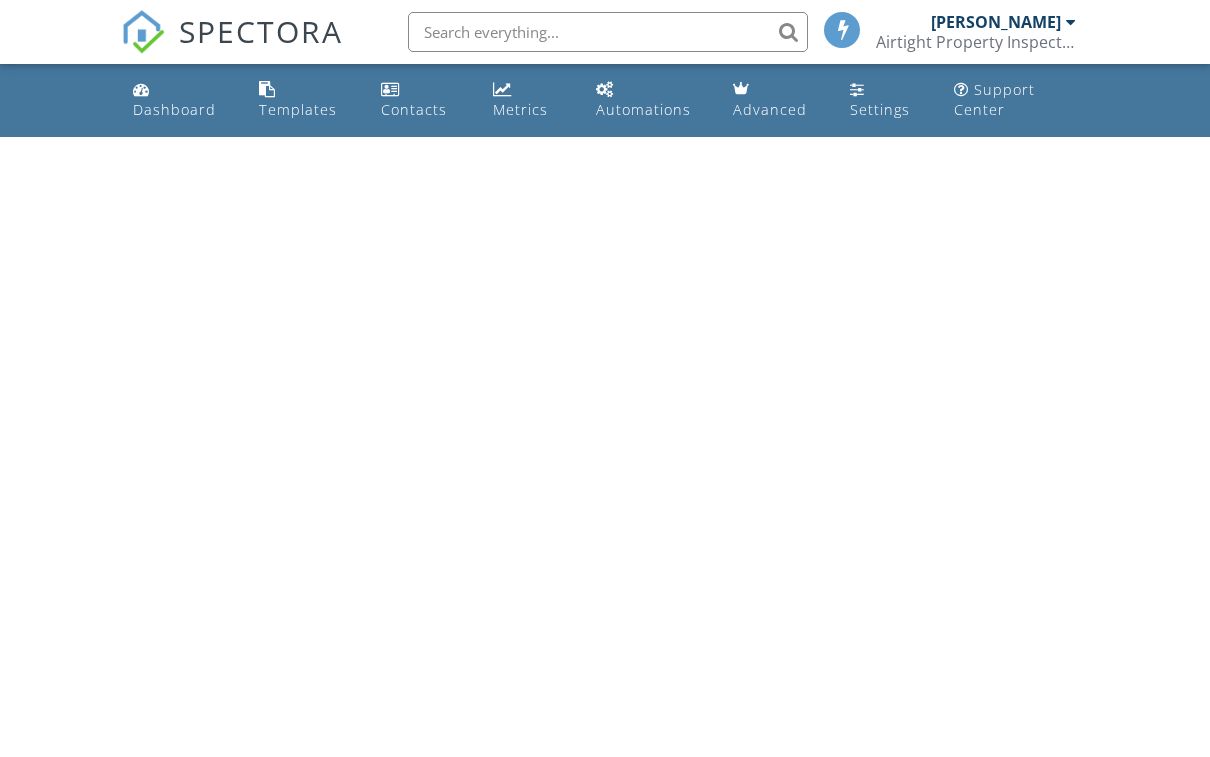 scroll, scrollTop: 0, scrollLeft: 0, axis: both 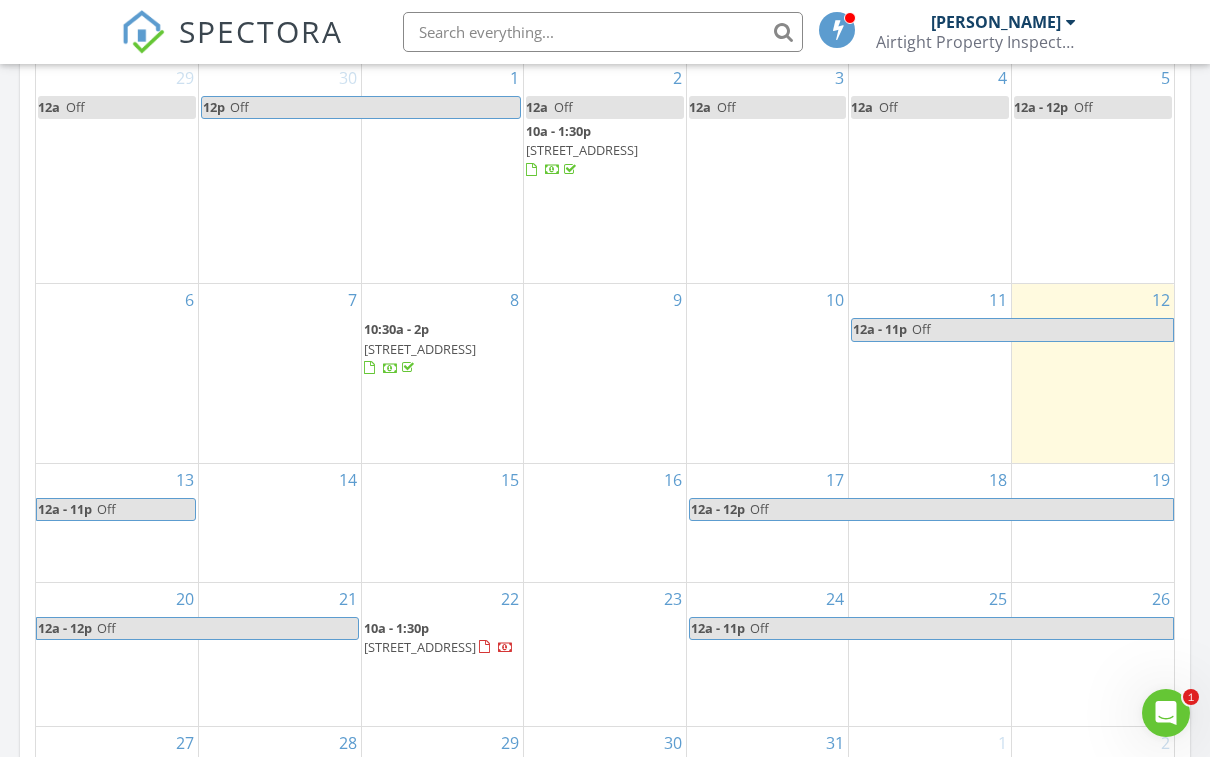click 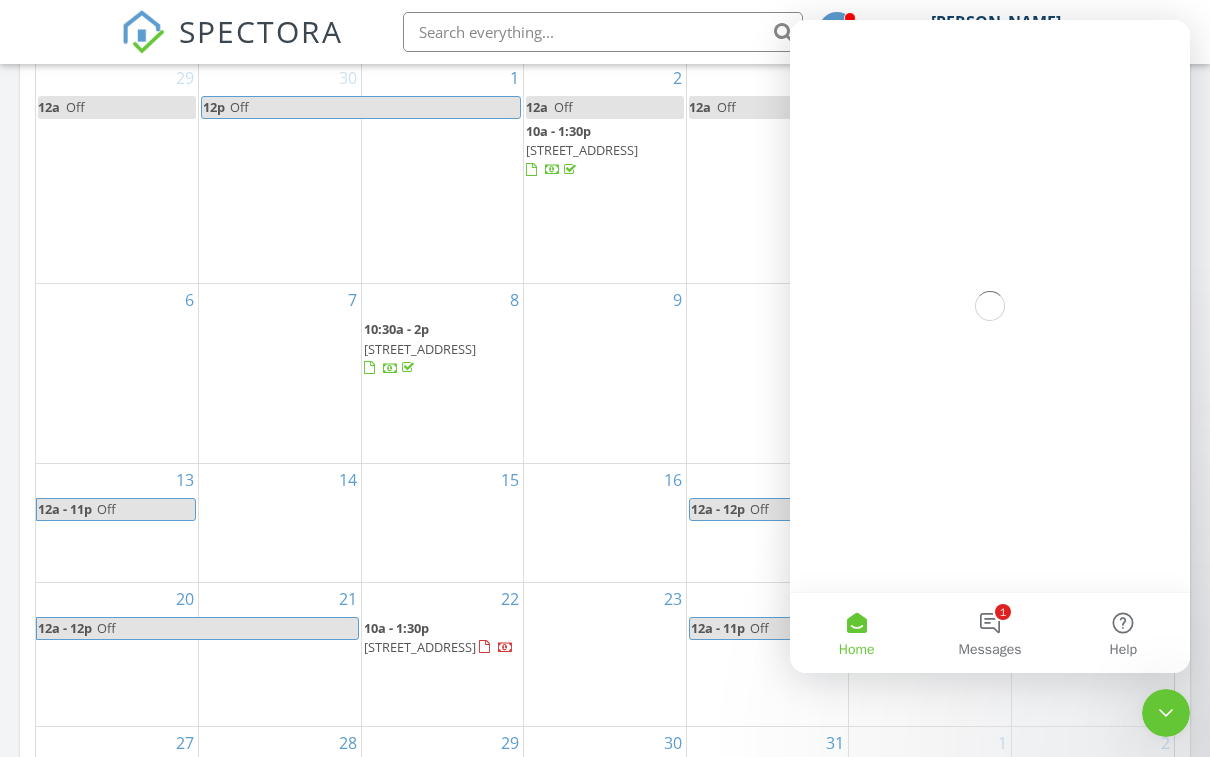 scroll, scrollTop: 0, scrollLeft: 0, axis: both 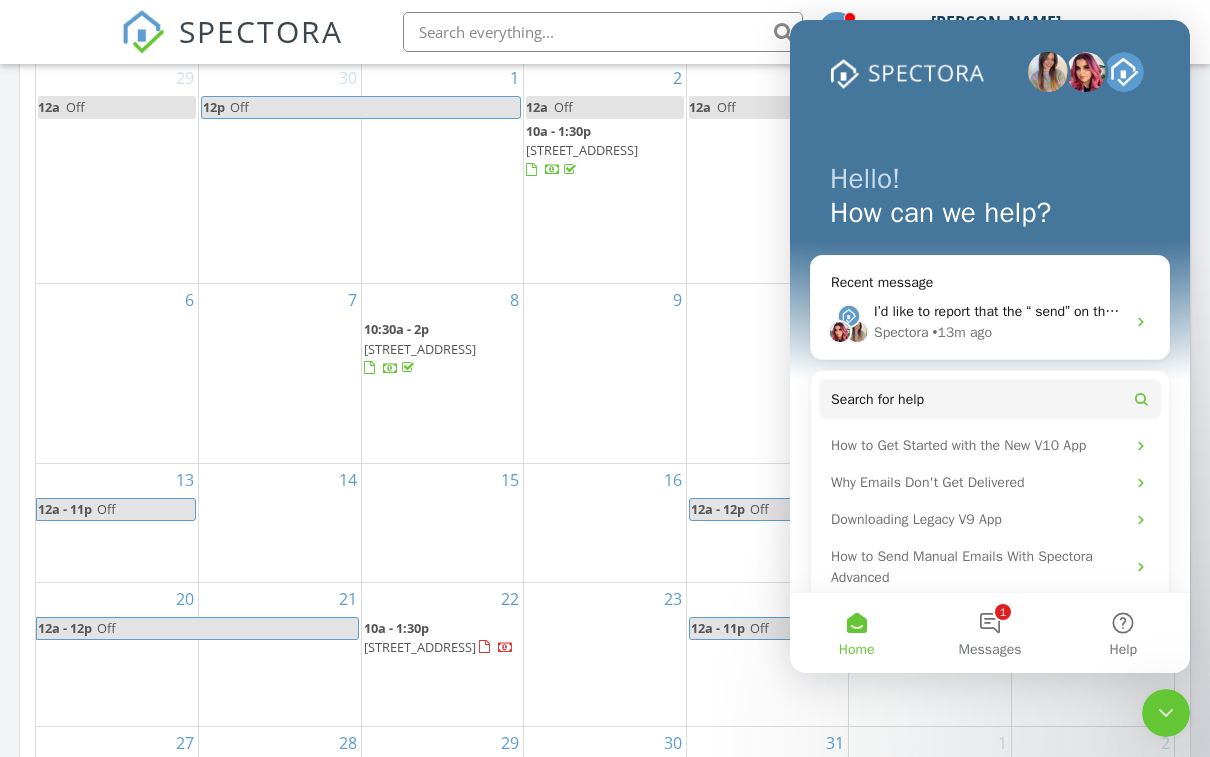 click on "1 Messages" at bounding box center (989, 633) 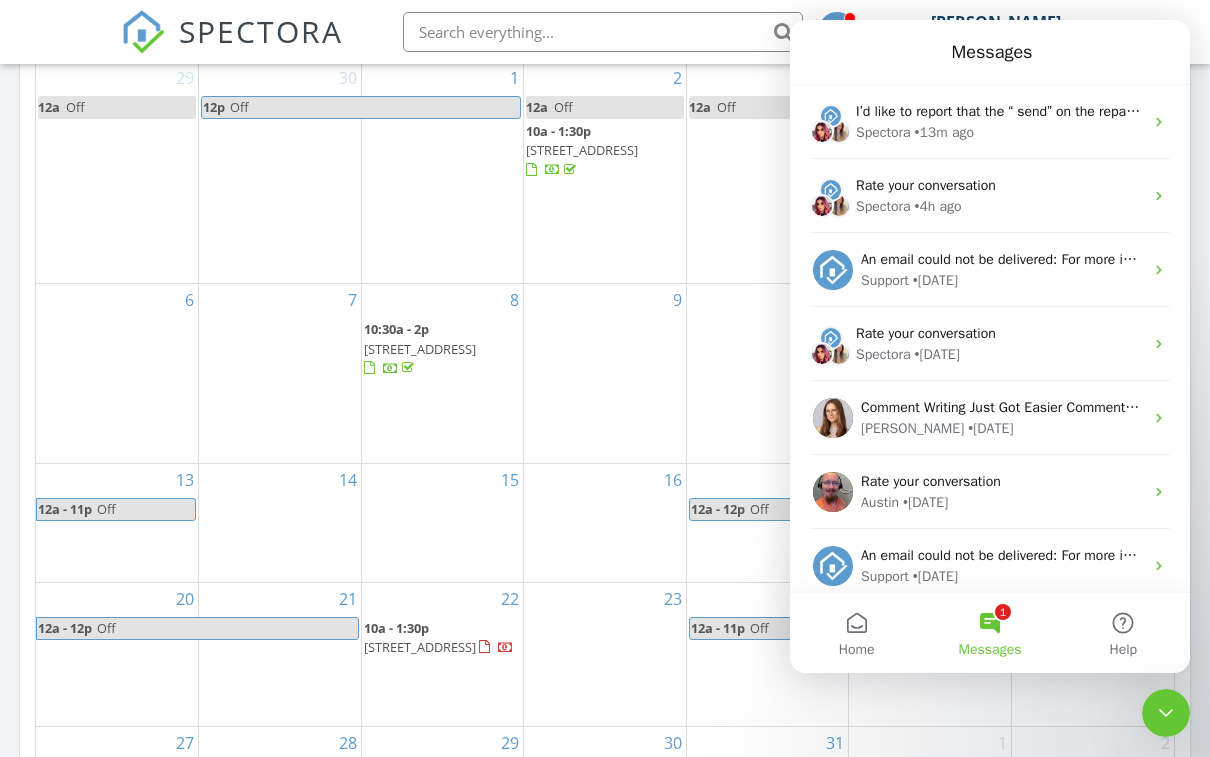click on "•  13m ago" at bounding box center [944, 132] 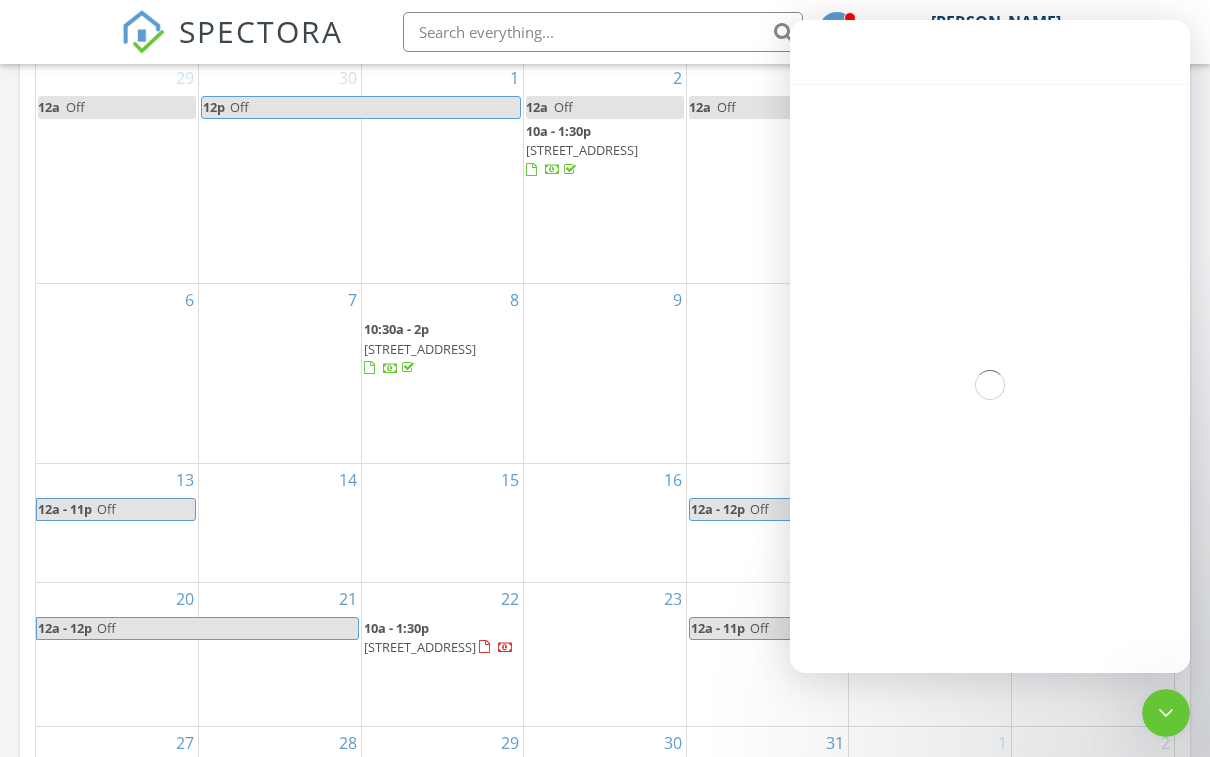 scroll, scrollTop: 853, scrollLeft: 0, axis: vertical 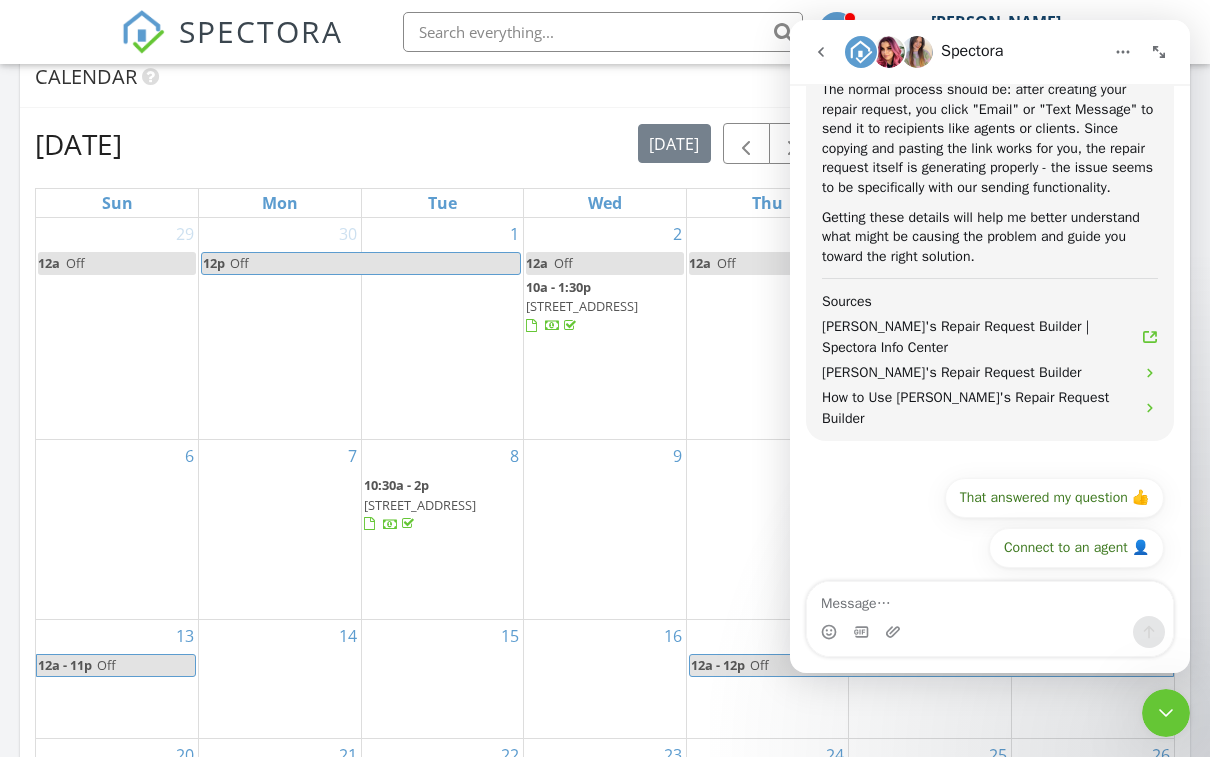 click on "10" at bounding box center (768, 529) 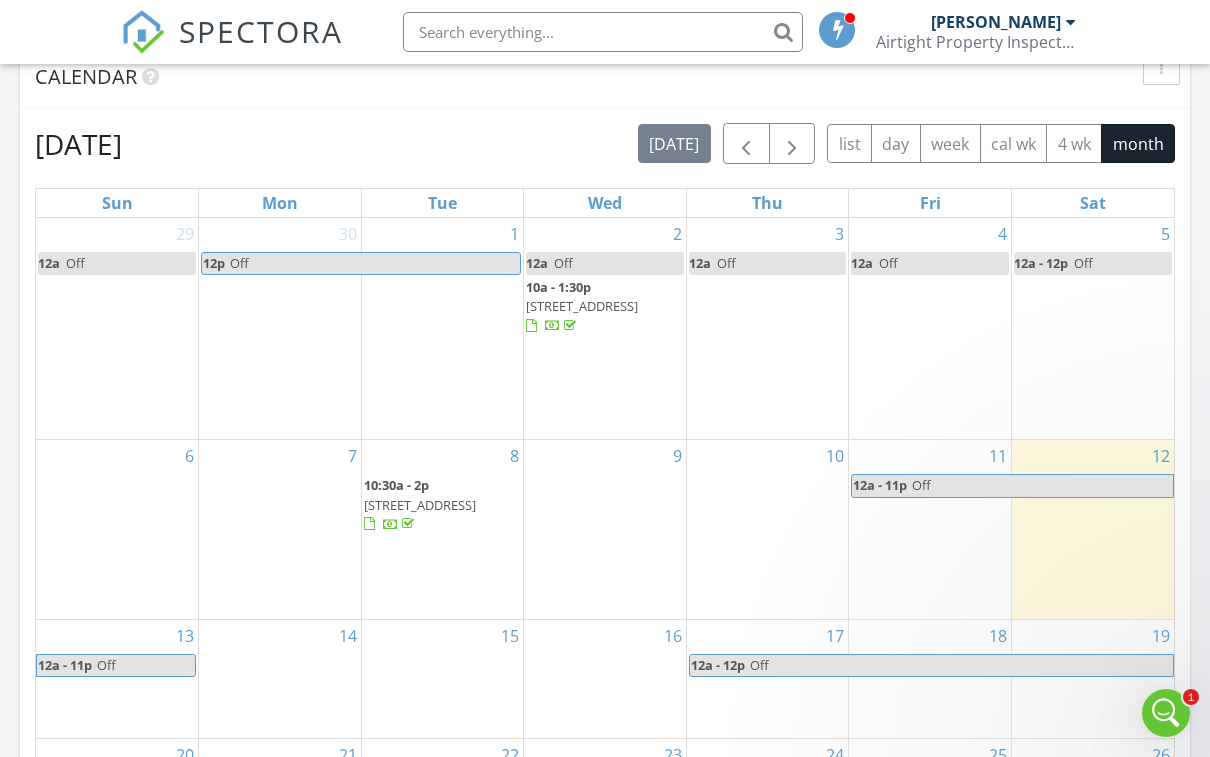 scroll, scrollTop: 723, scrollLeft: 0, axis: vertical 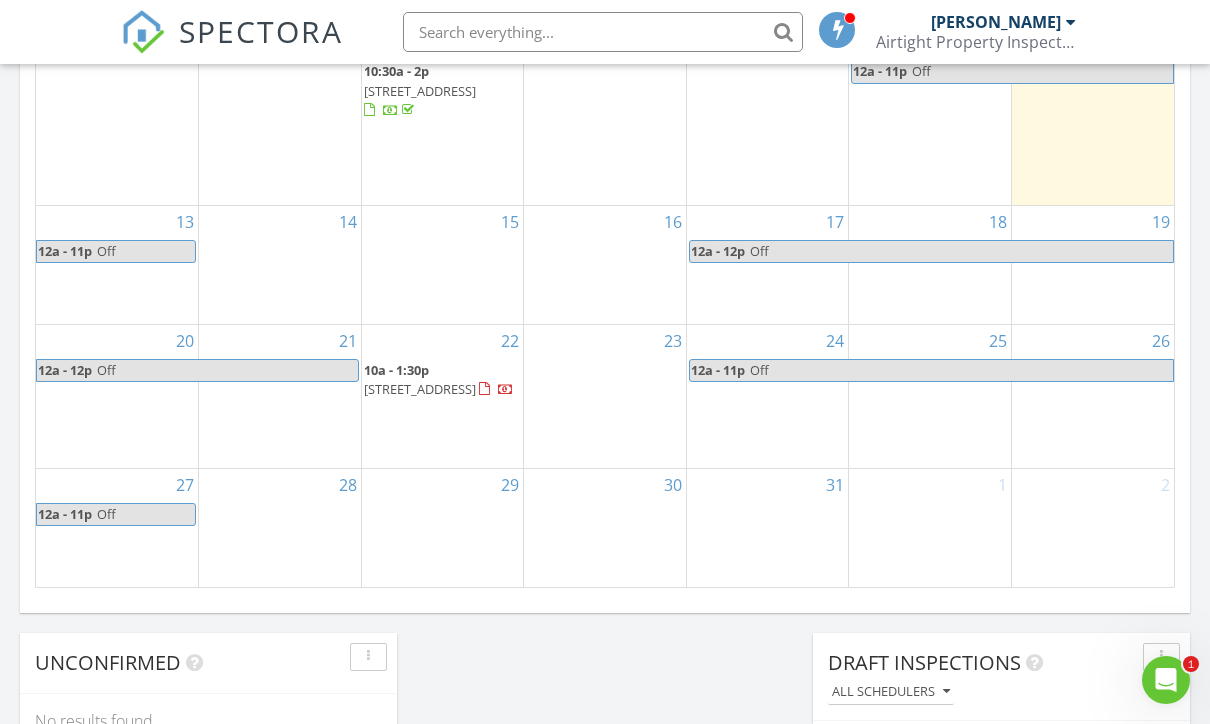 click on "[STREET_ADDRESS]" at bounding box center (420, 389) 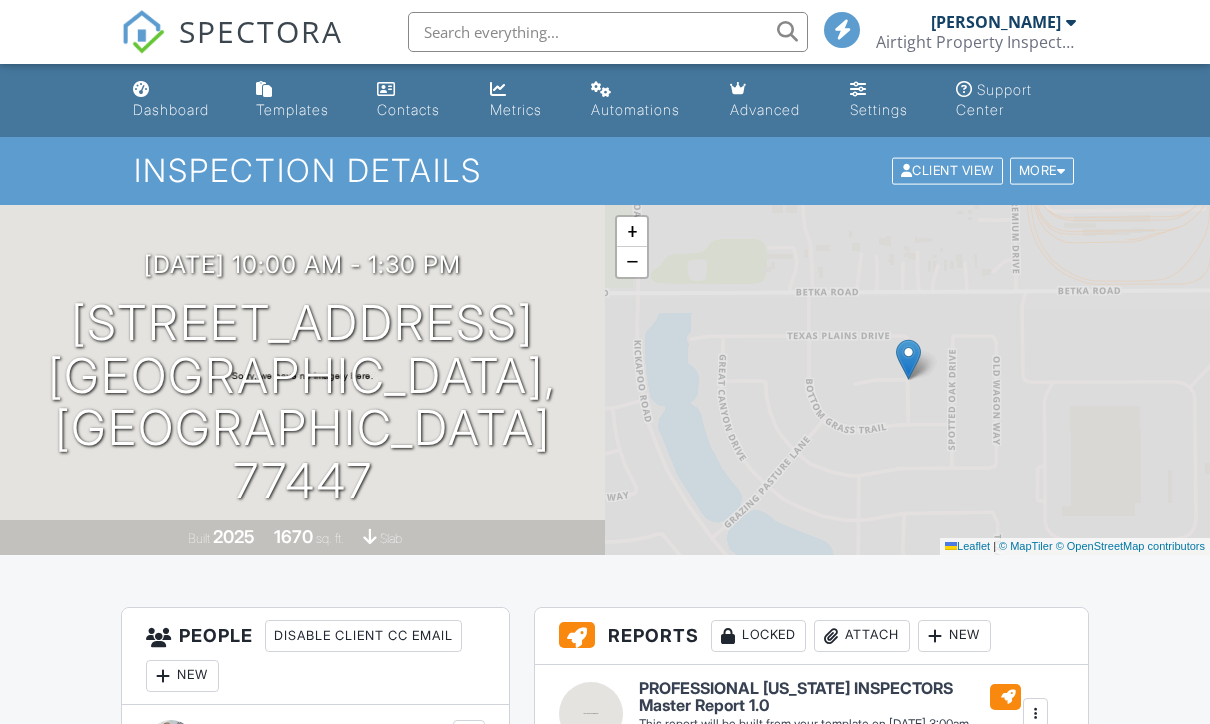 scroll, scrollTop: 0, scrollLeft: 0, axis: both 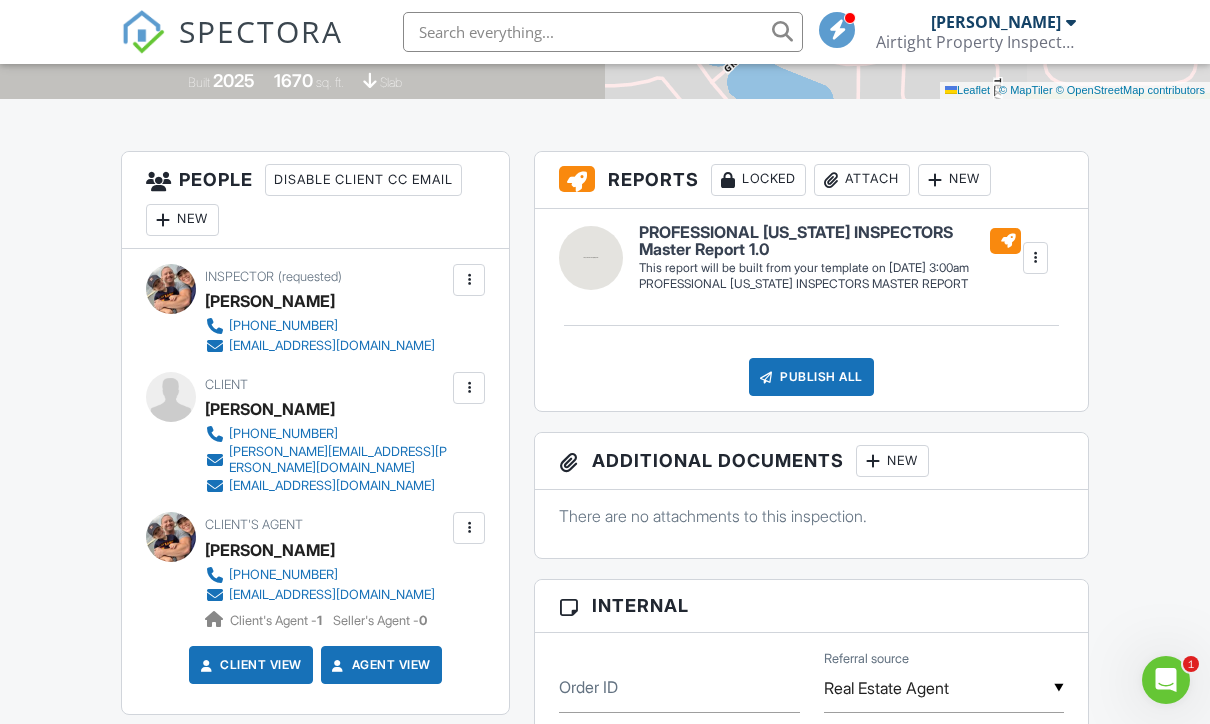 click at bounding box center (469, 280) 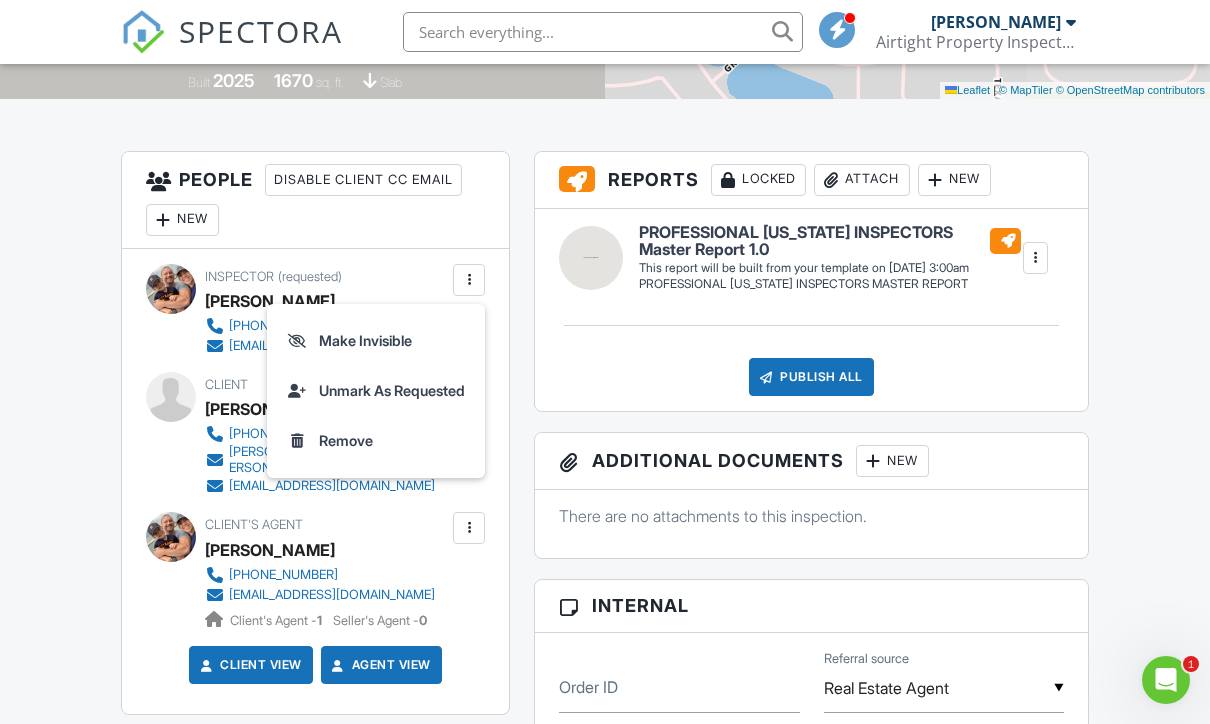click at bounding box center [469, 280] 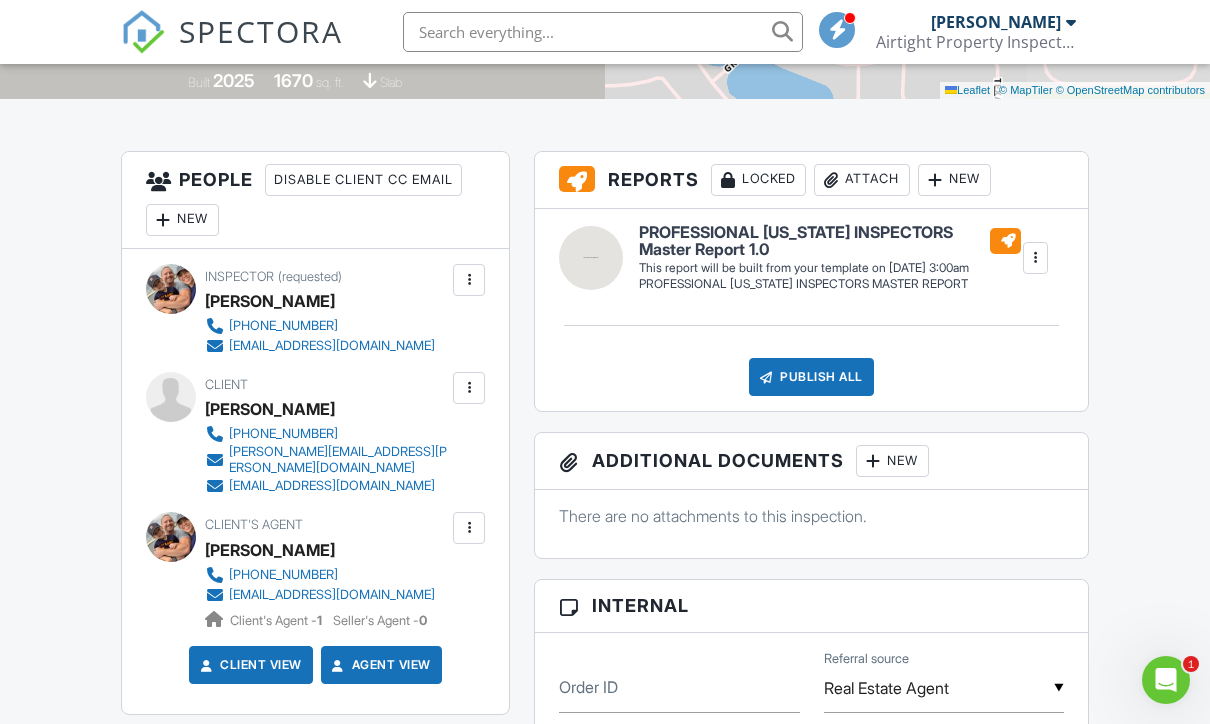 click at bounding box center (469, 280) 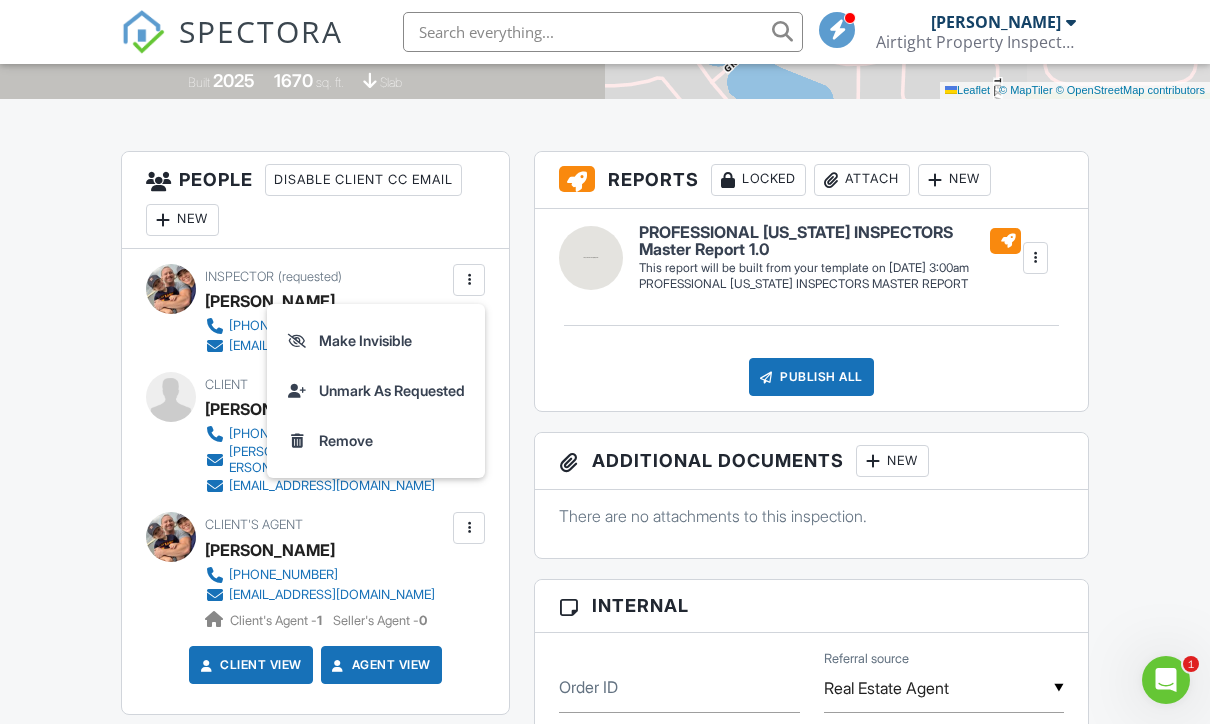 click at bounding box center [469, 280] 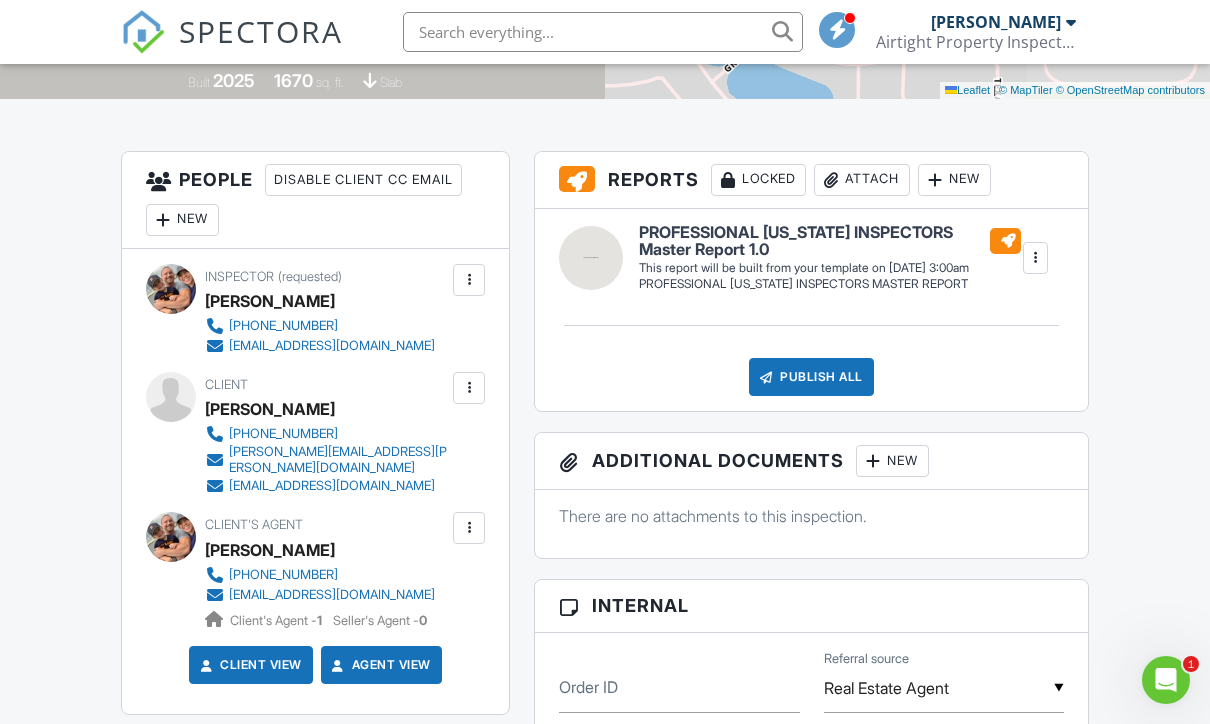click at bounding box center (469, 528) 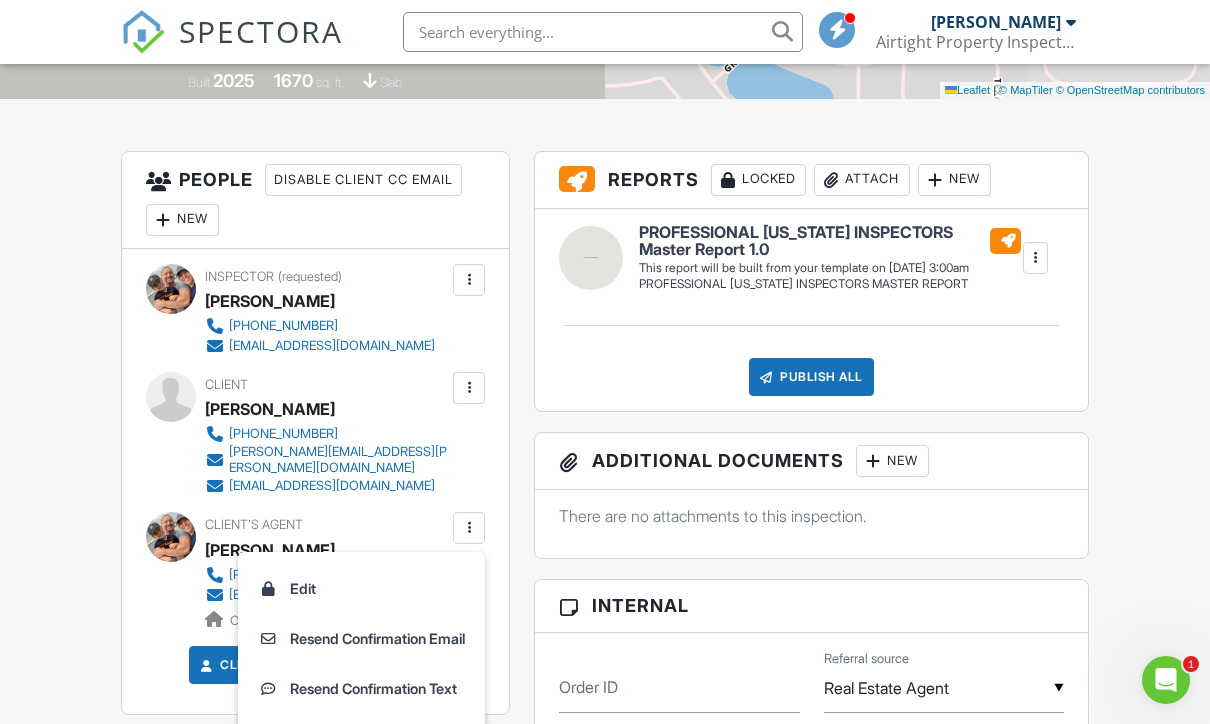 click on "Edit" at bounding box center (361, 589) 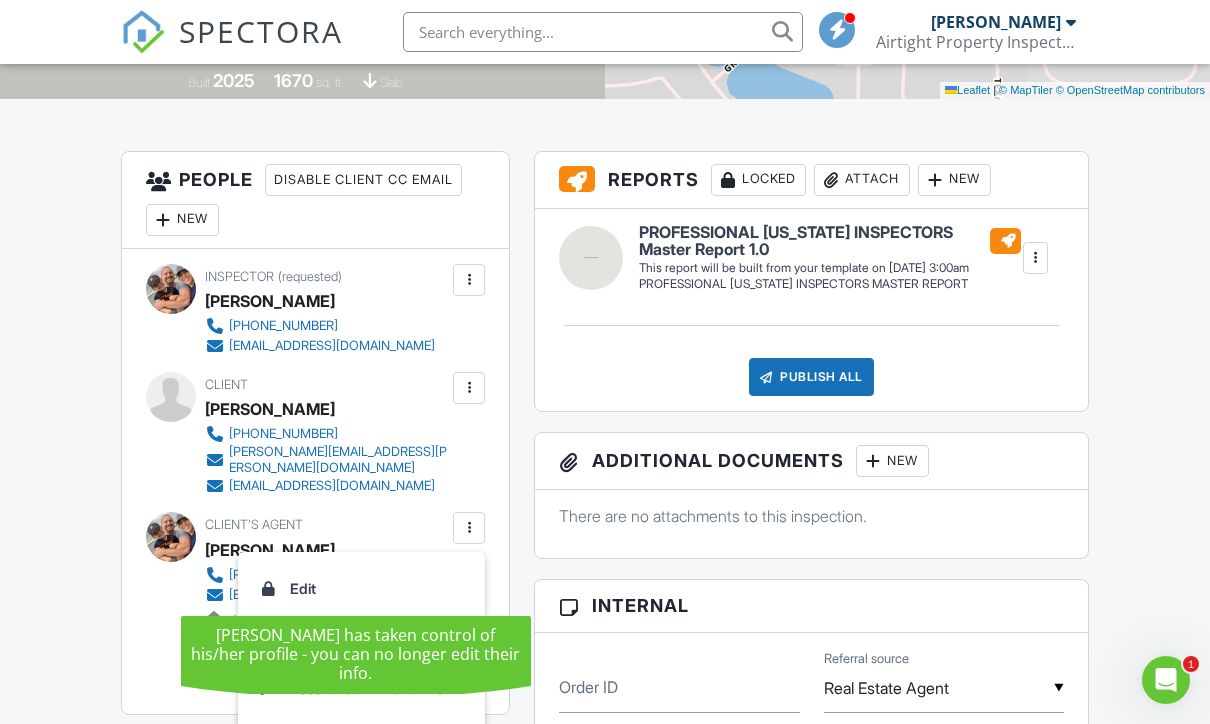 click on "Client View
Agent View" at bounding box center (315, 672) 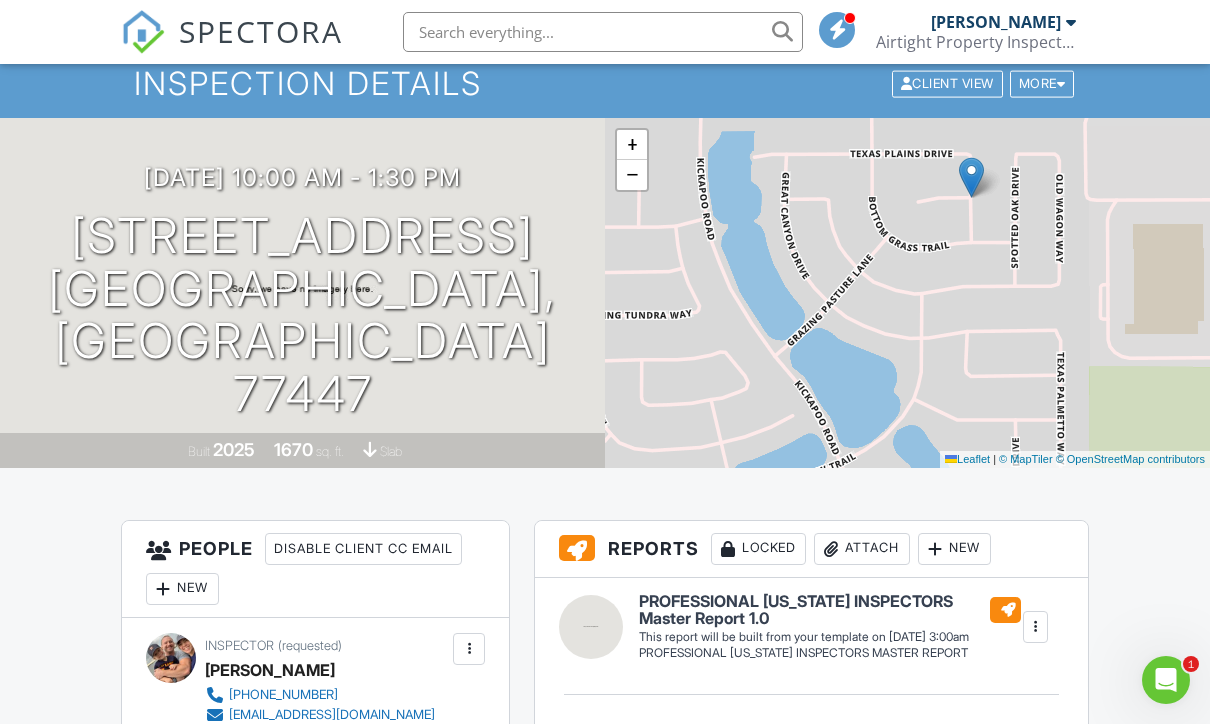 scroll, scrollTop: 56, scrollLeft: 0, axis: vertical 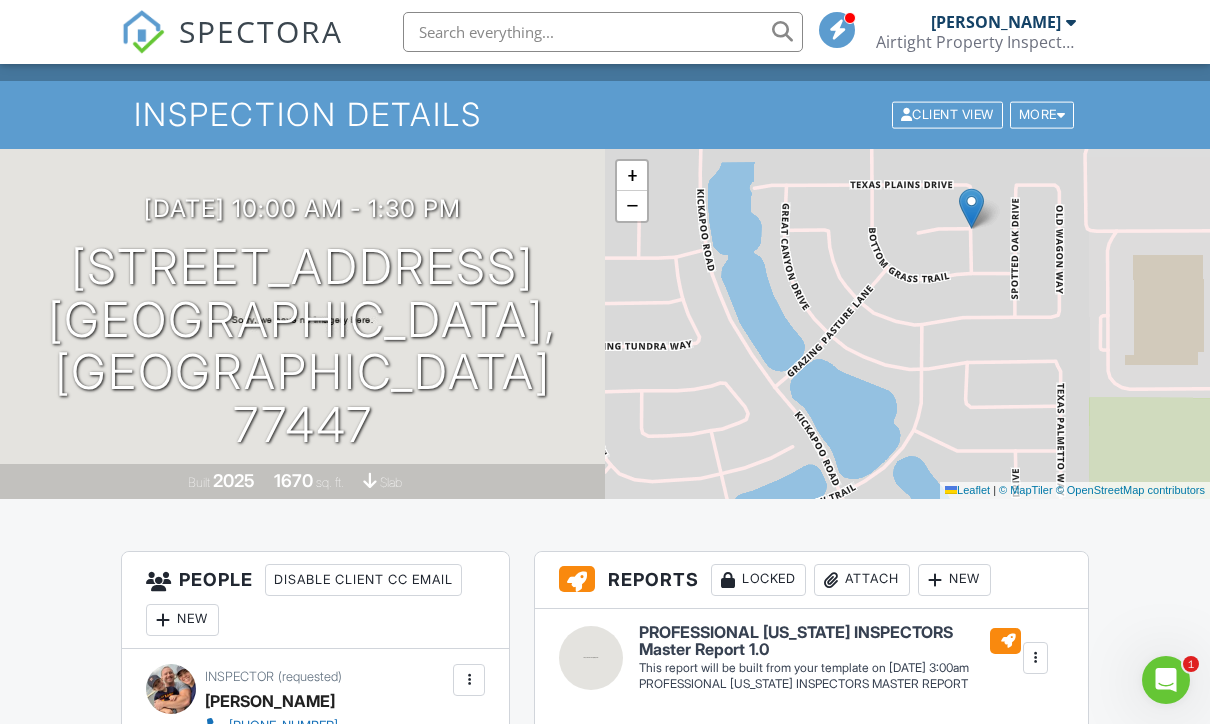 click on "Client View" at bounding box center [947, 115] 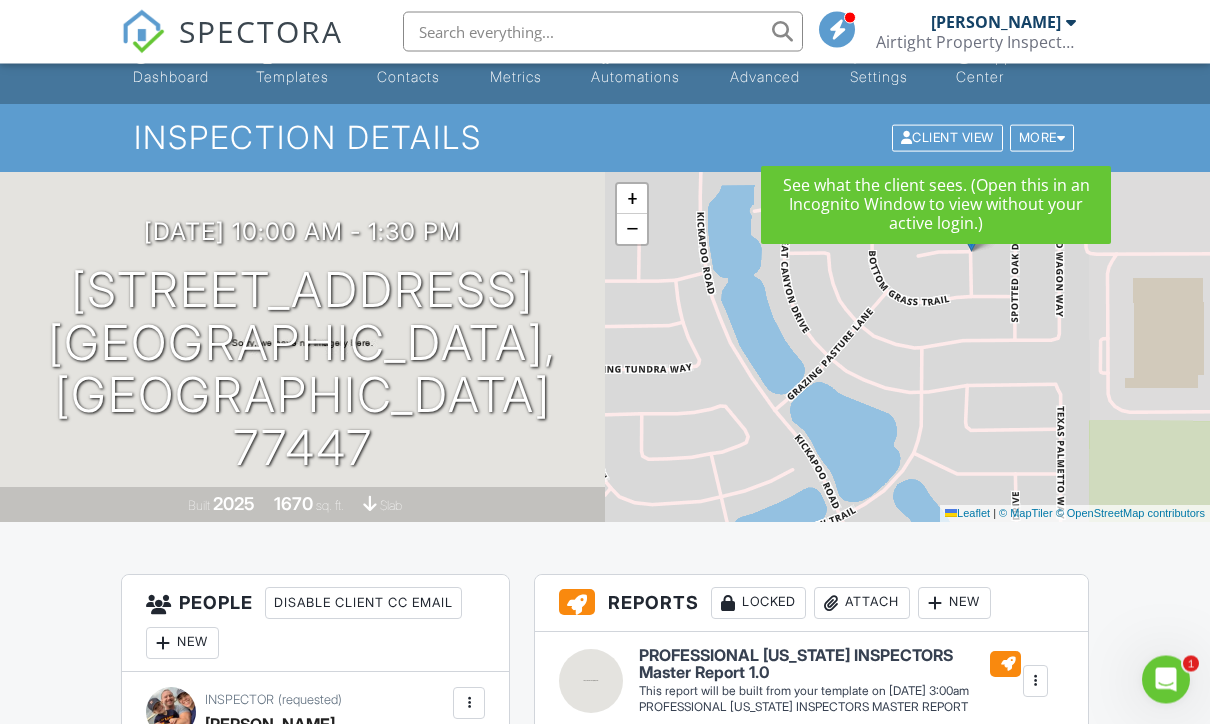 scroll, scrollTop: 249, scrollLeft: 0, axis: vertical 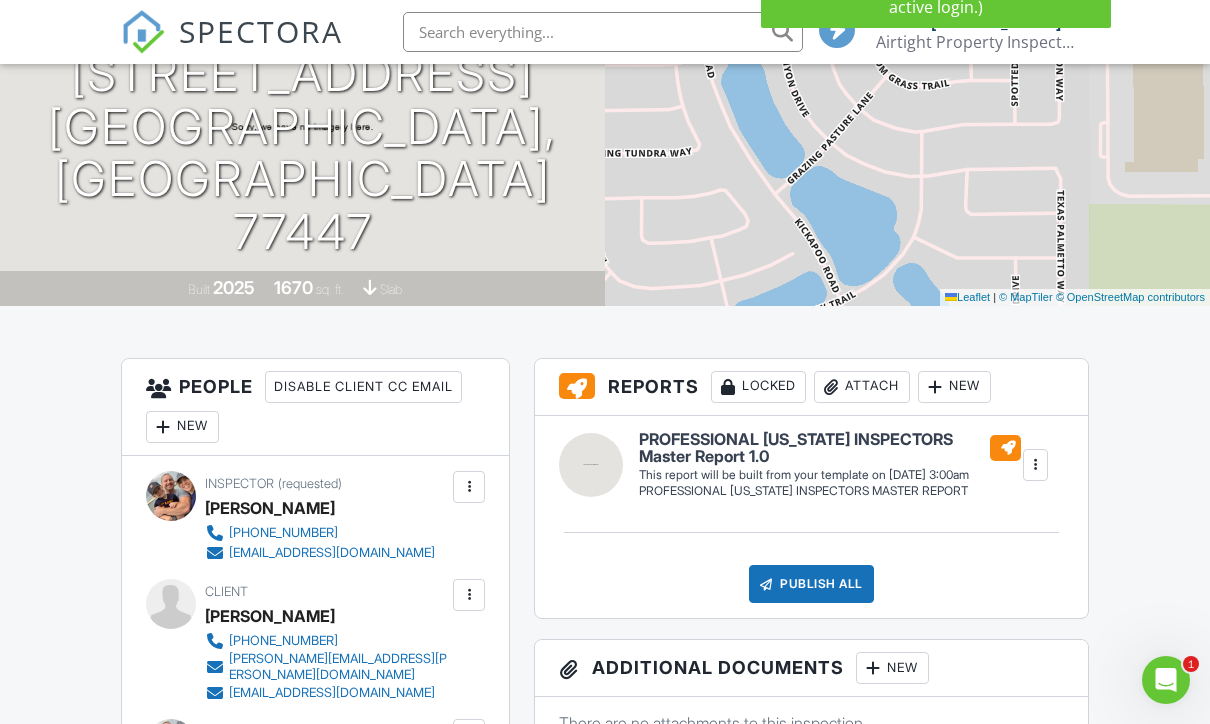click on "Locked" at bounding box center [758, 387] 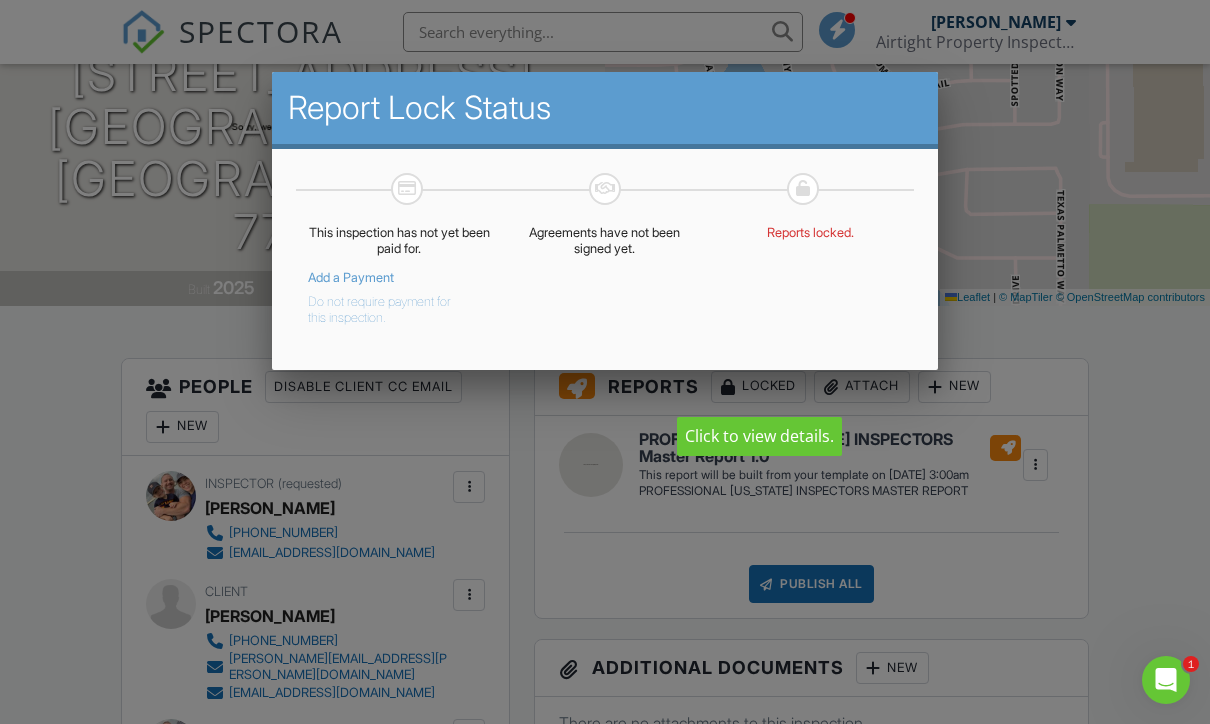 click at bounding box center (605, 352) 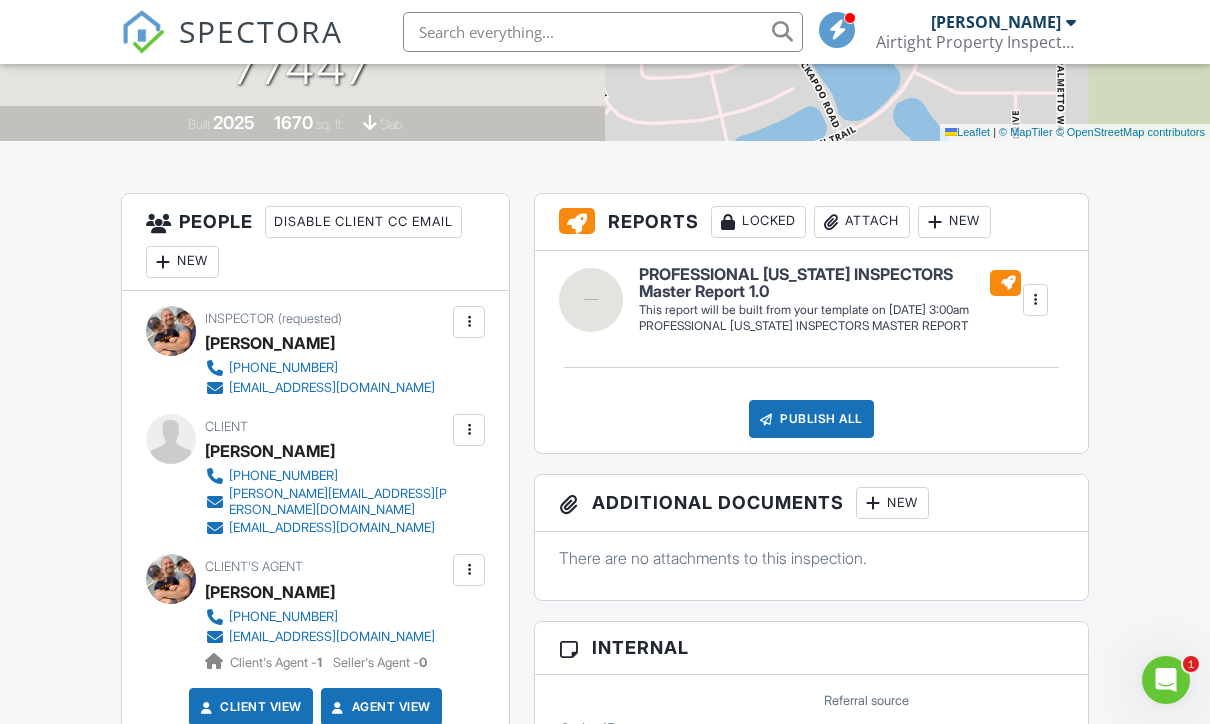 scroll, scrollTop: 418, scrollLeft: 0, axis: vertical 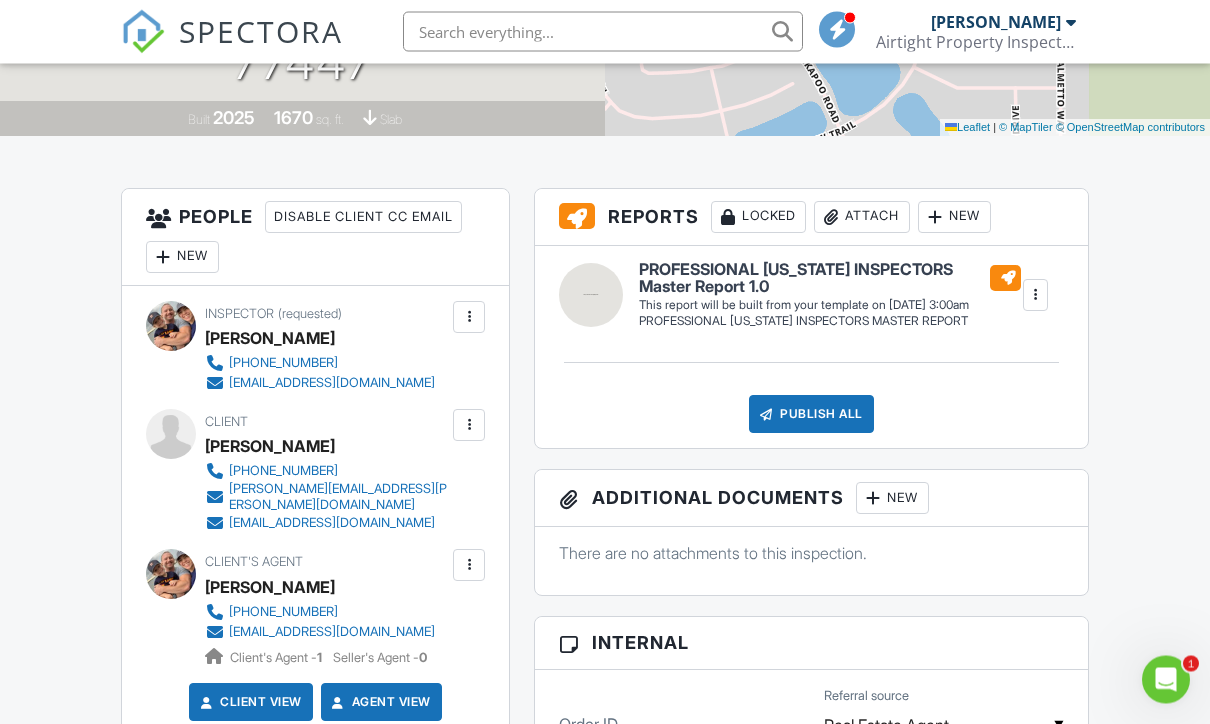 click at bounding box center [469, 566] 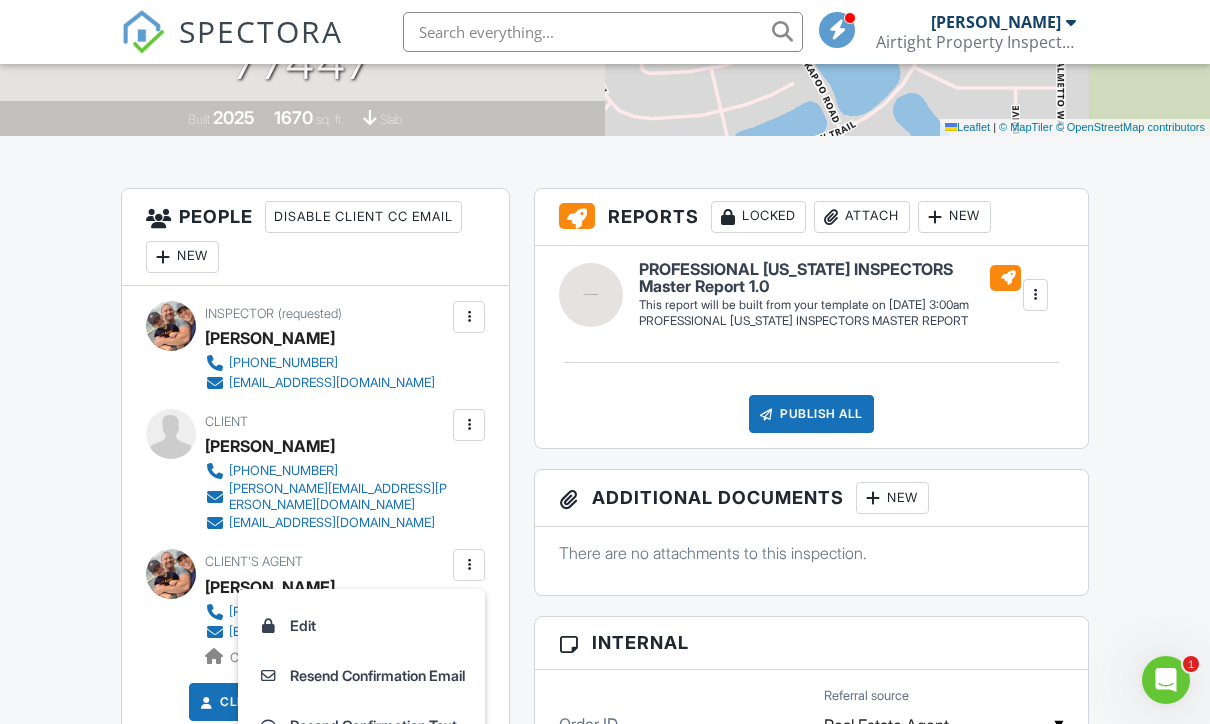 click on "Edit" at bounding box center [361, 626] 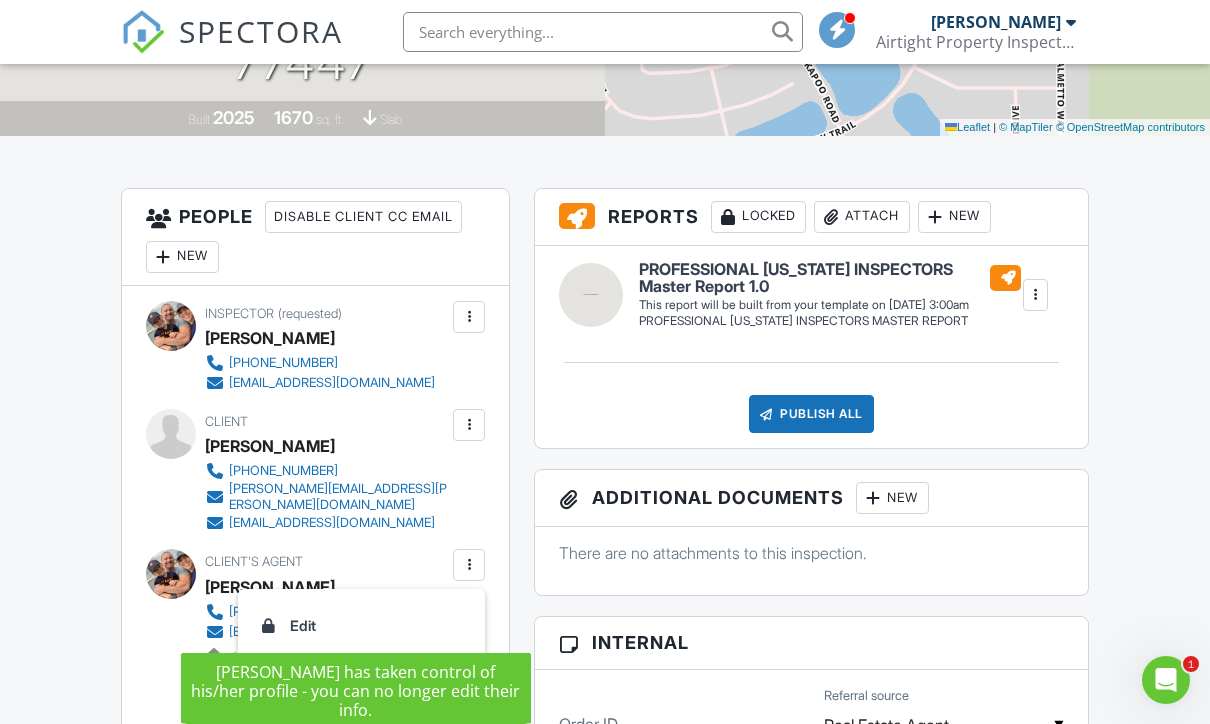 click on "Client
[PERSON_NAME]
[PHONE_NUMBER]
[PERSON_NAME][EMAIL_ADDRESS][PERSON_NAME][DOMAIN_NAME]
[EMAIL_ADDRESS][DOMAIN_NAME]" at bounding box center [374, 471] 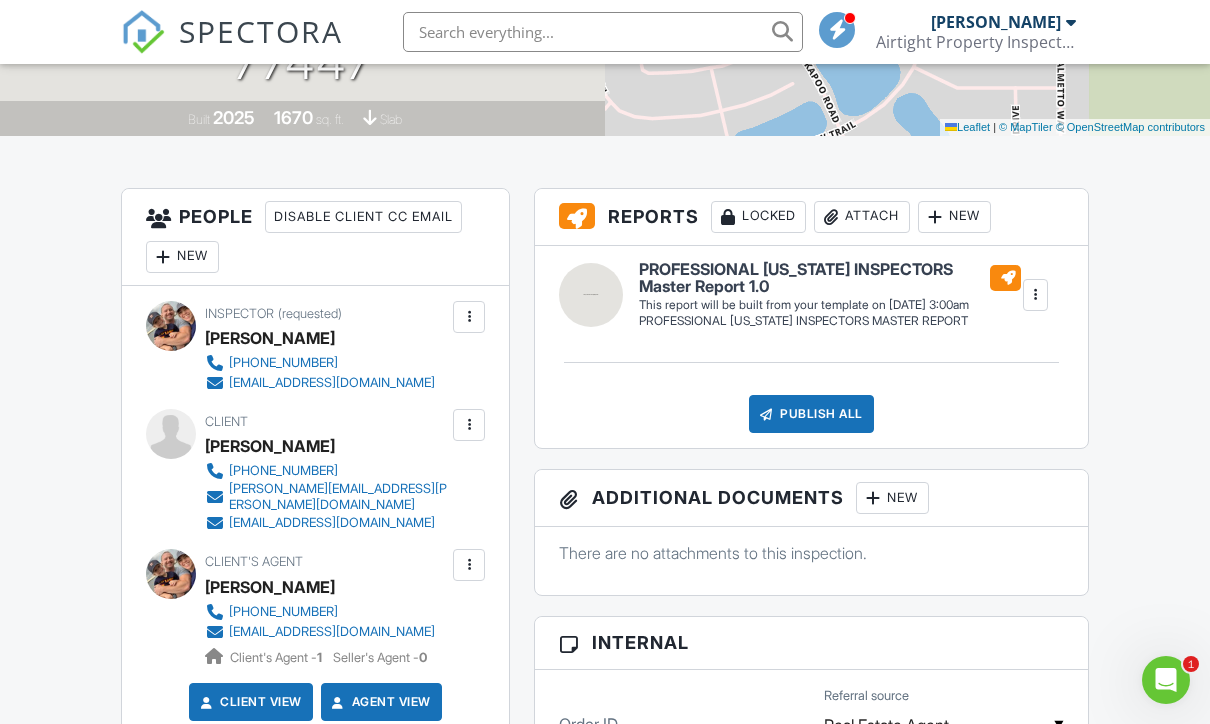 click on "Agent View" at bounding box center [379, 702] 